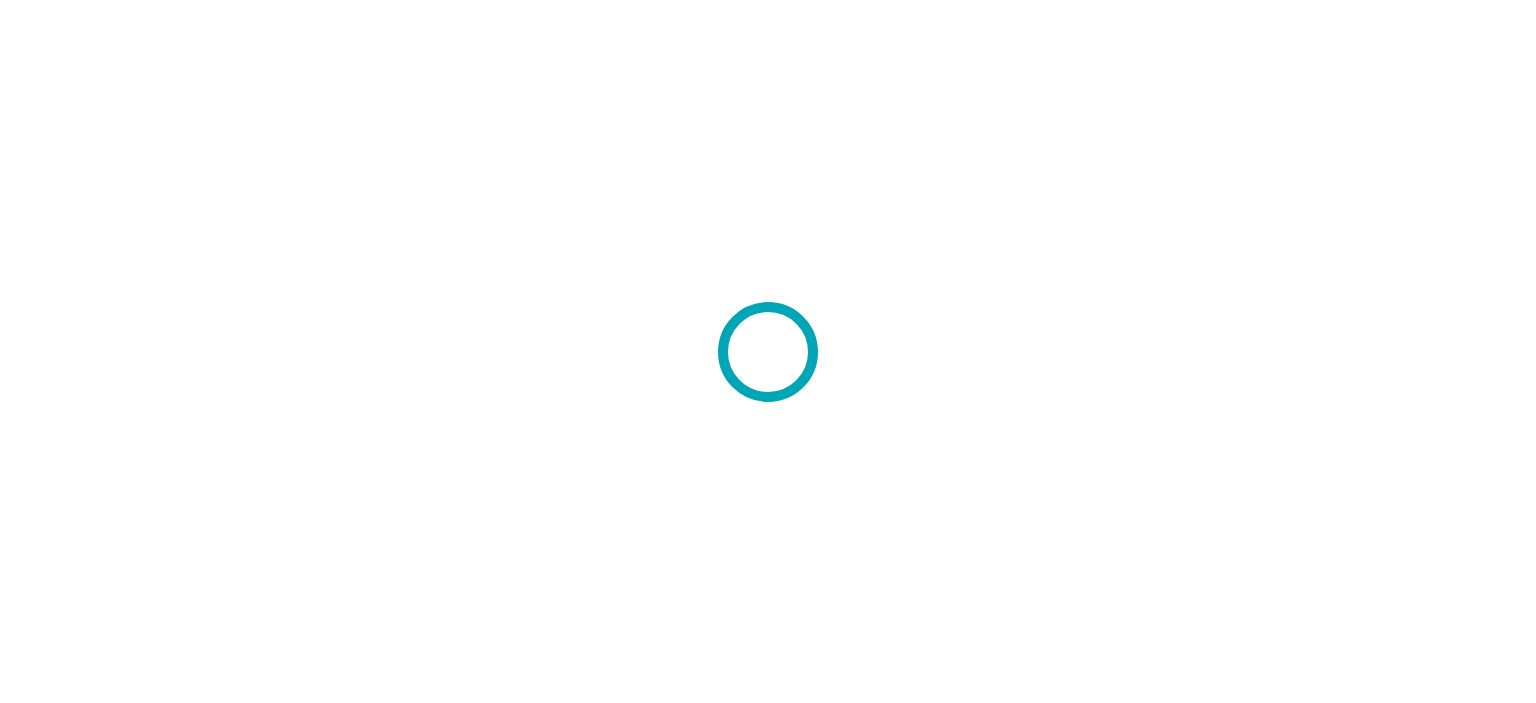 scroll, scrollTop: 0, scrollLeft: 0, axis: both 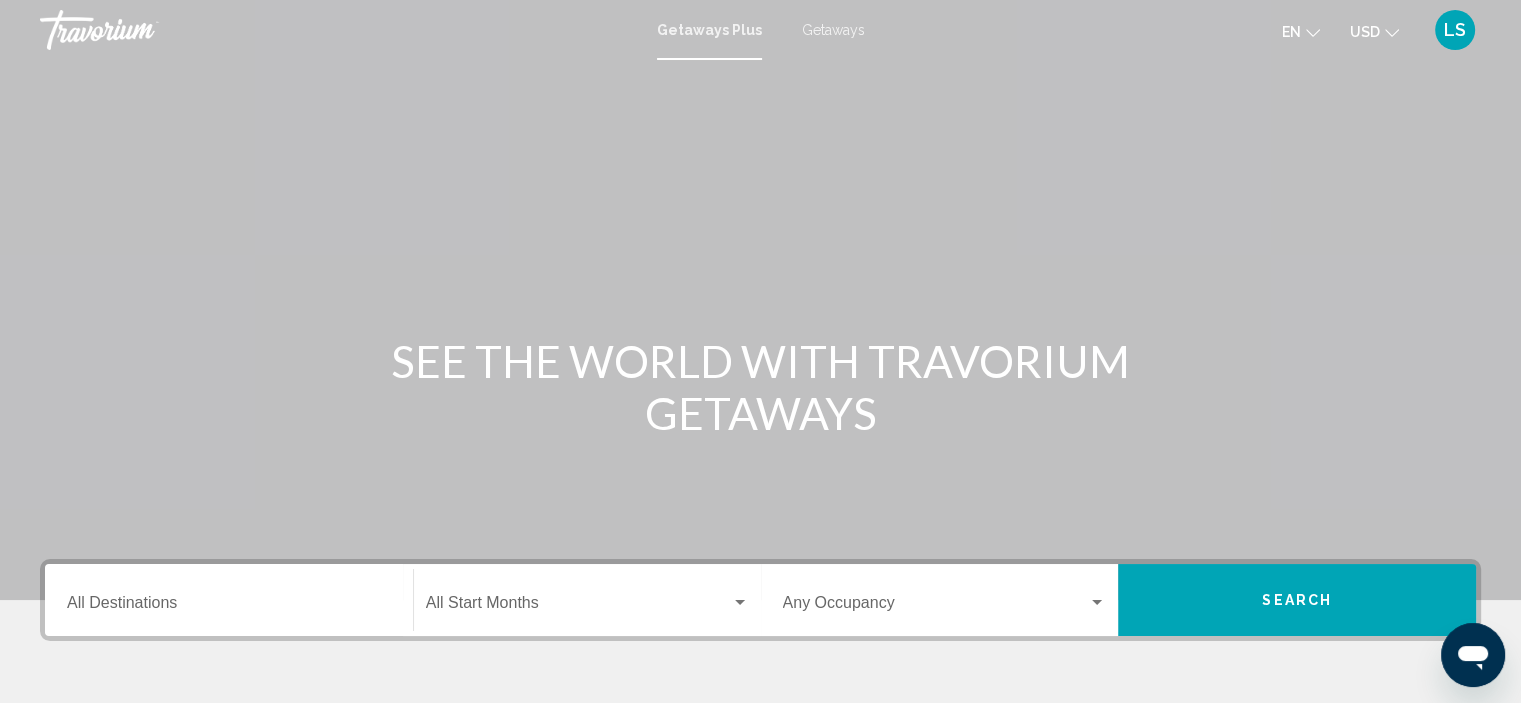 click on "Destination All Destinations" at bounding box center [229, 600] 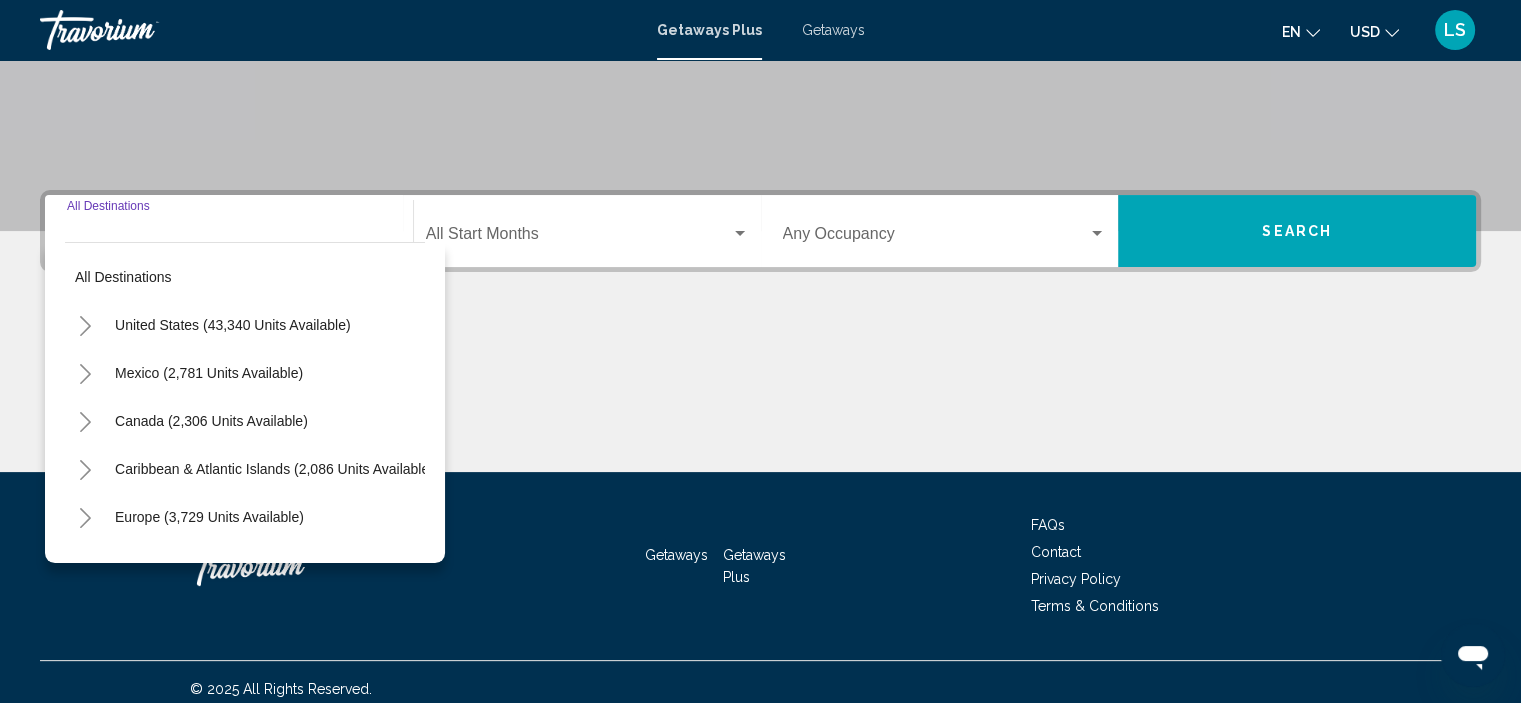 scroll, scrollTop: 382, scrollLeft: 0, axis: vertical 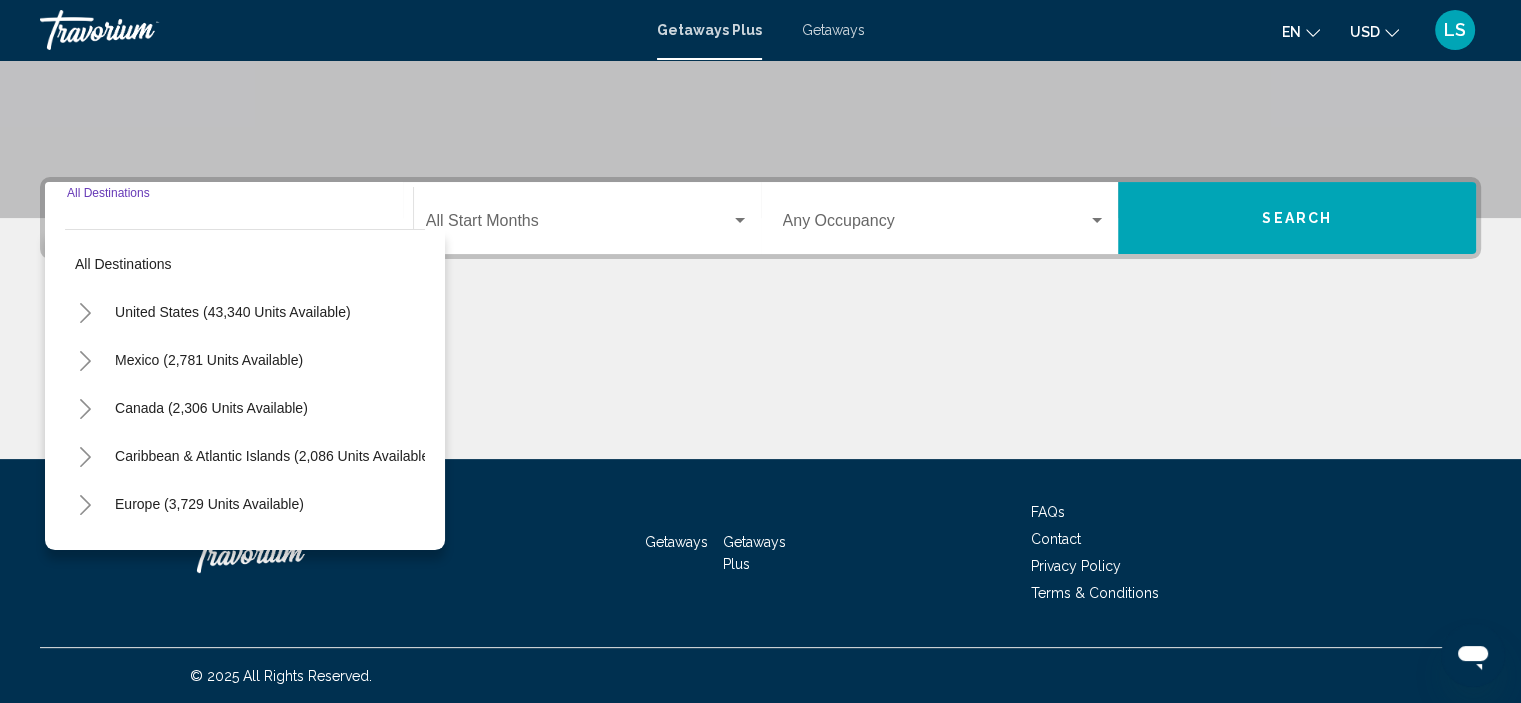 click 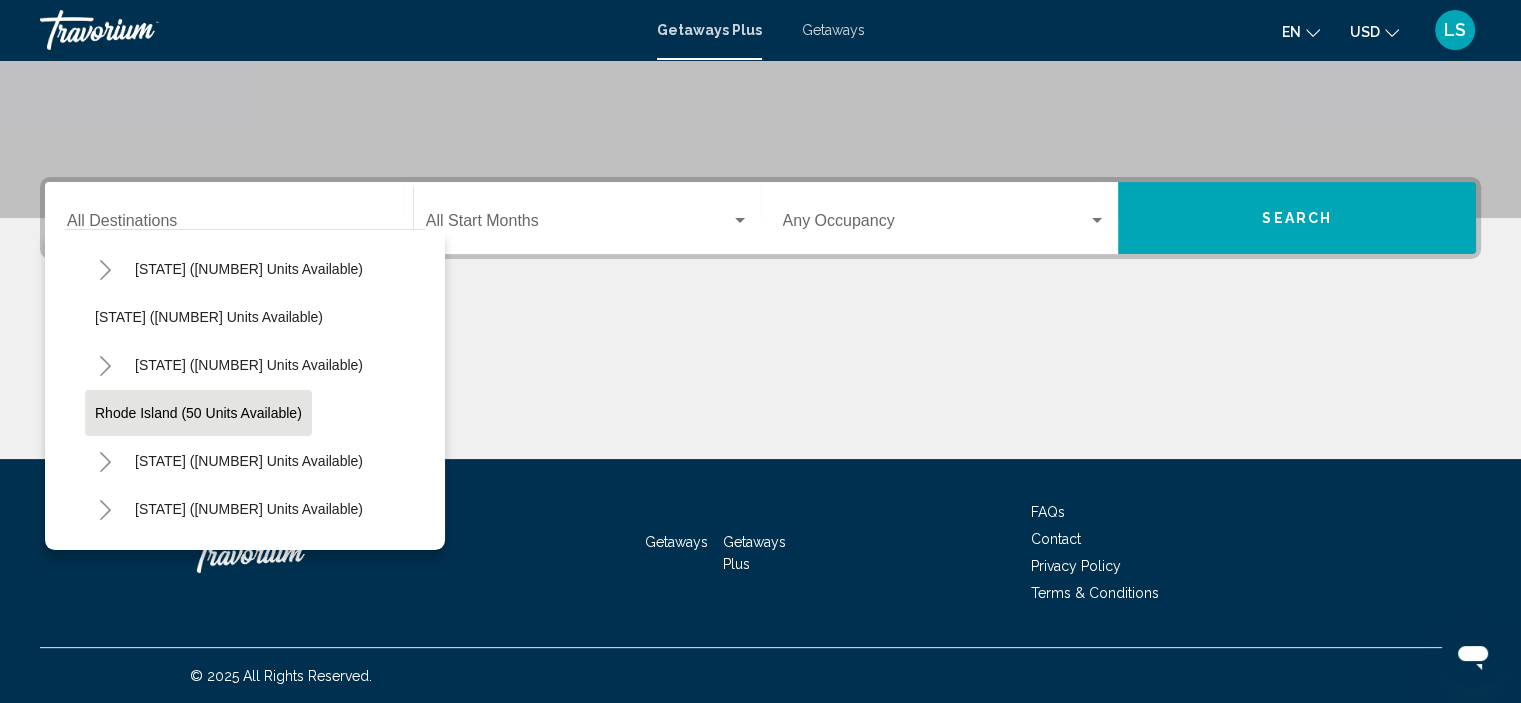 scroll, scrollTop: 1400, scrollLeft: 0, axis: vertical 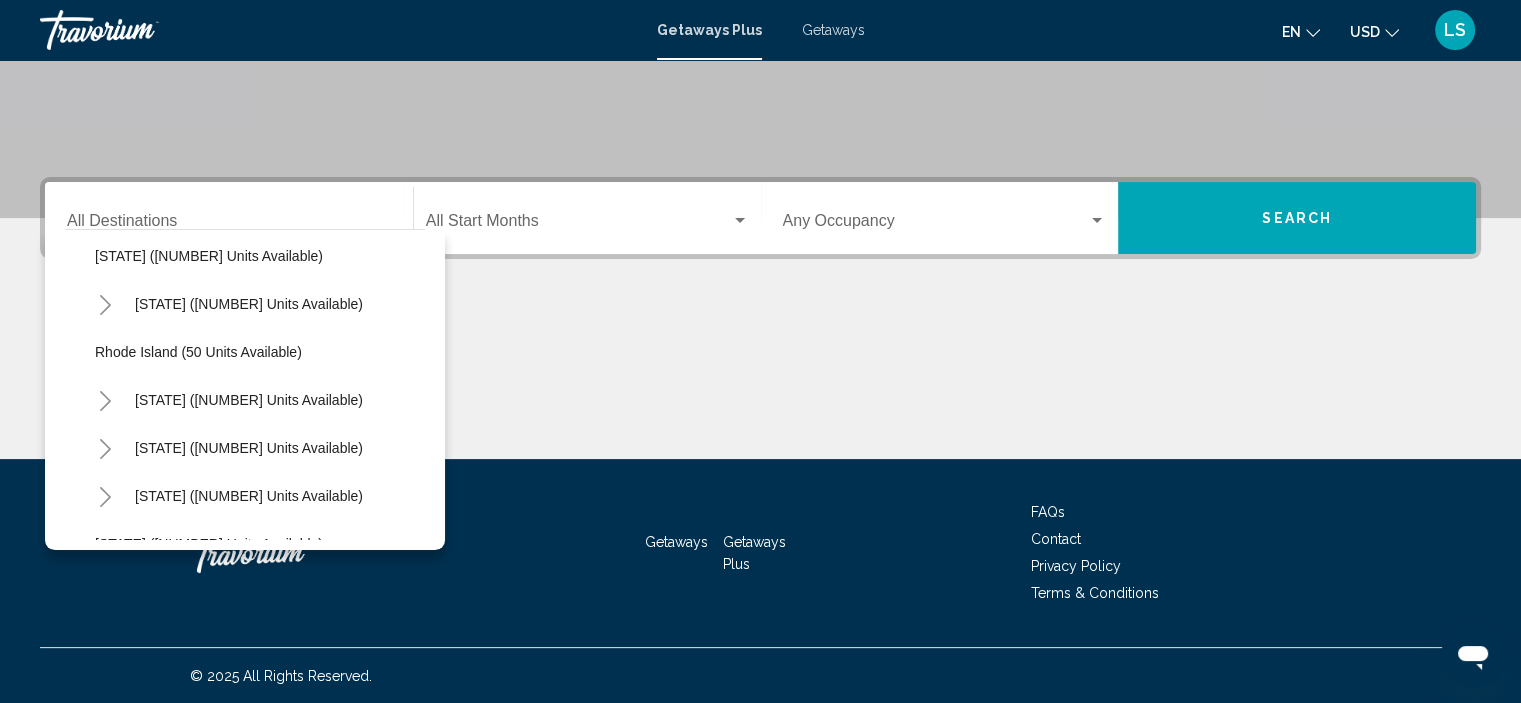 click 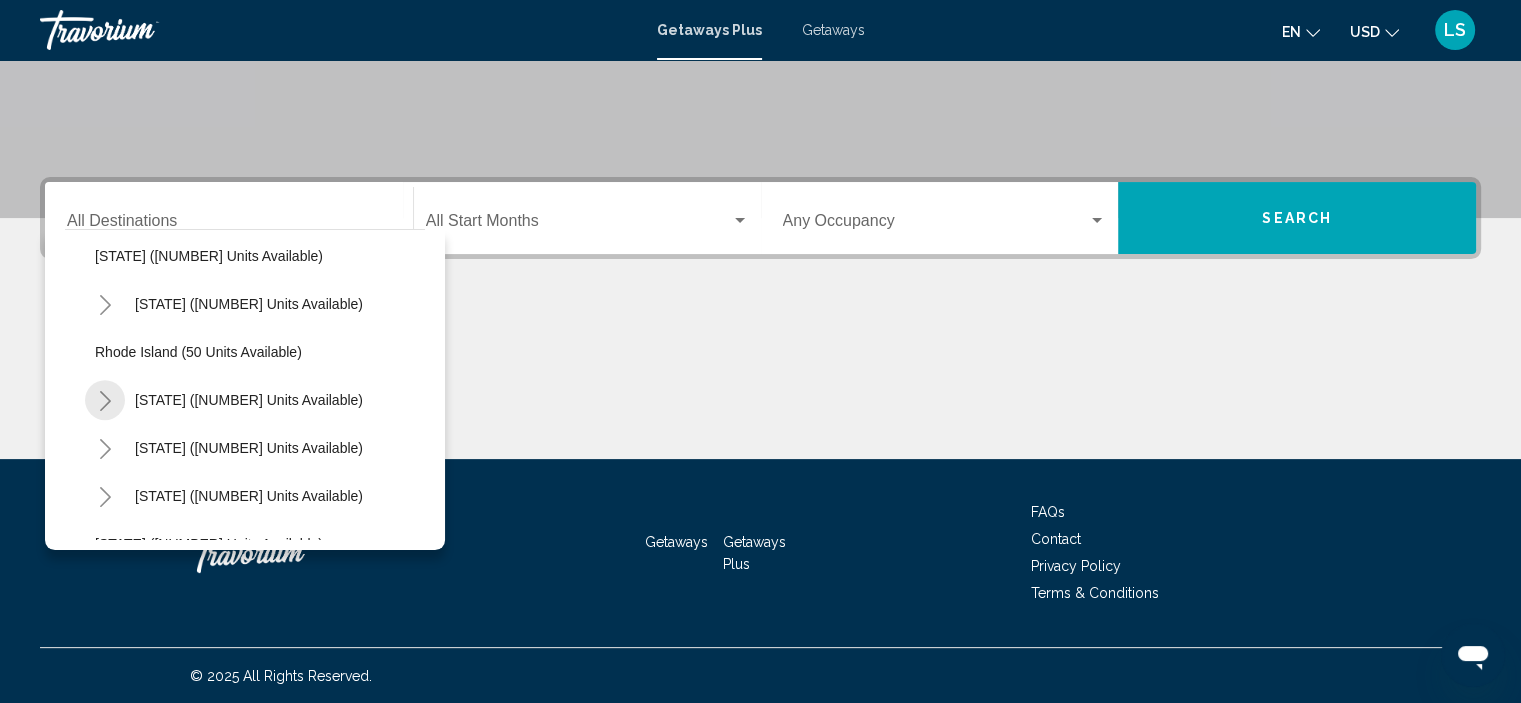 click 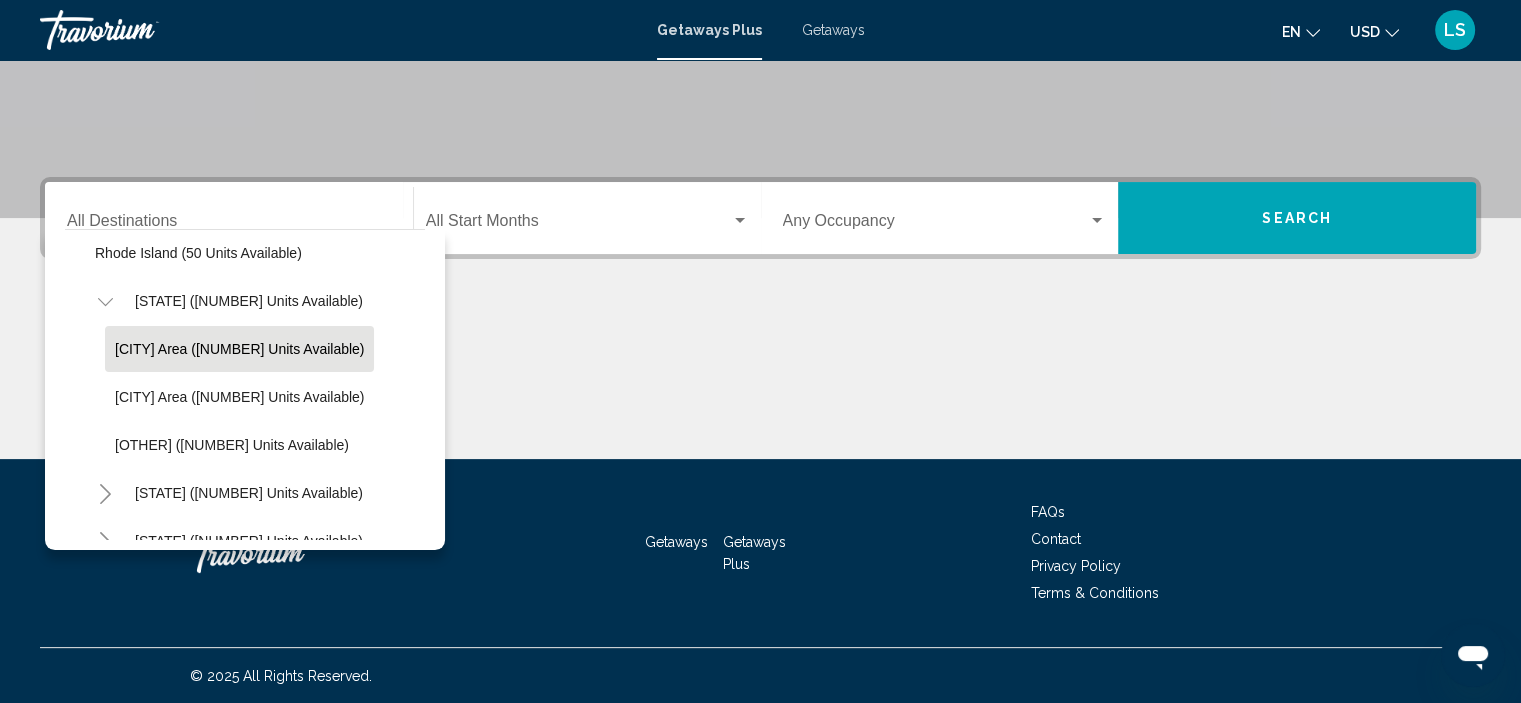 scroll, scrollTop: 1500, scrollLeft: 0, axis: vertical 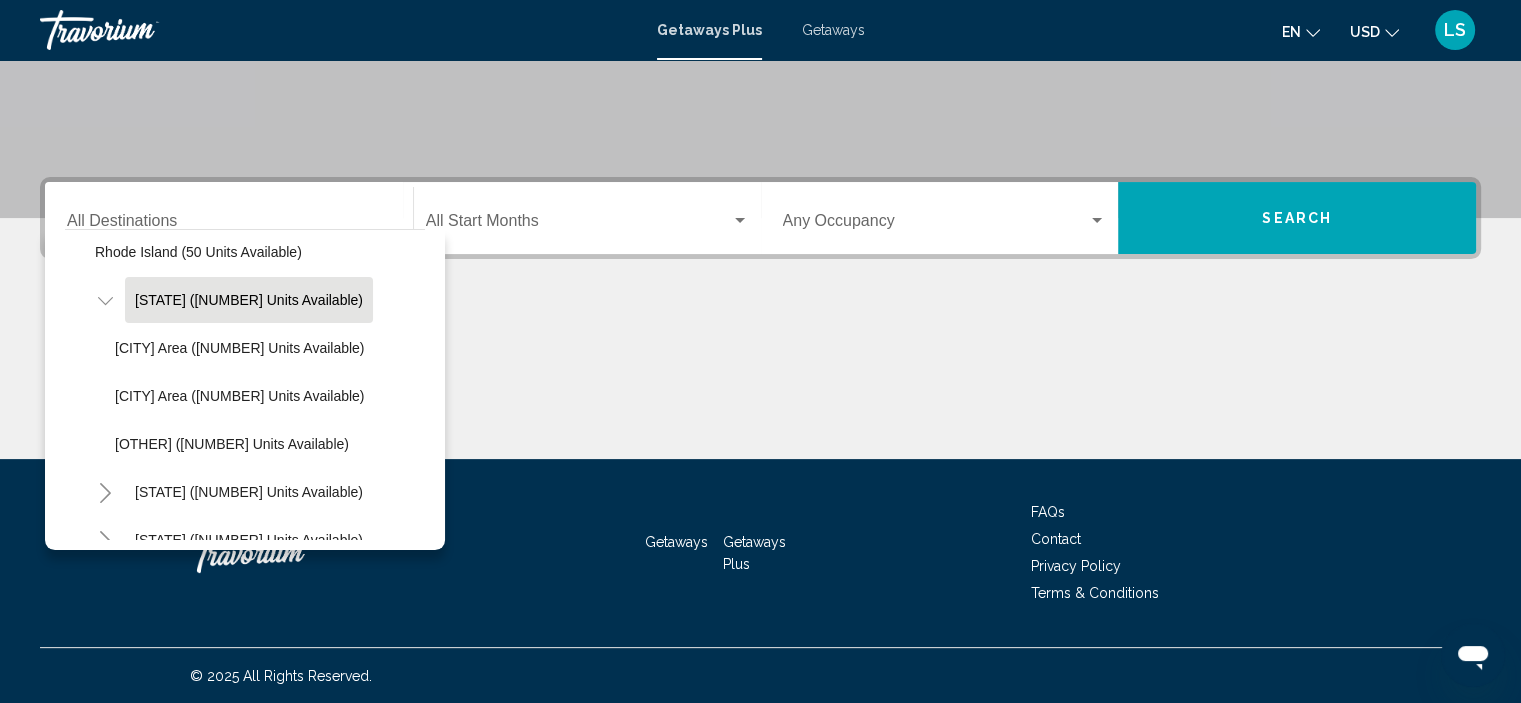 click on "South Carolina (1,667 units available)" 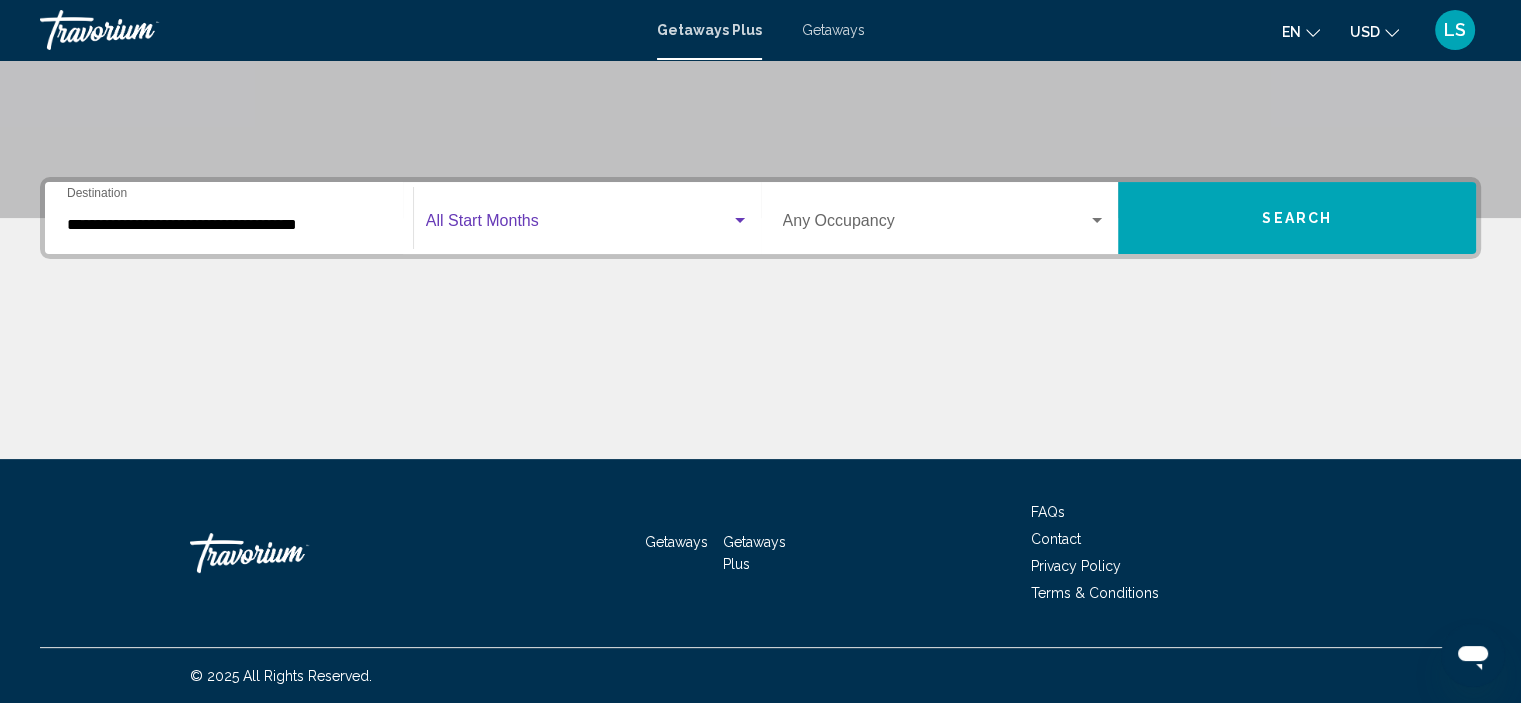 click at bounding box center (578, 225) 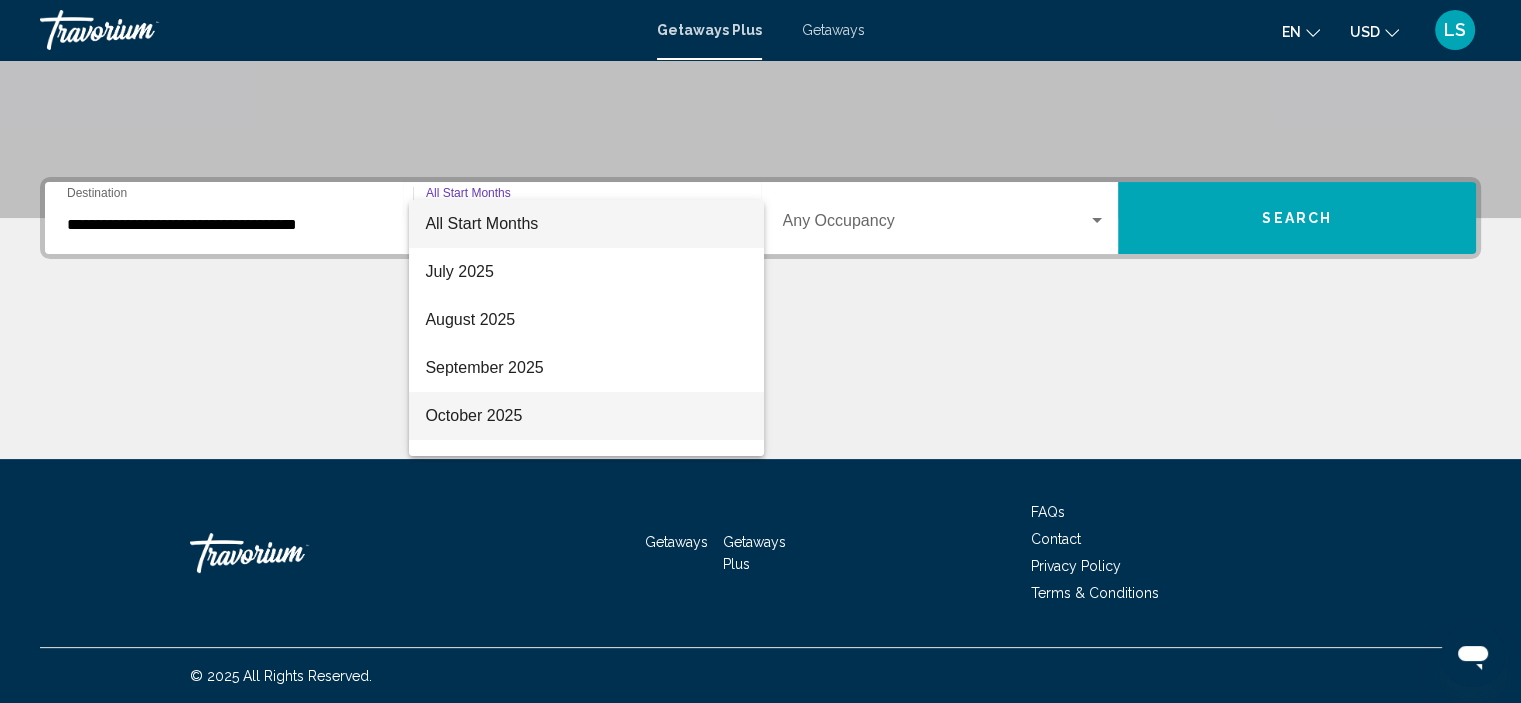 click on "October 2025" at bounding box center [586, 416] 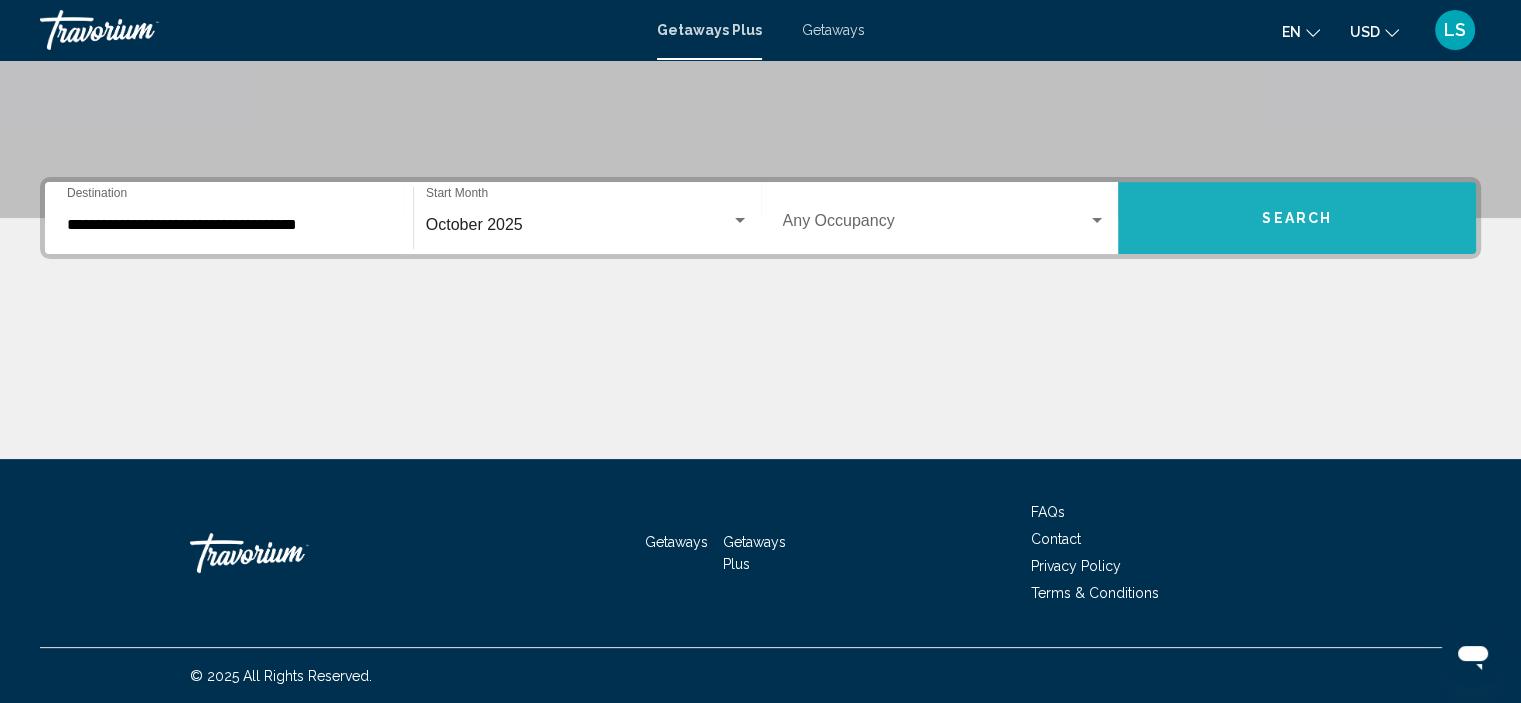 click on "Search" at bounding box center [1297, 218] 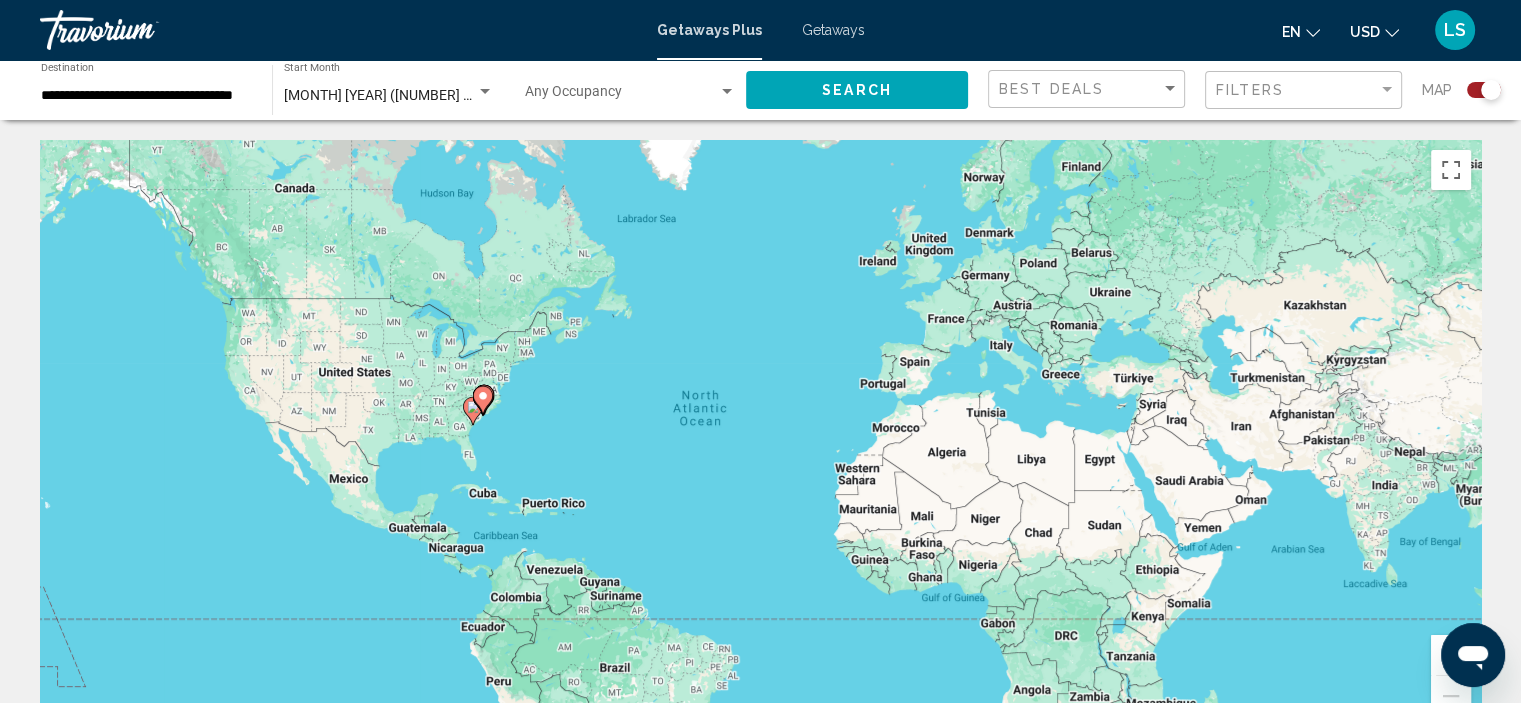click on "Map" 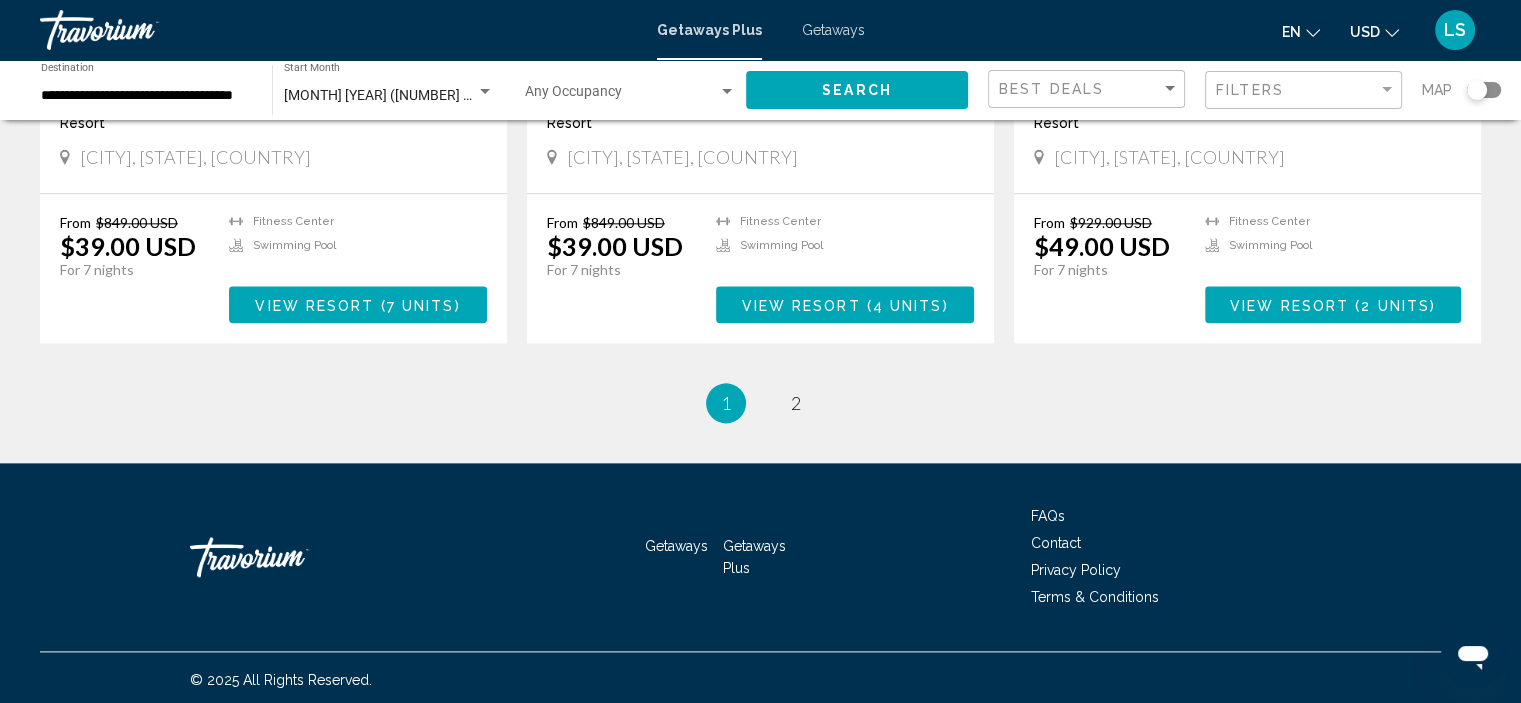 scroll, scrollTop: 2433, scrollLeft: 0, axis: vertical 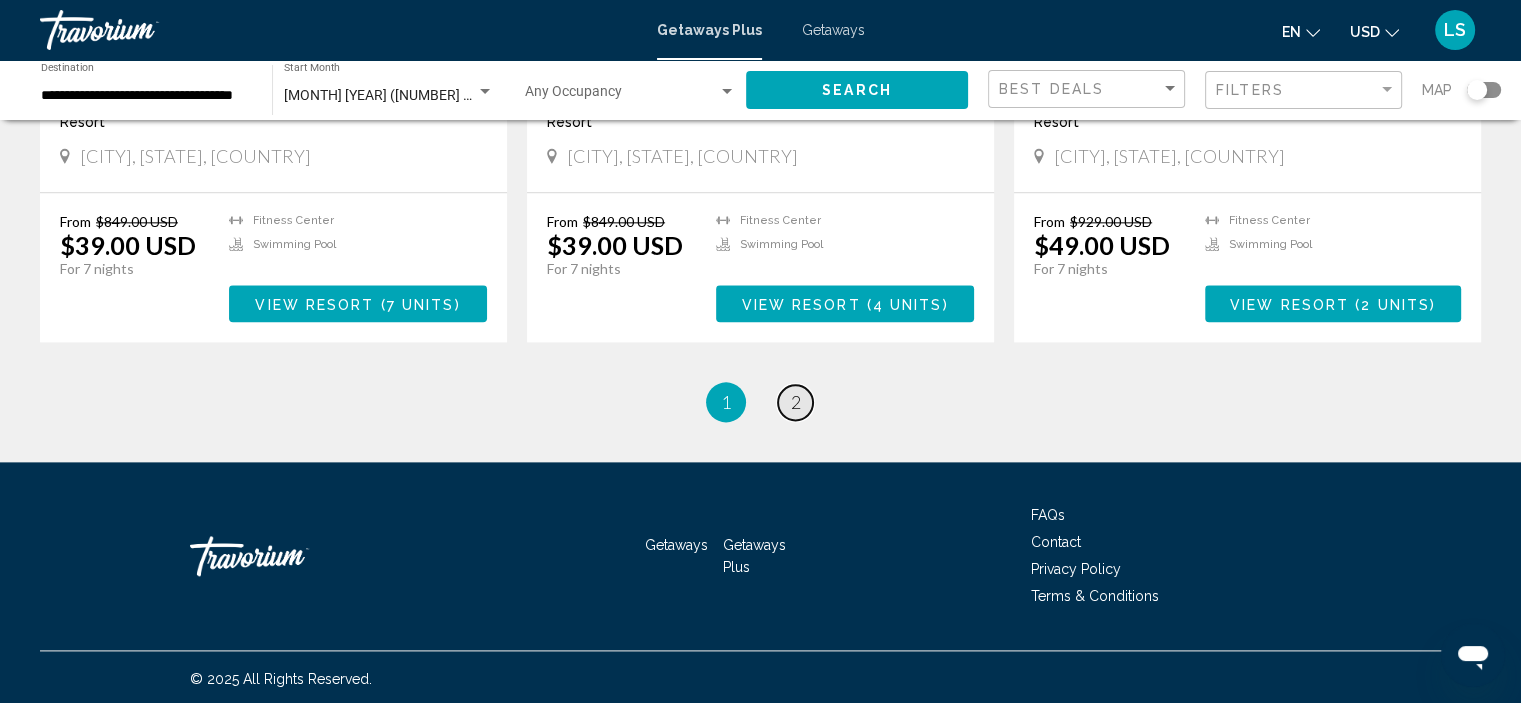 click on "page  2" at bounding box center [795, 402] 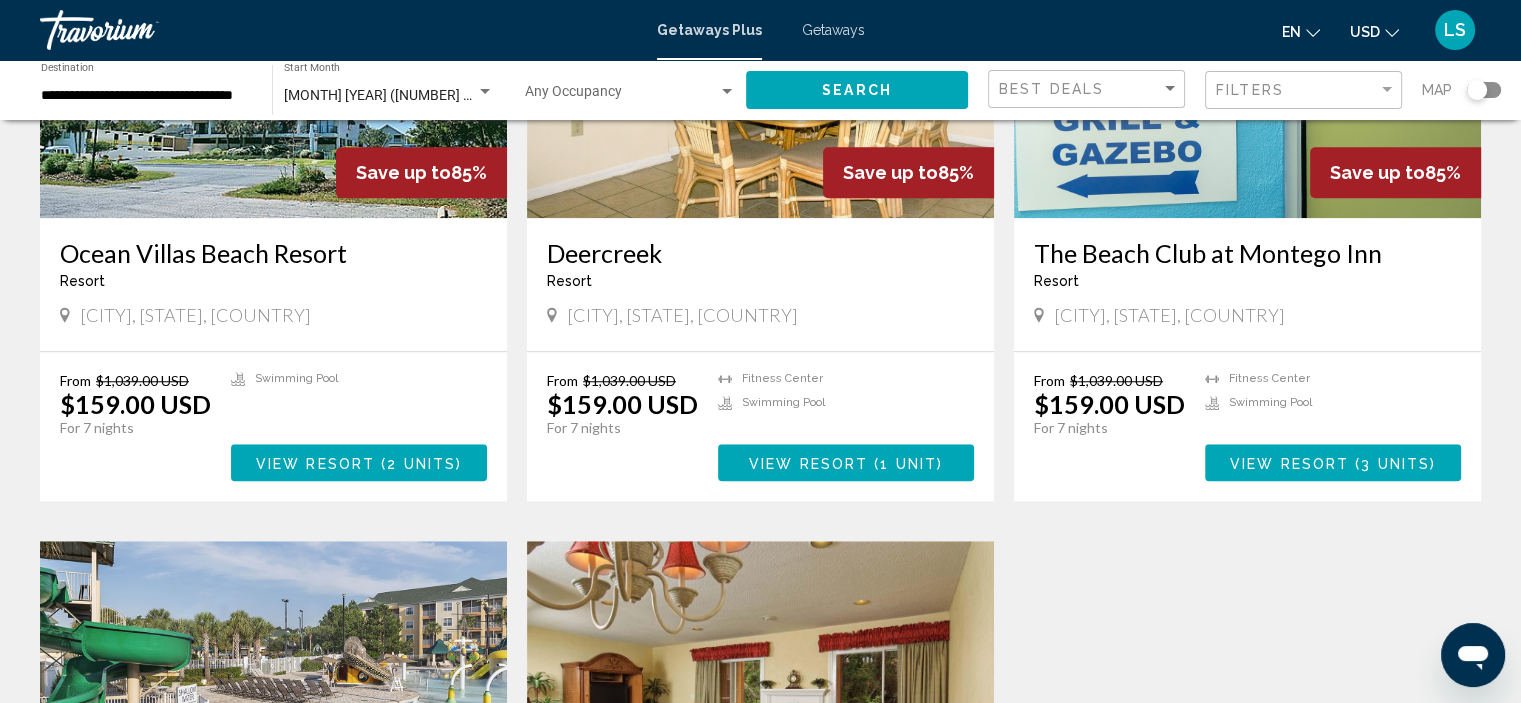 scroll, scrollTop: 1332, scrollLeft: 0, axis: vertical 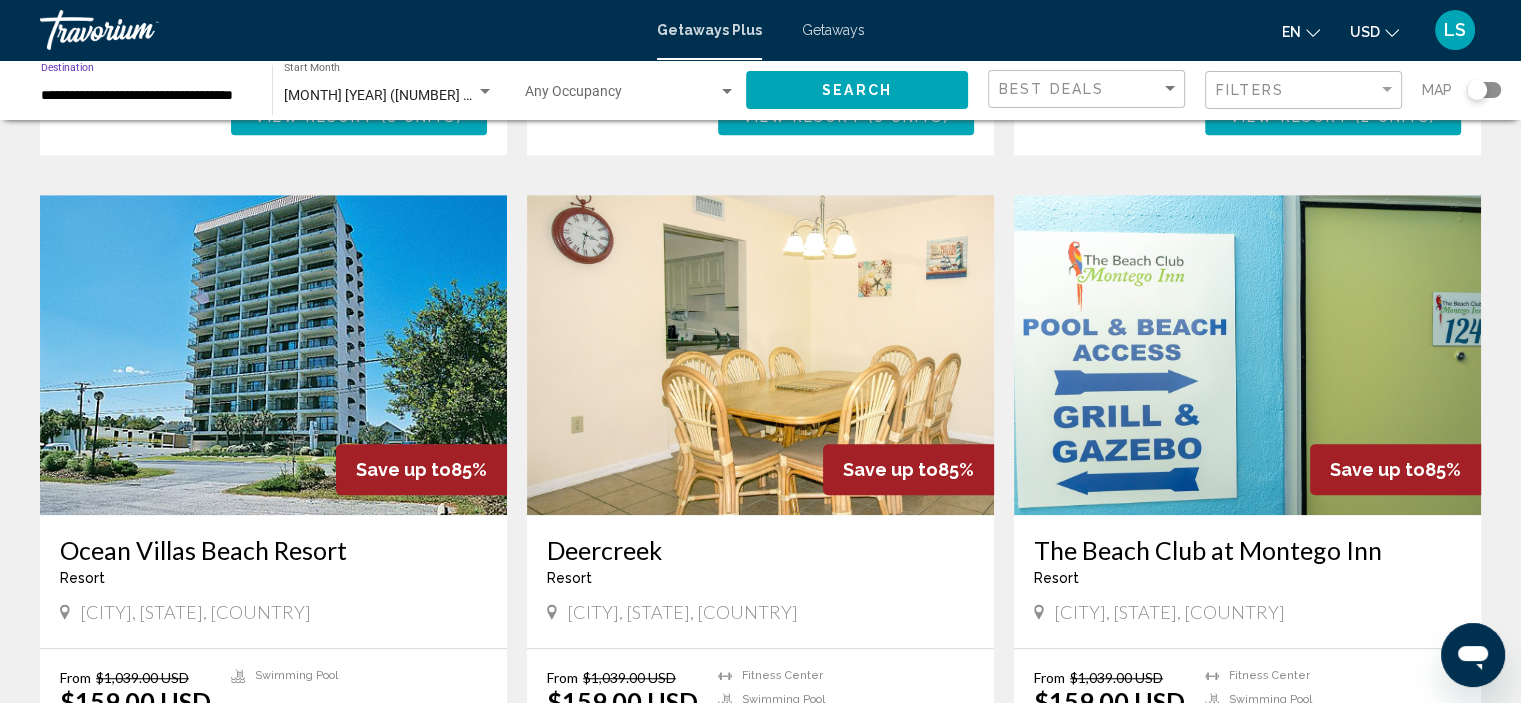 click on "**********" at bounding box center [146, 96] 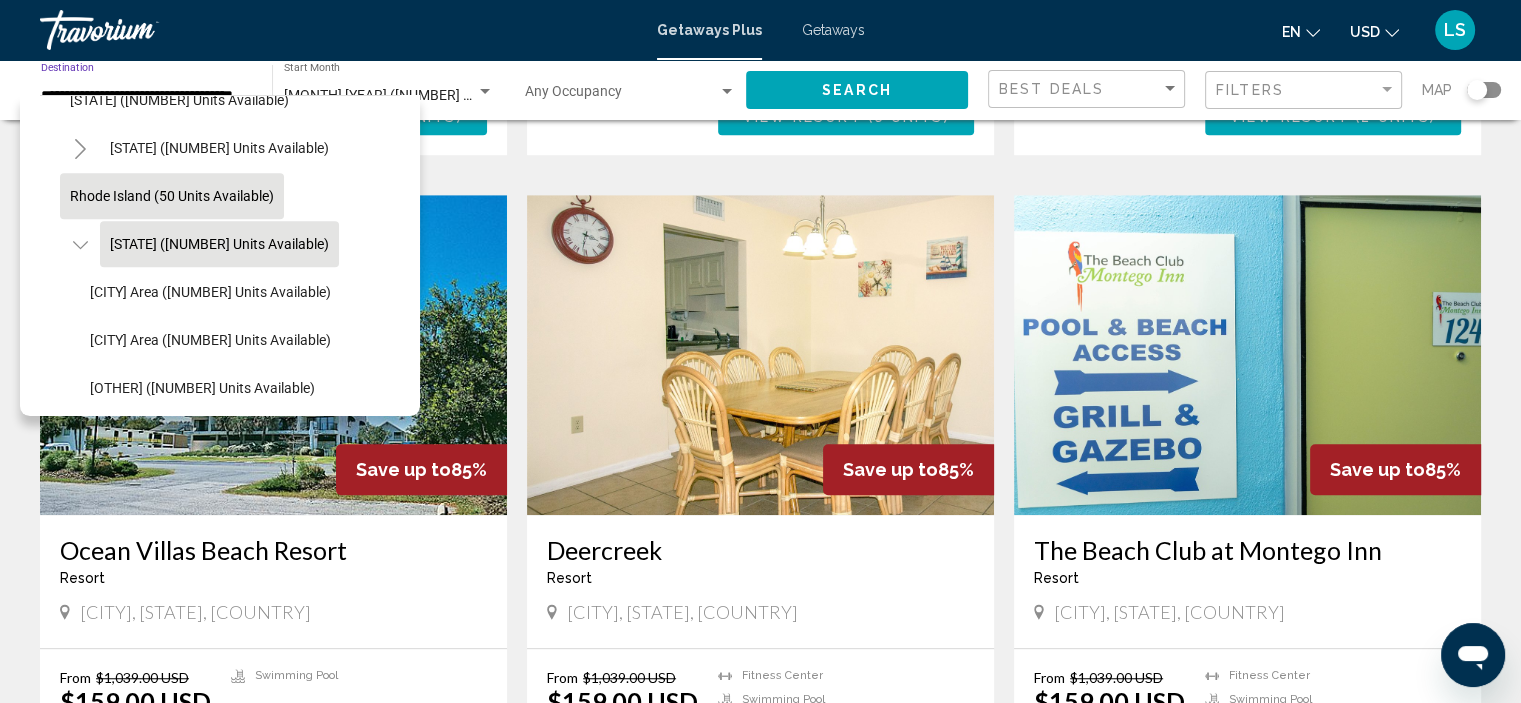 scroll, scrollTop: 1222, scrollLeft: 0, axis: vertical 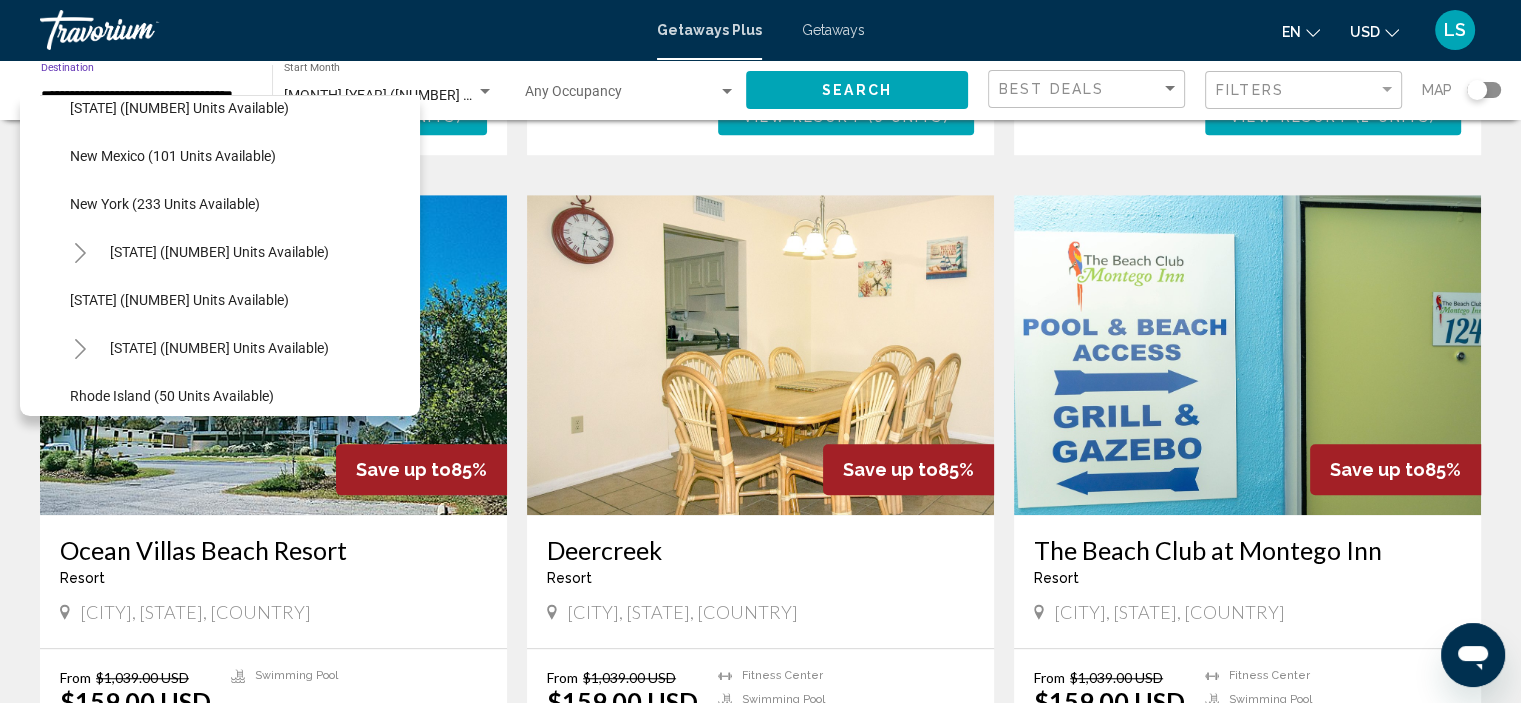 click 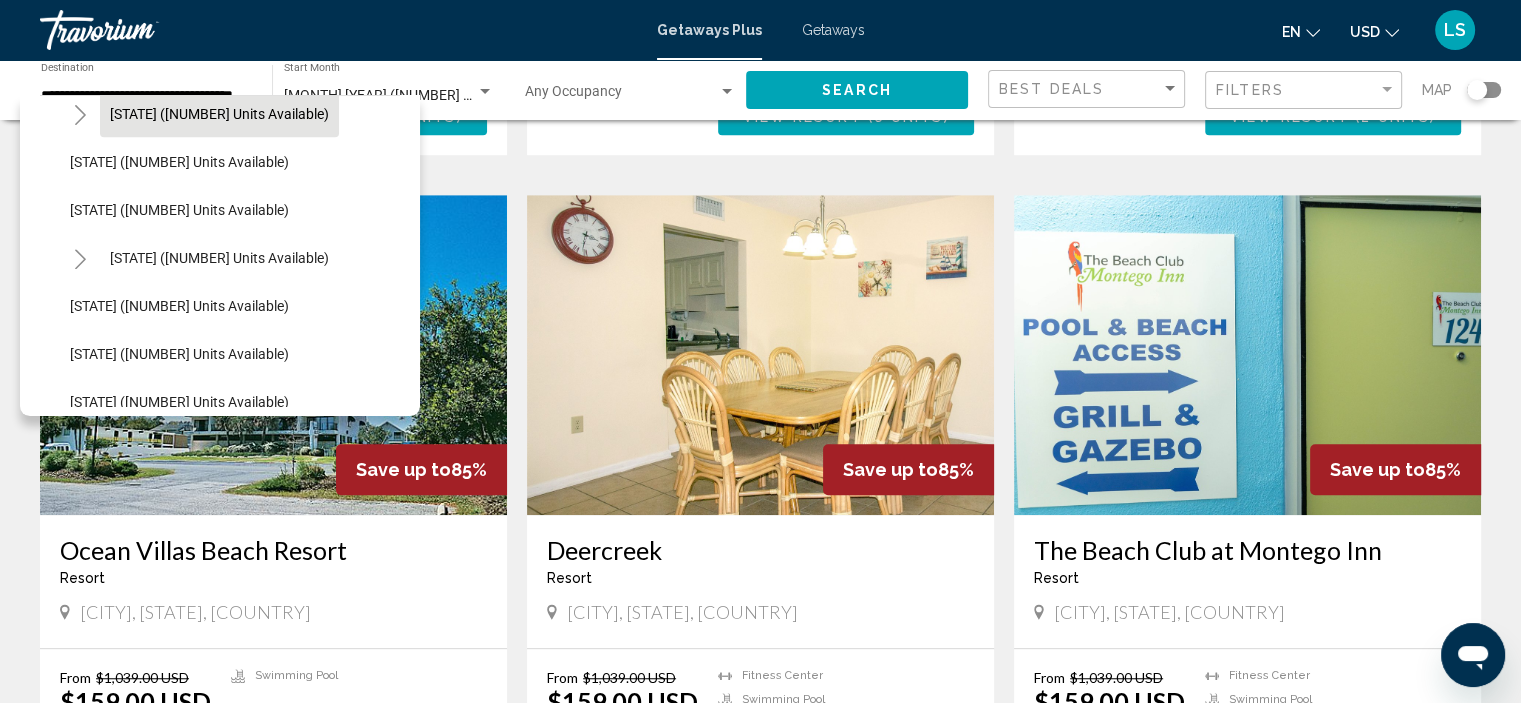 scroll, scrollTop: 1922, scrollLeft: 0, axis: vertical 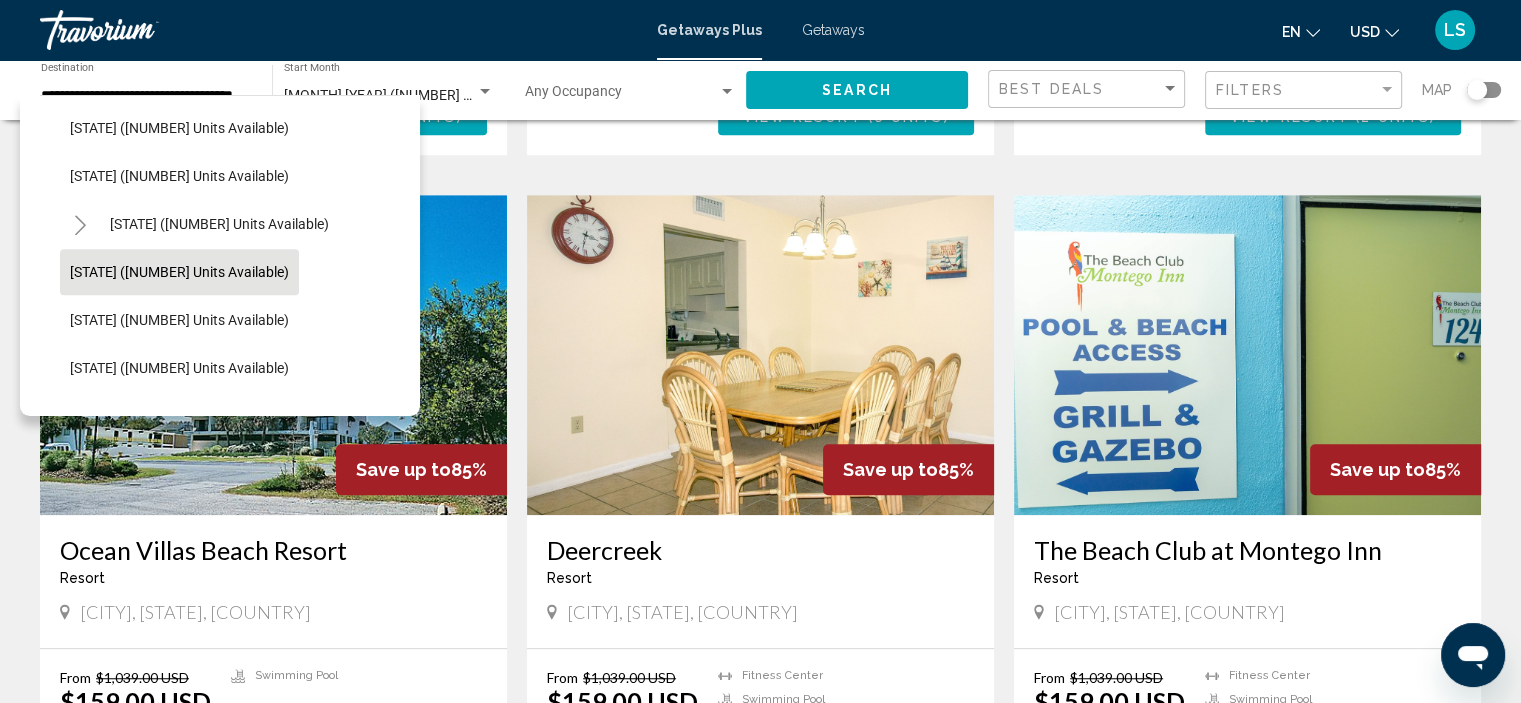 click on "Washington ([NUMBER] units available)" 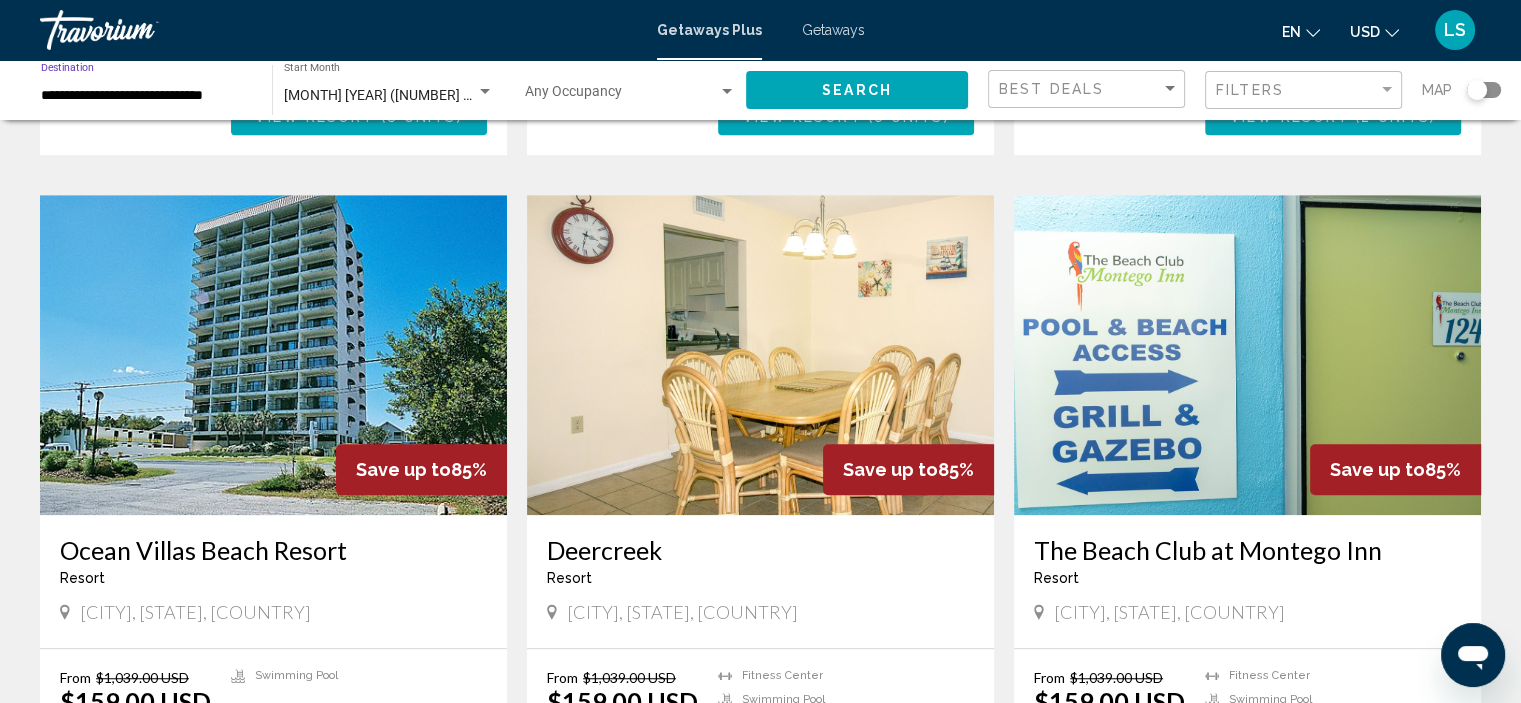 click on "Search" 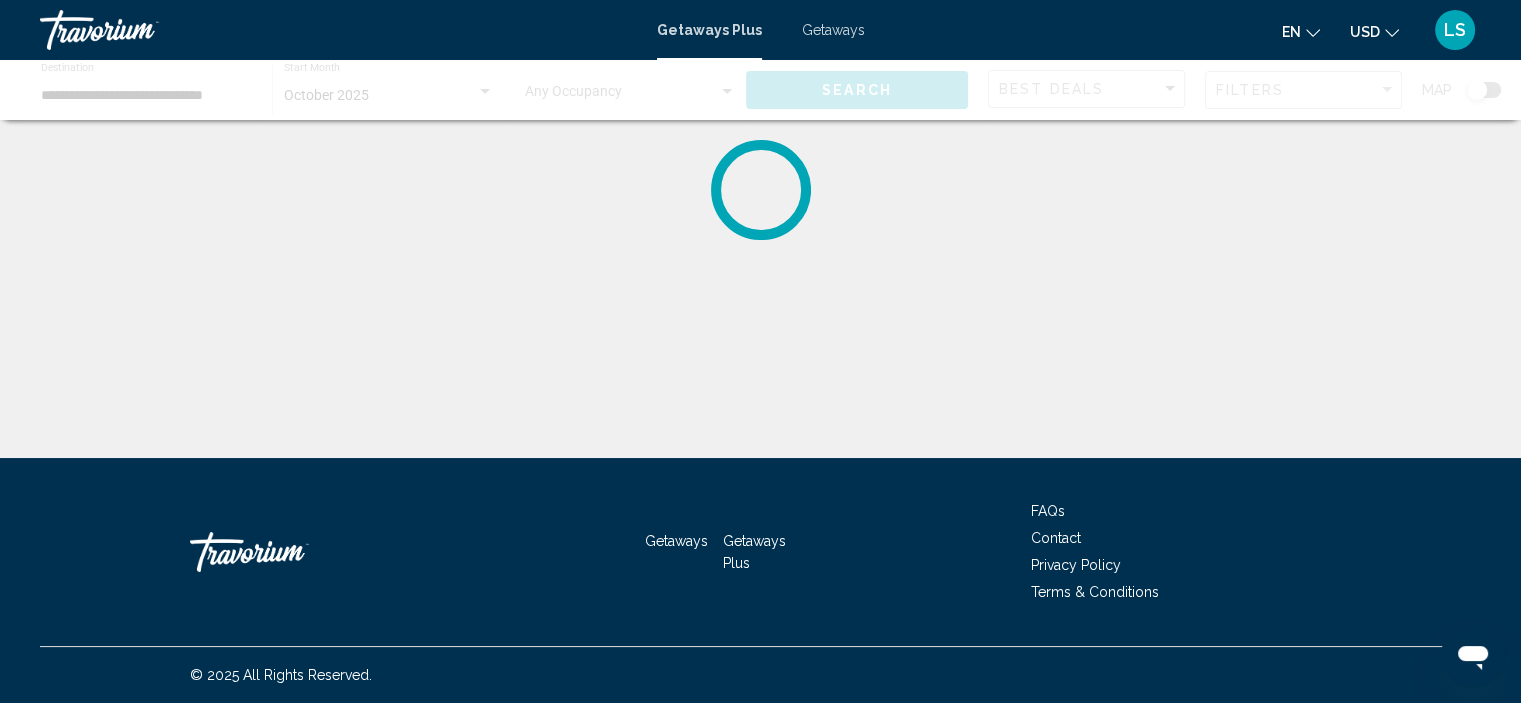 scroll, scrollTop: 0, scrollLeft: 0, axis: both 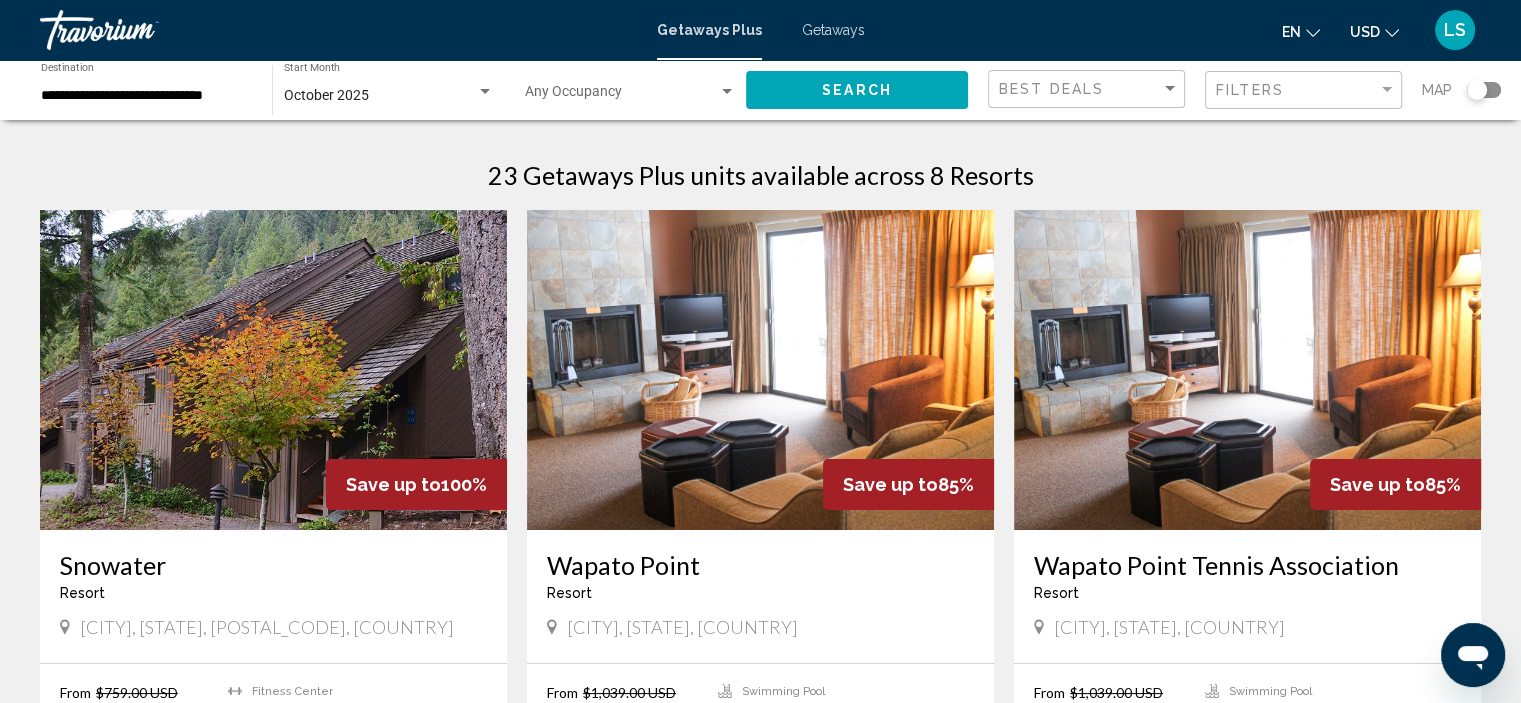 click on "**********" at bounding box center (146, 96) 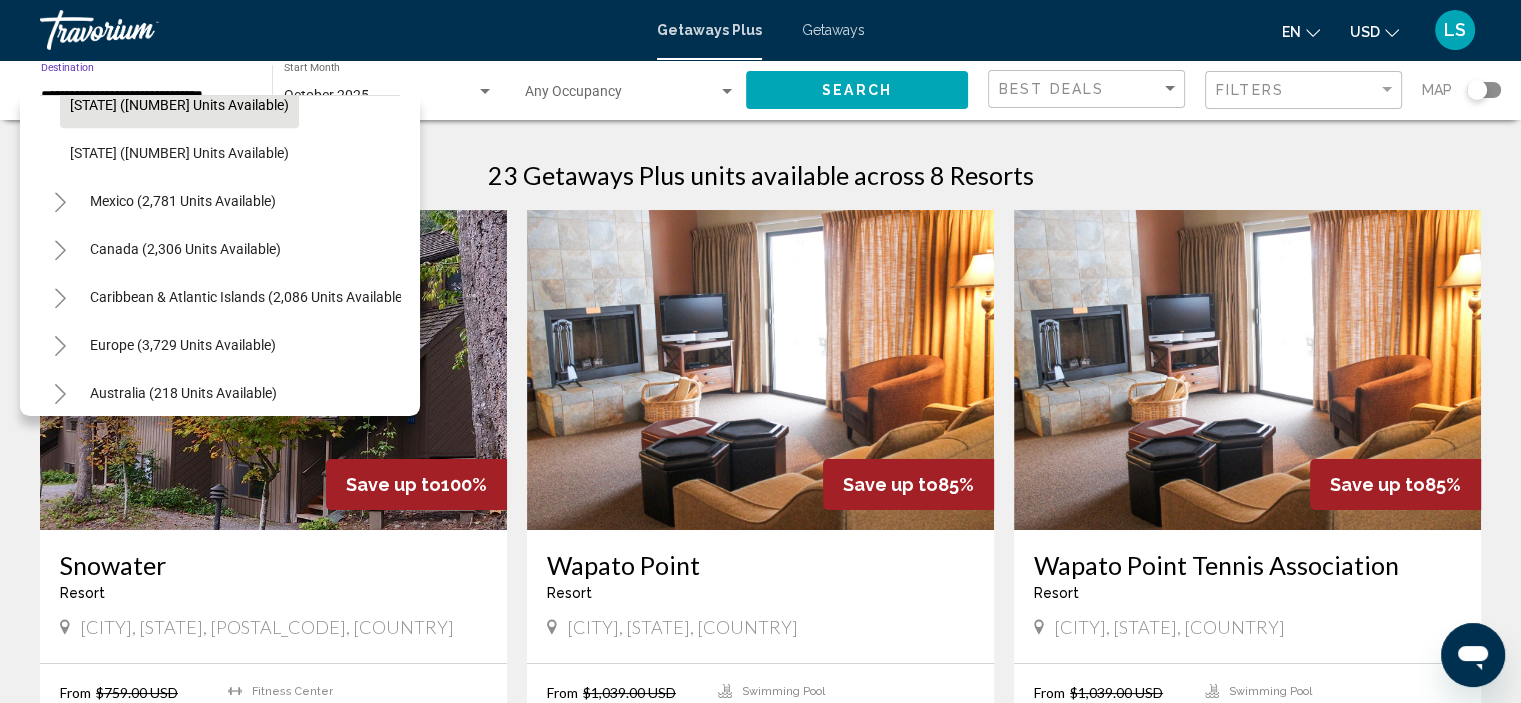scroll, scrollTop: 1910, scrollLeft: 0, axis: vertical 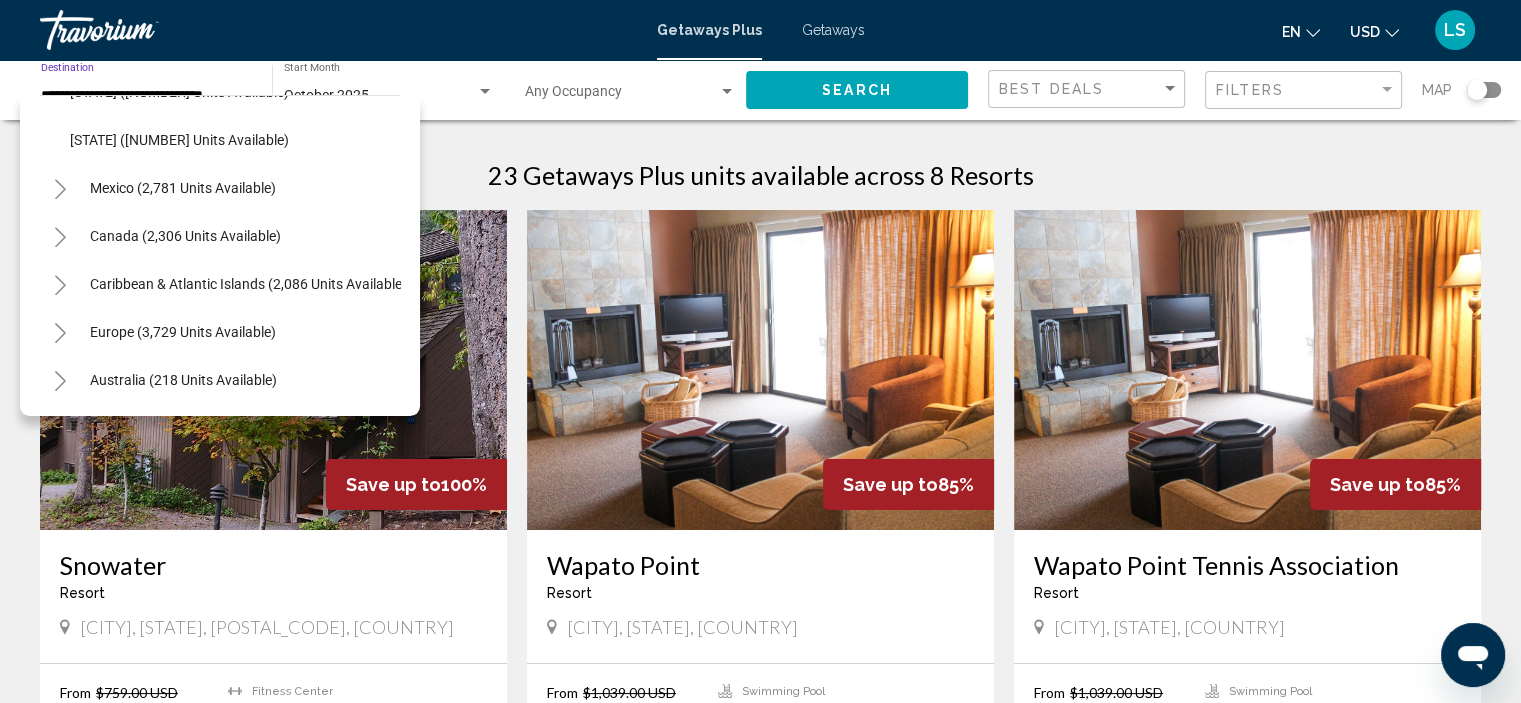 click 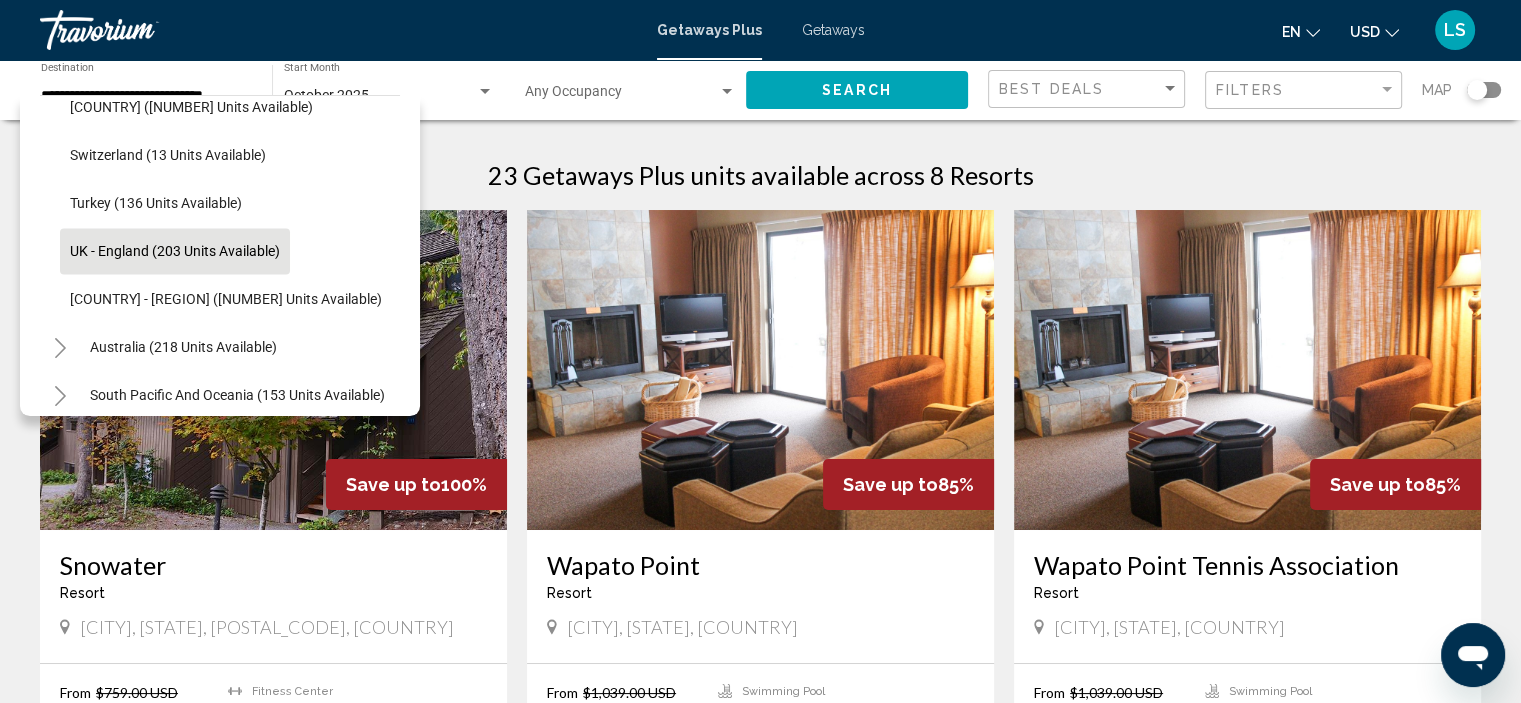 scroll, scrollTop: 2810, scrollLeft: 0, axis: vertical 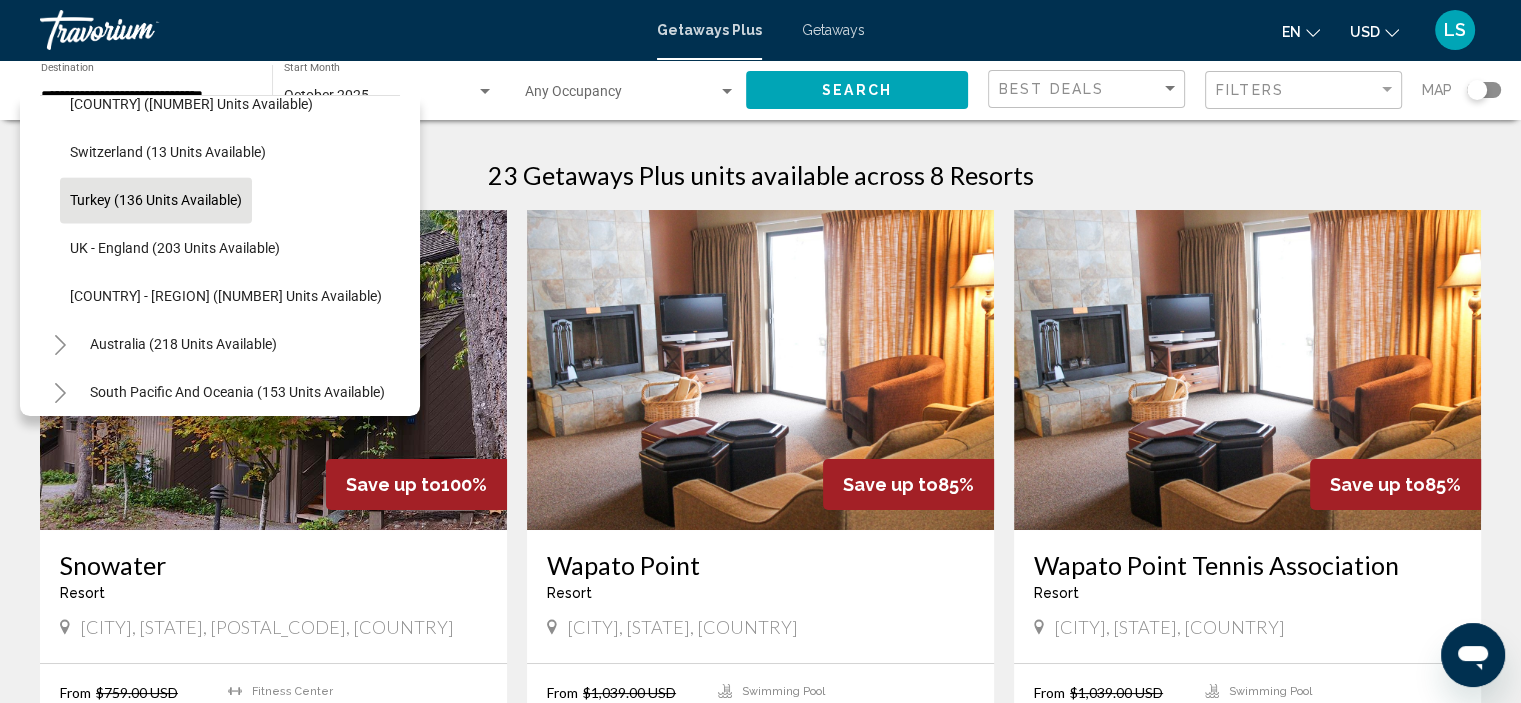 click on "Turkey (136 units available)" 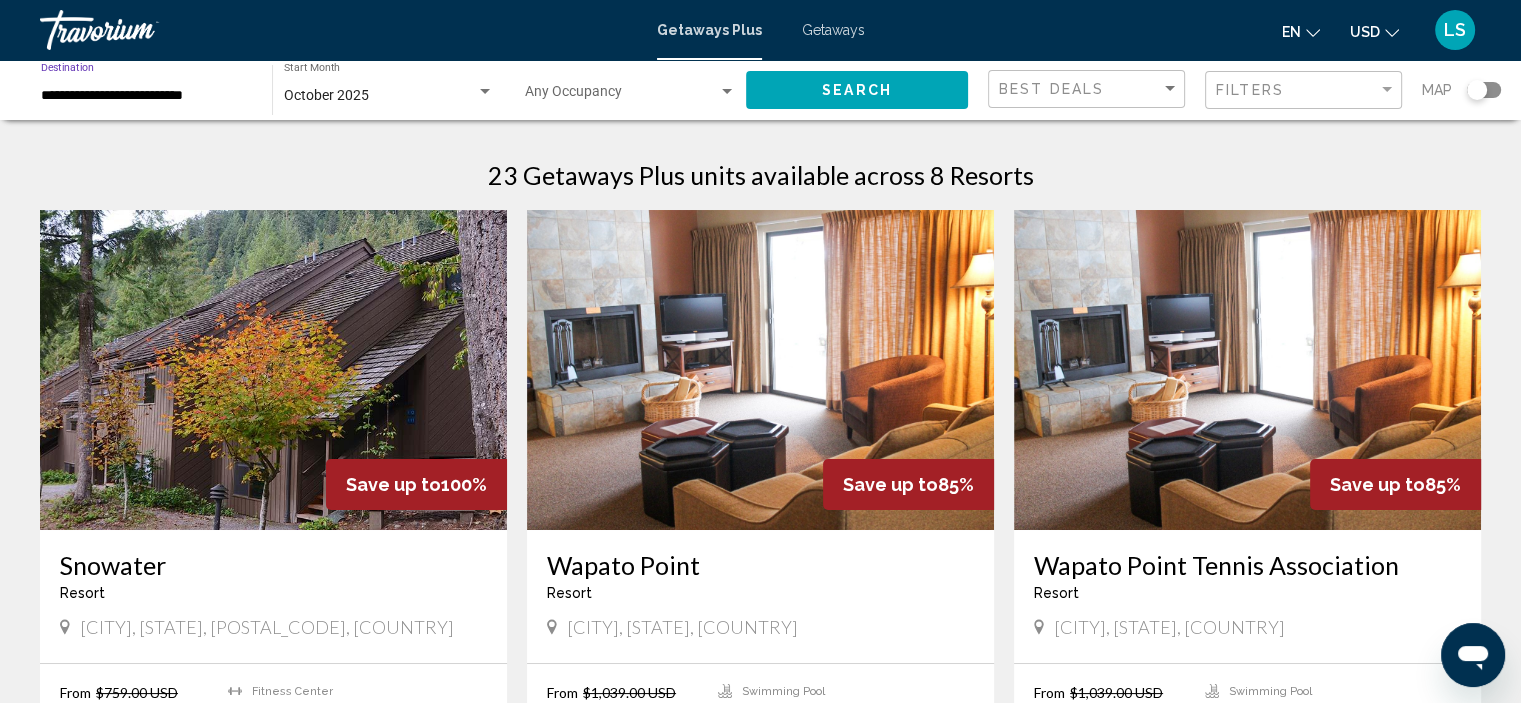 click on "Search" 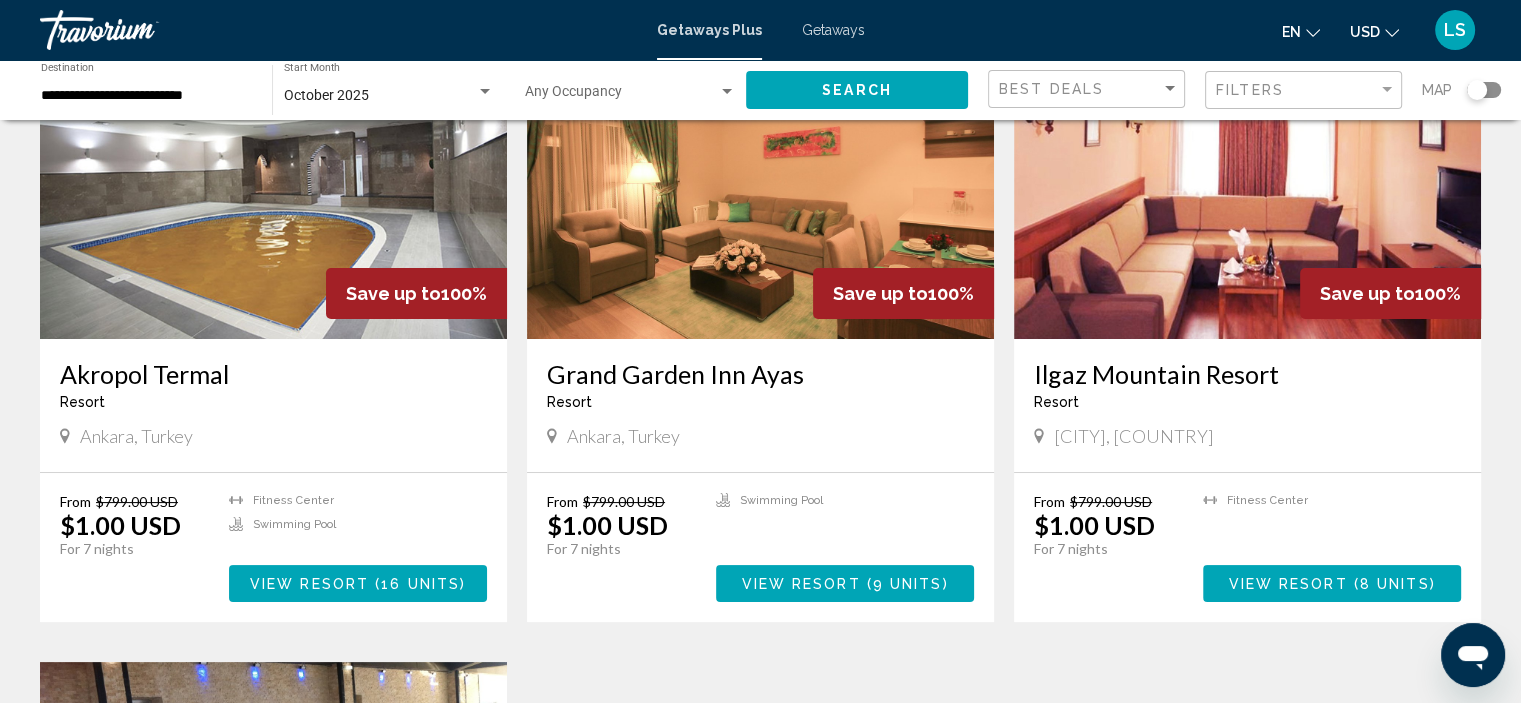 scroll, scrollTop: 0, scrollLeft: 0, axis: both 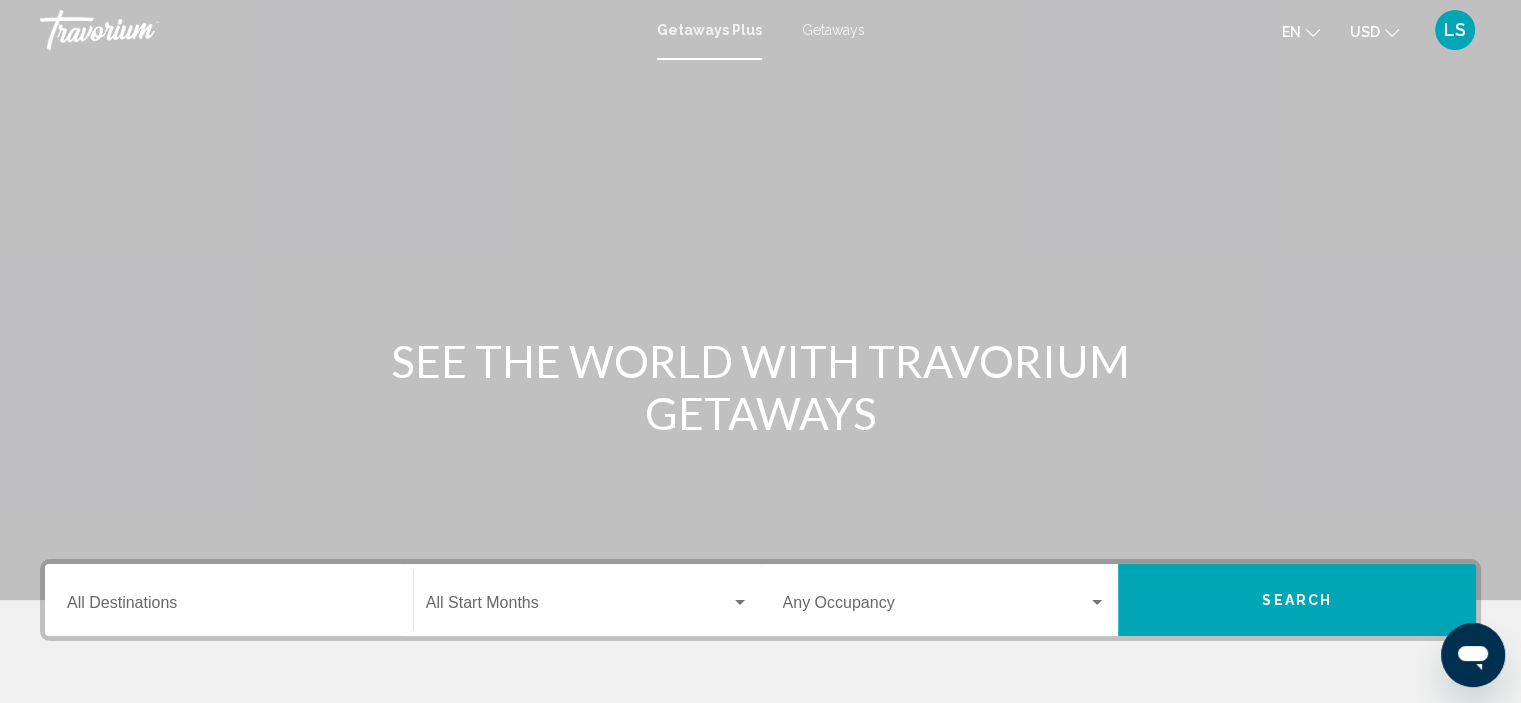 click on "Destination All Destinations" at bounding box center (229, 607) 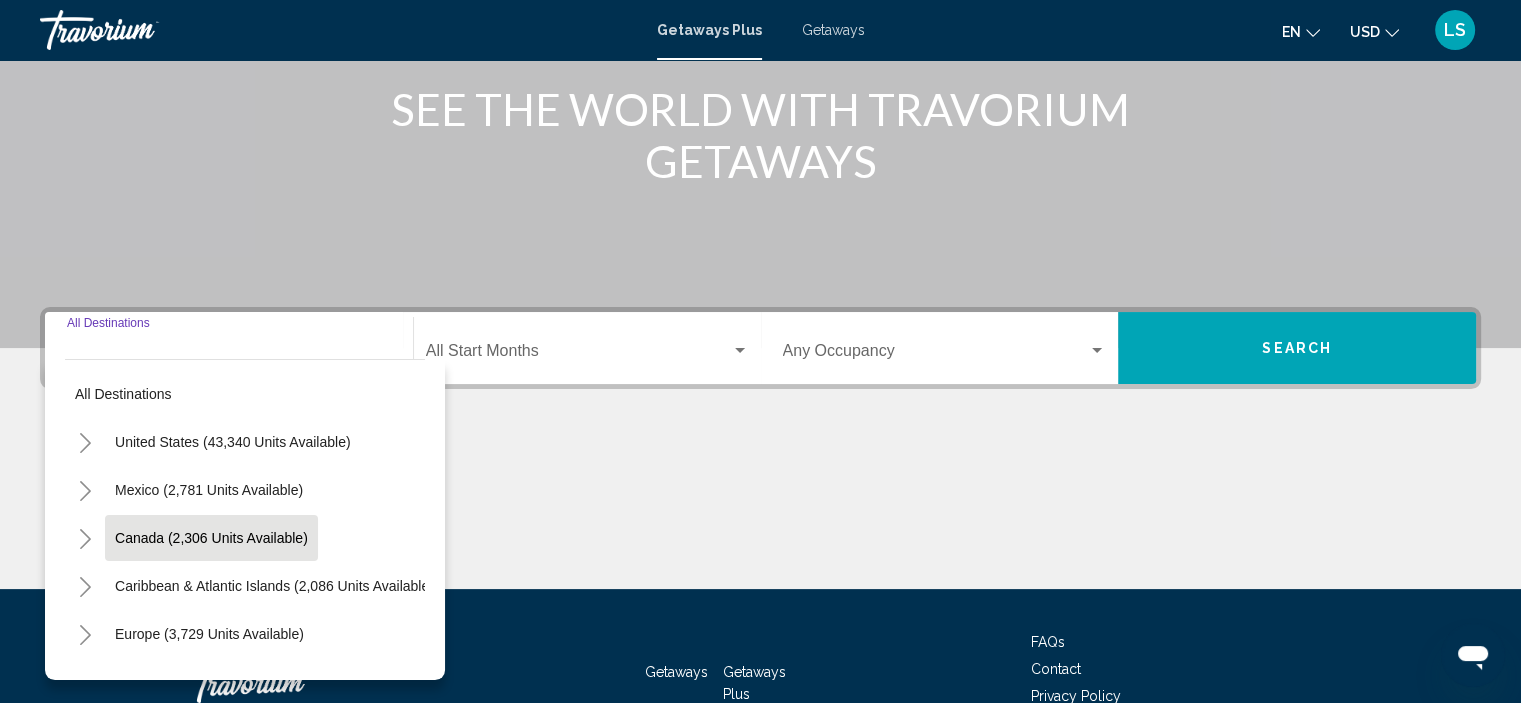scroll, scrollTop: 382, scrollLeft: 0, axis: vertical 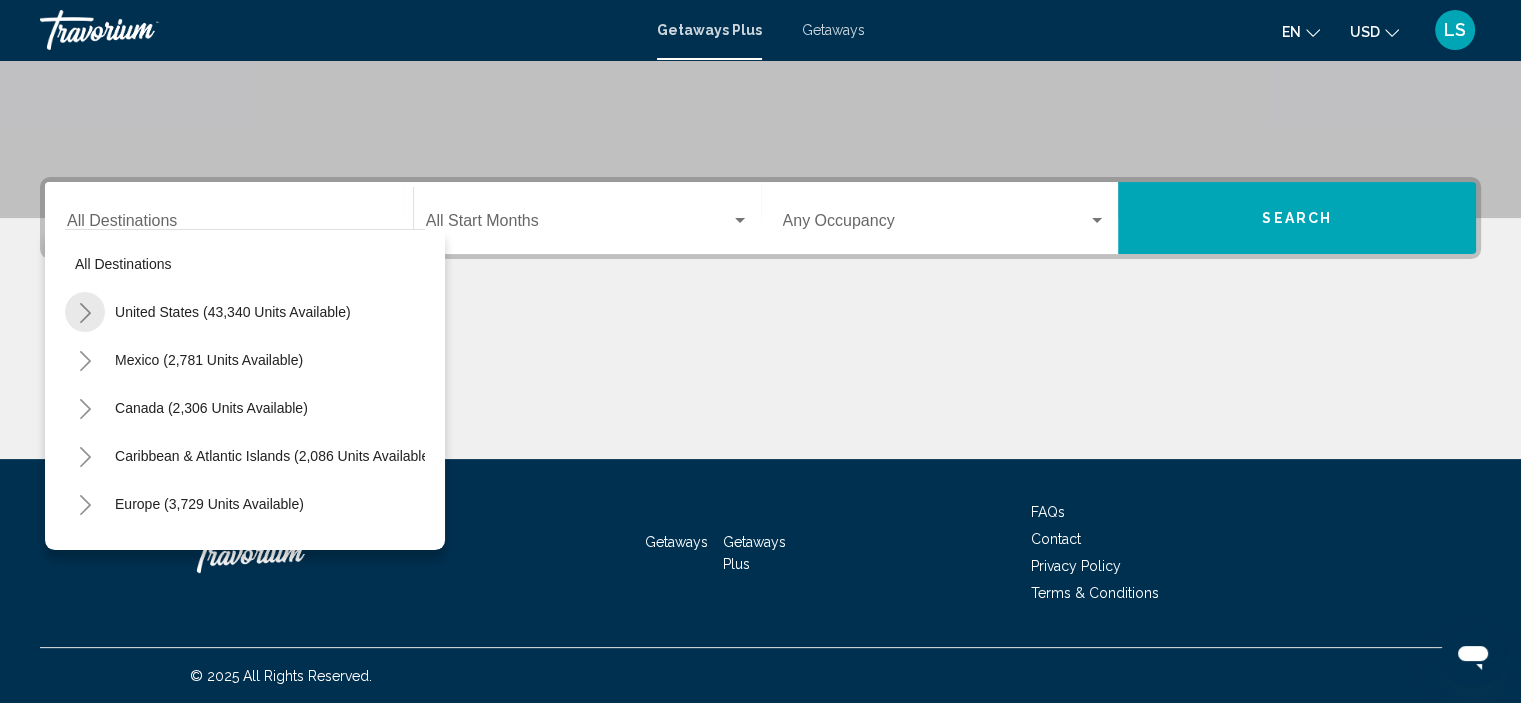 click 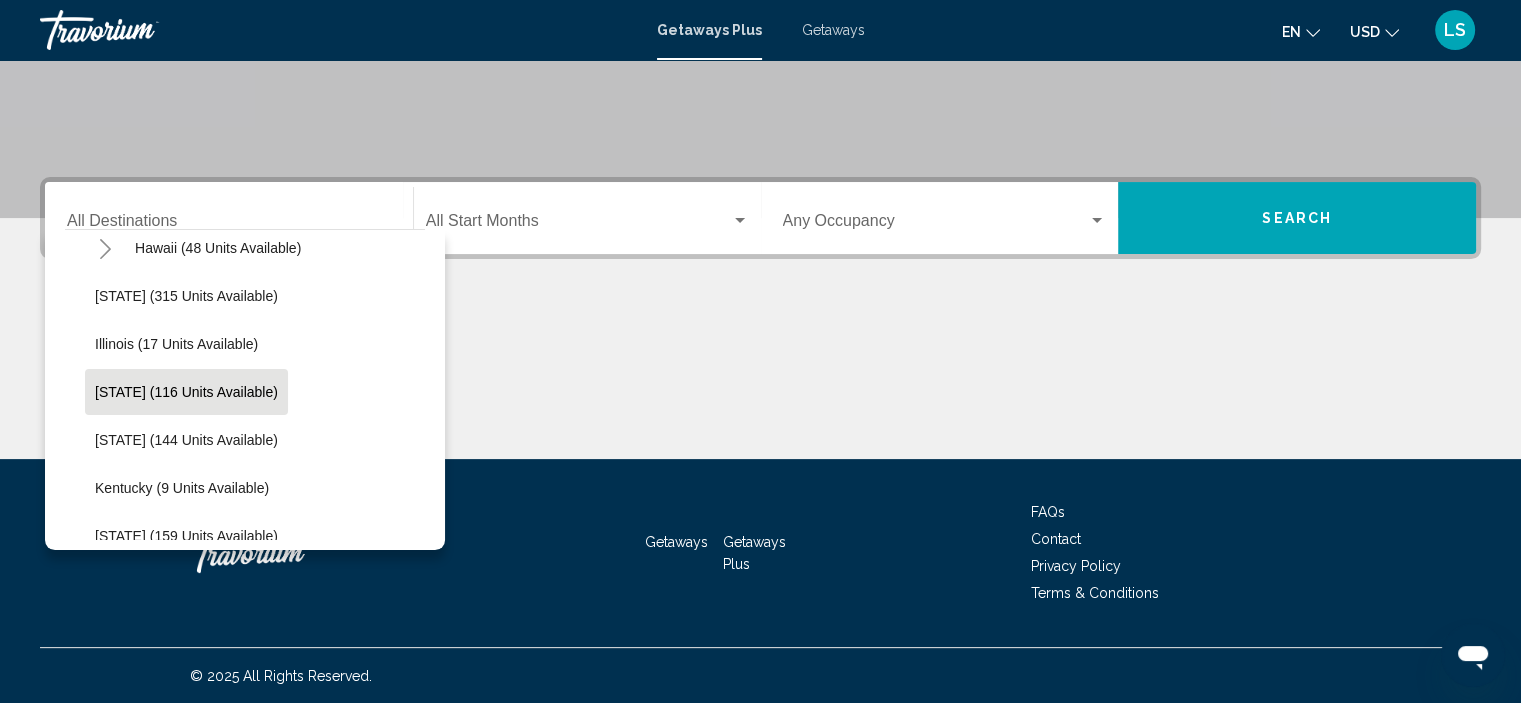 scroll, scrollTop: 500, scrollLeft: 0, axis: vertical 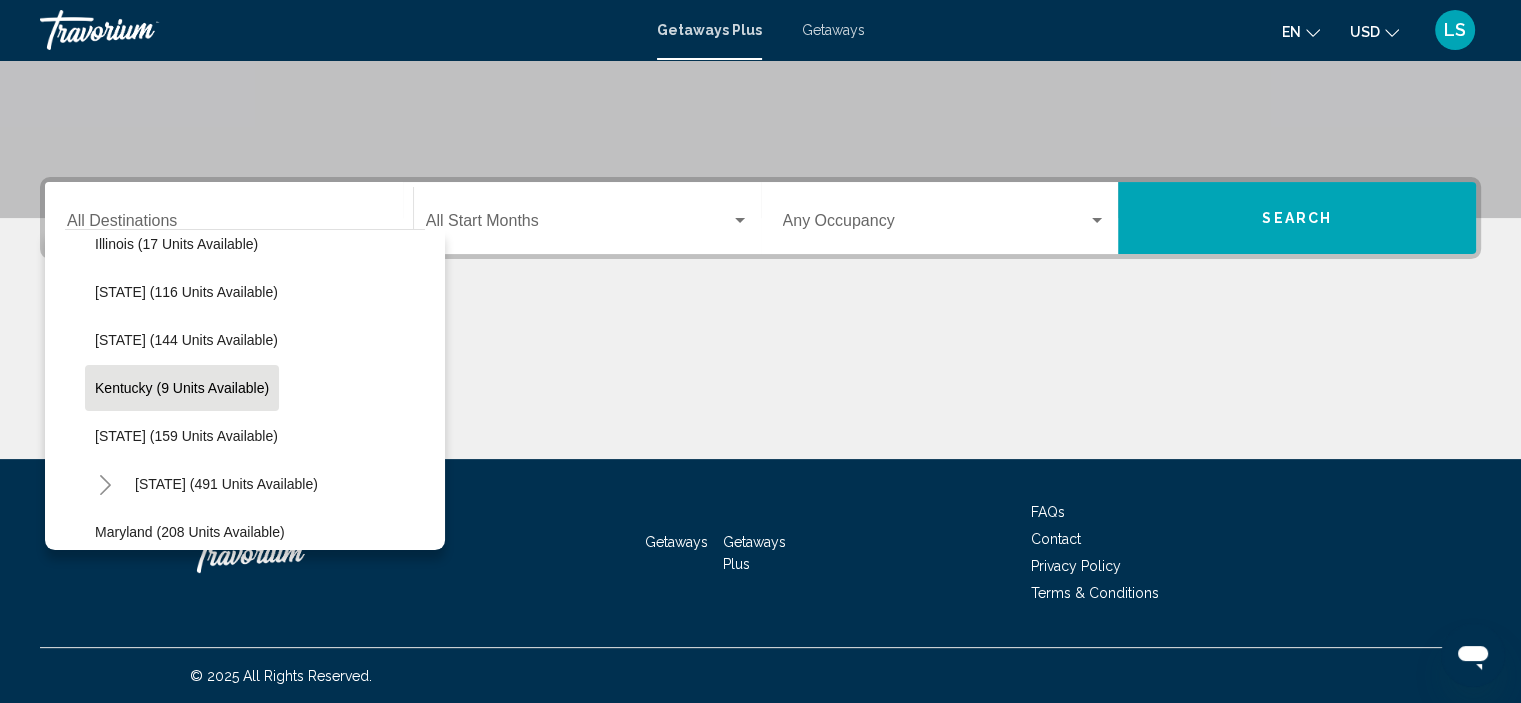 click on "Kentucky (9 units available)" 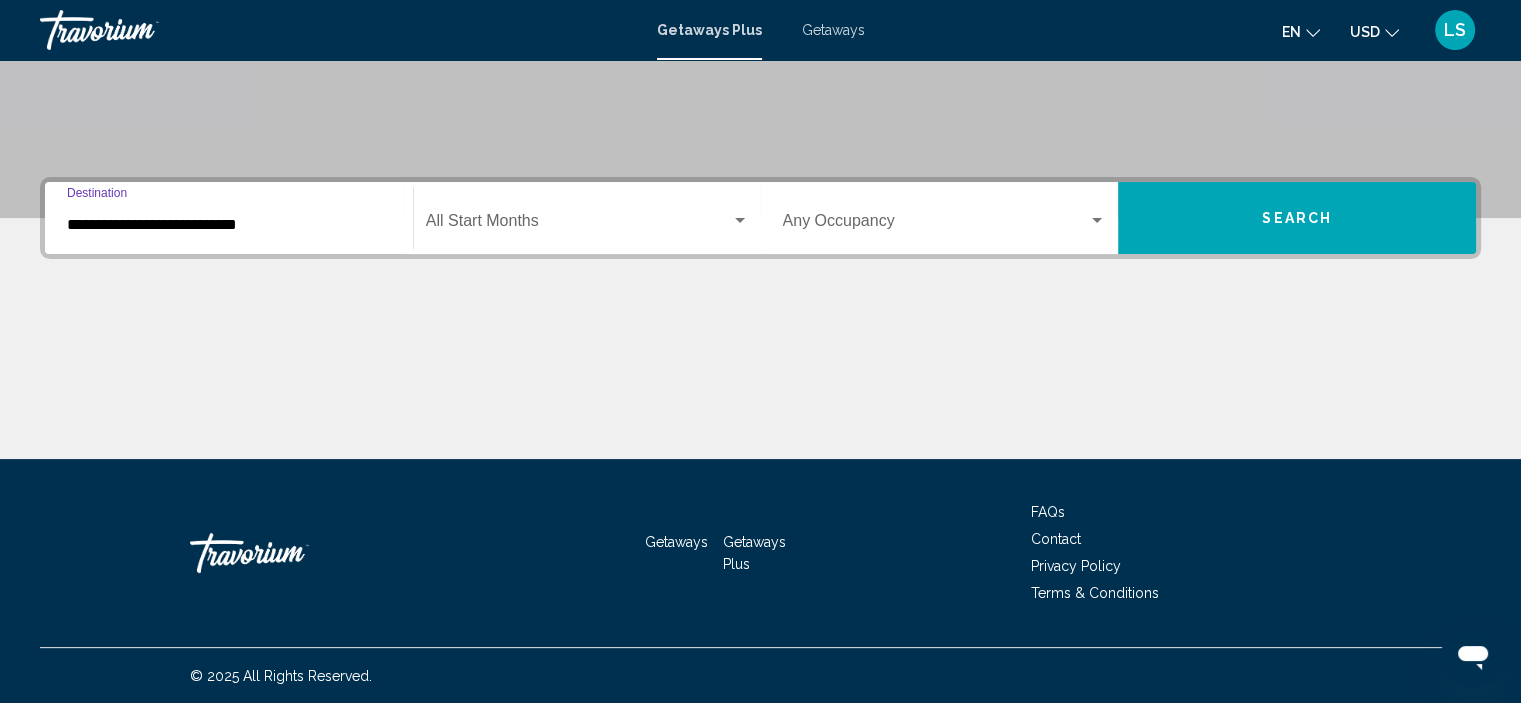 click on "Search" at bounding box center [1297, 219] 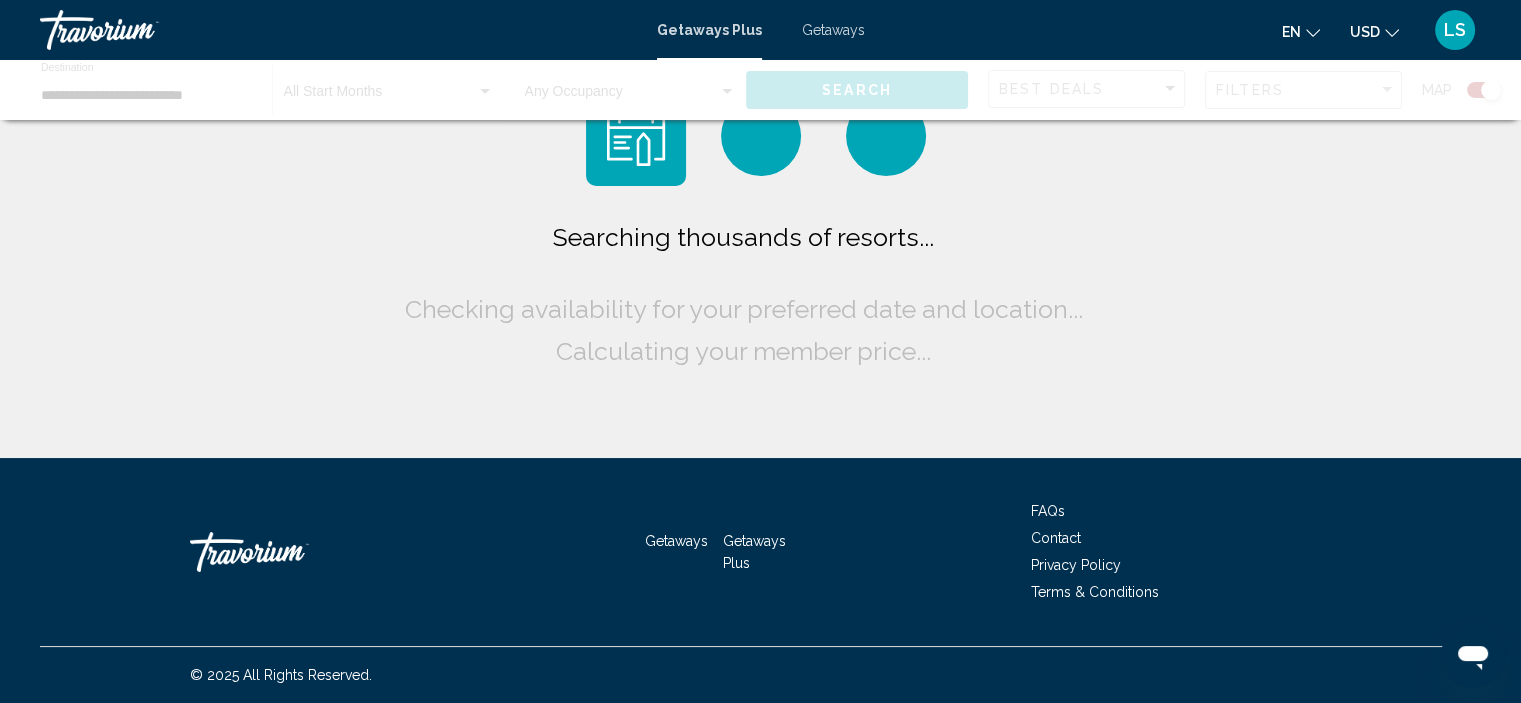 scroll, scrollTop: 0, scrollLeft: 0, axis: both 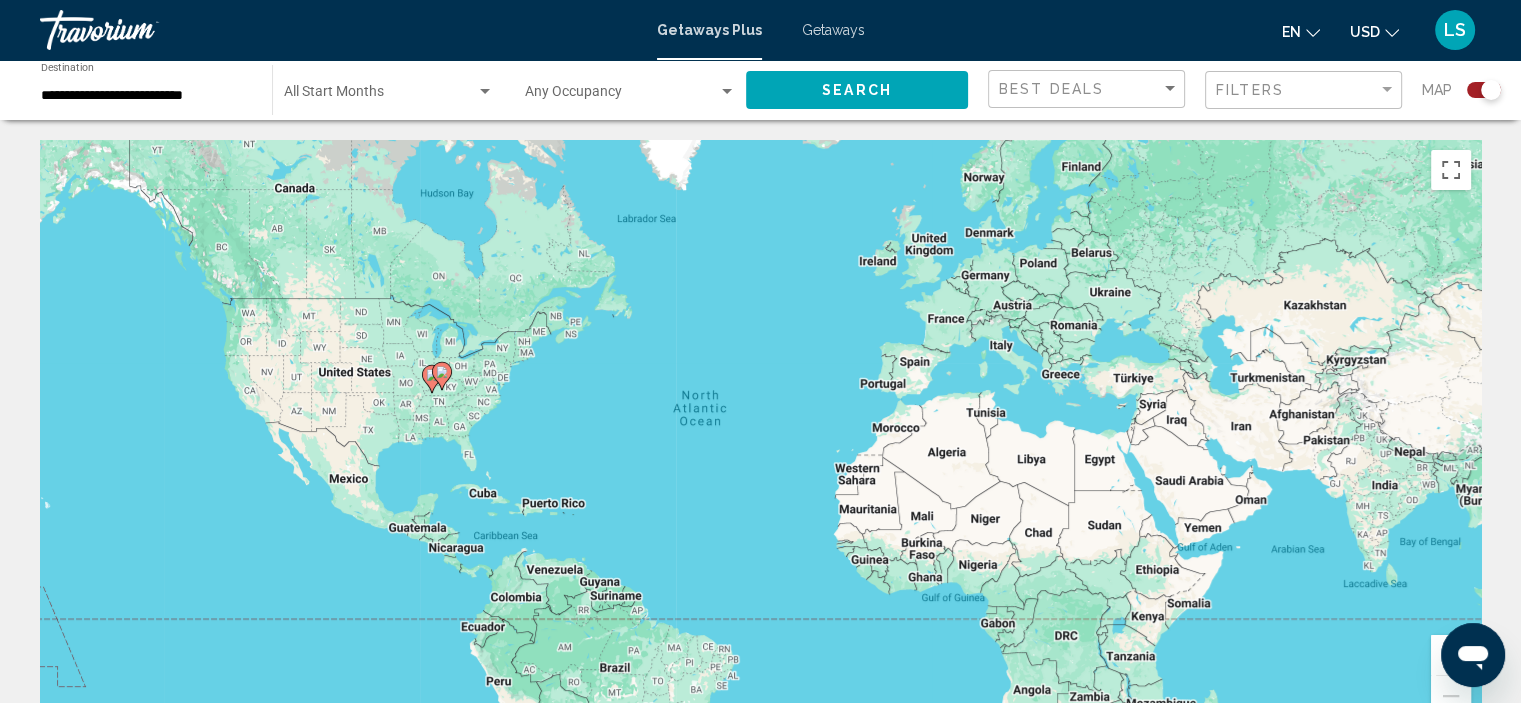 click 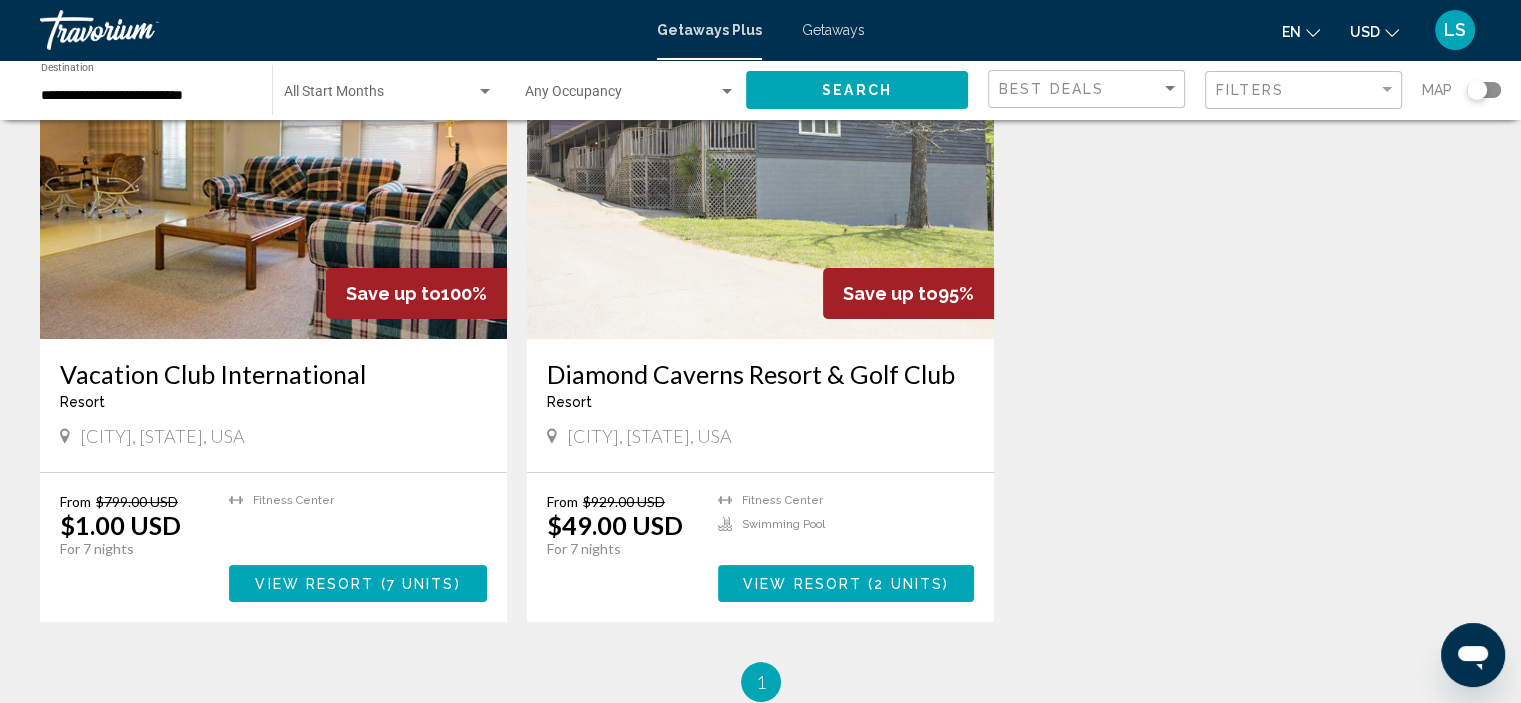 scroll, scrollTop: 200, scrollLeft: 0, axis: vertical 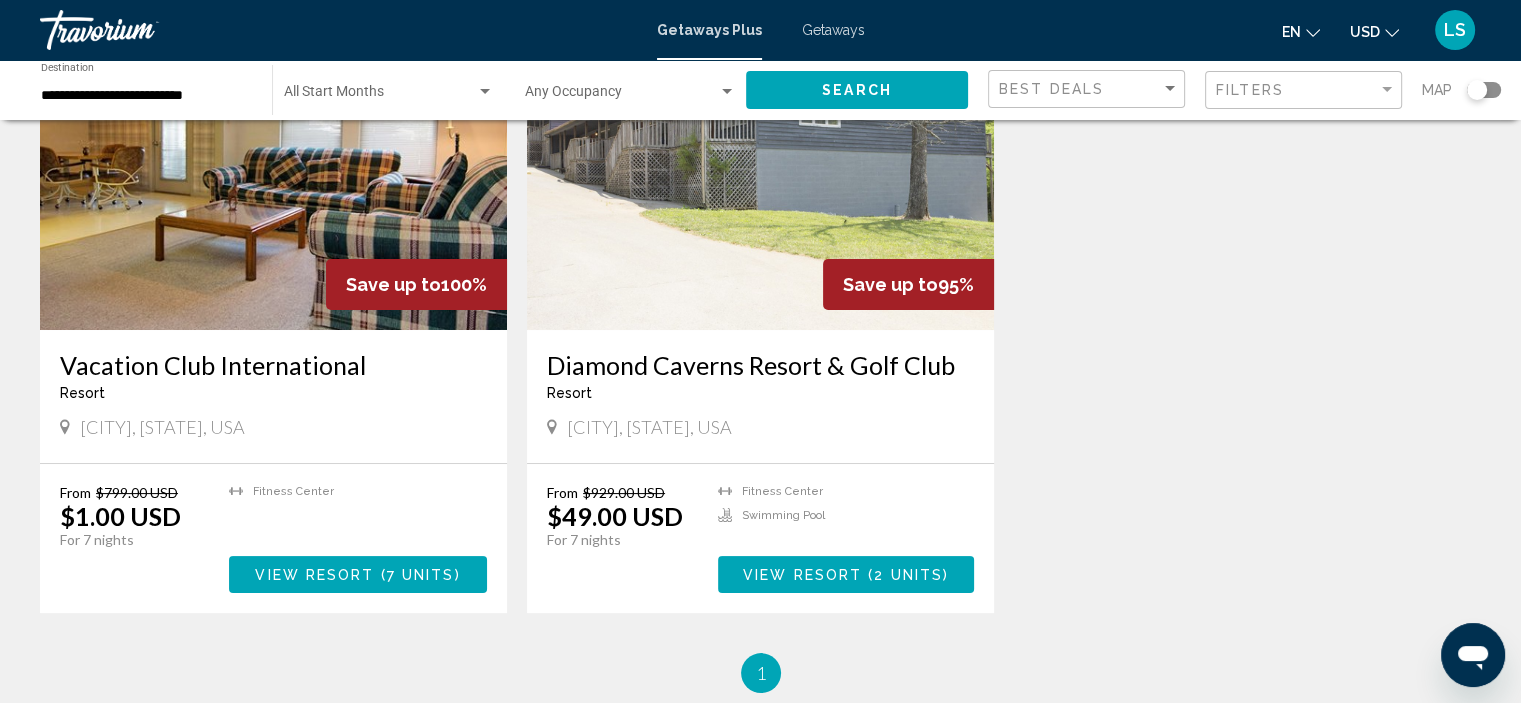 click on "Diamond Caverns Resort & Golf Club" at bounding box center [760, 365] 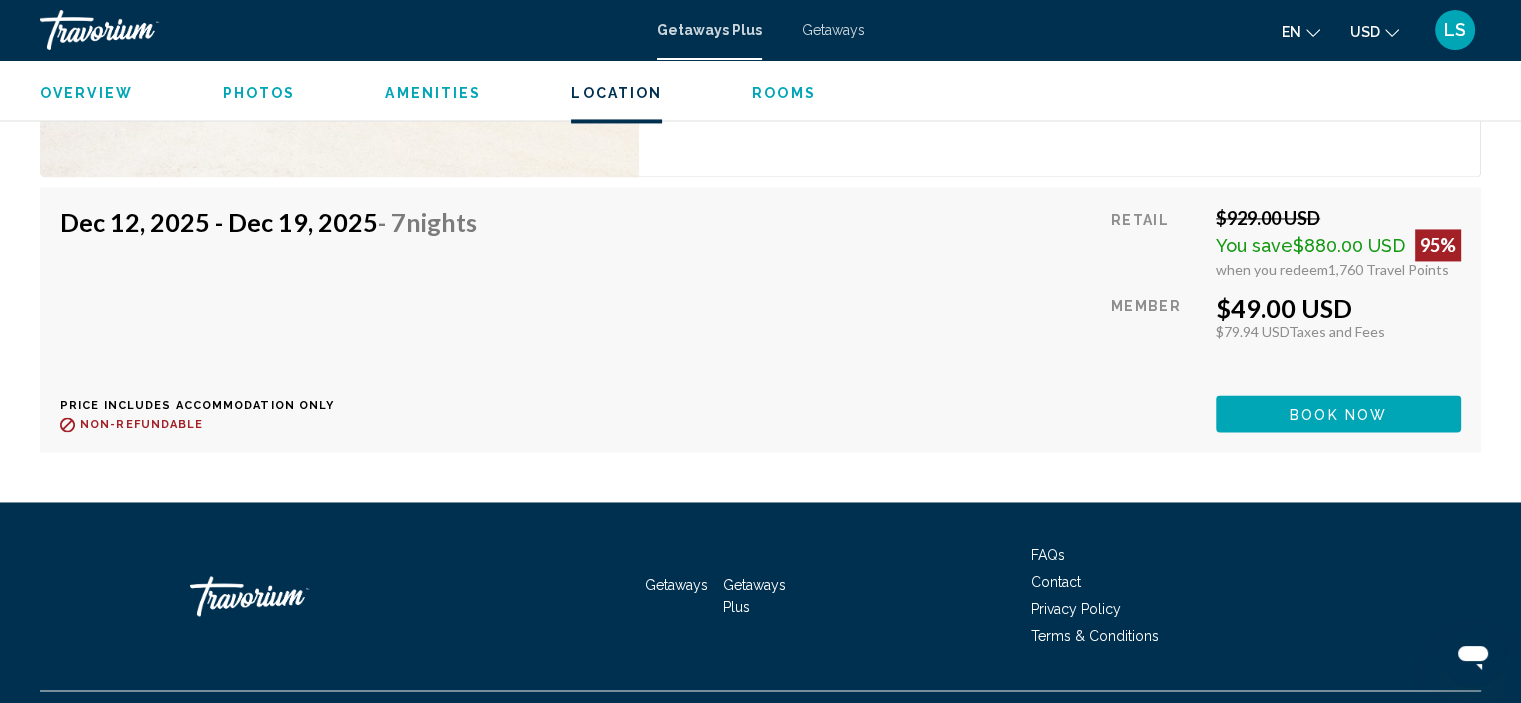 scroll, scrollTop: 3186, scrollLeft: 0, axis: vertical 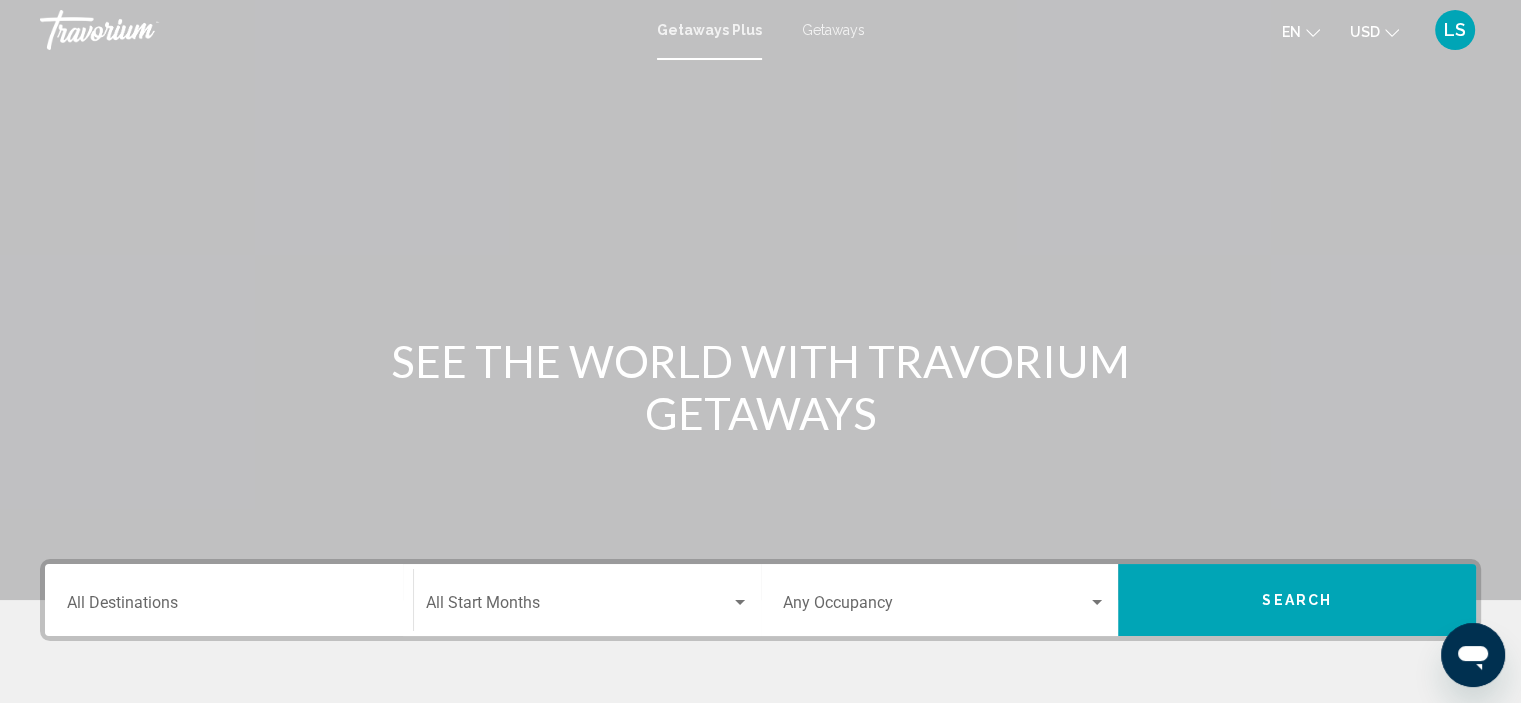 click on "Destination All Destinations" at bounding box center (229, 607) 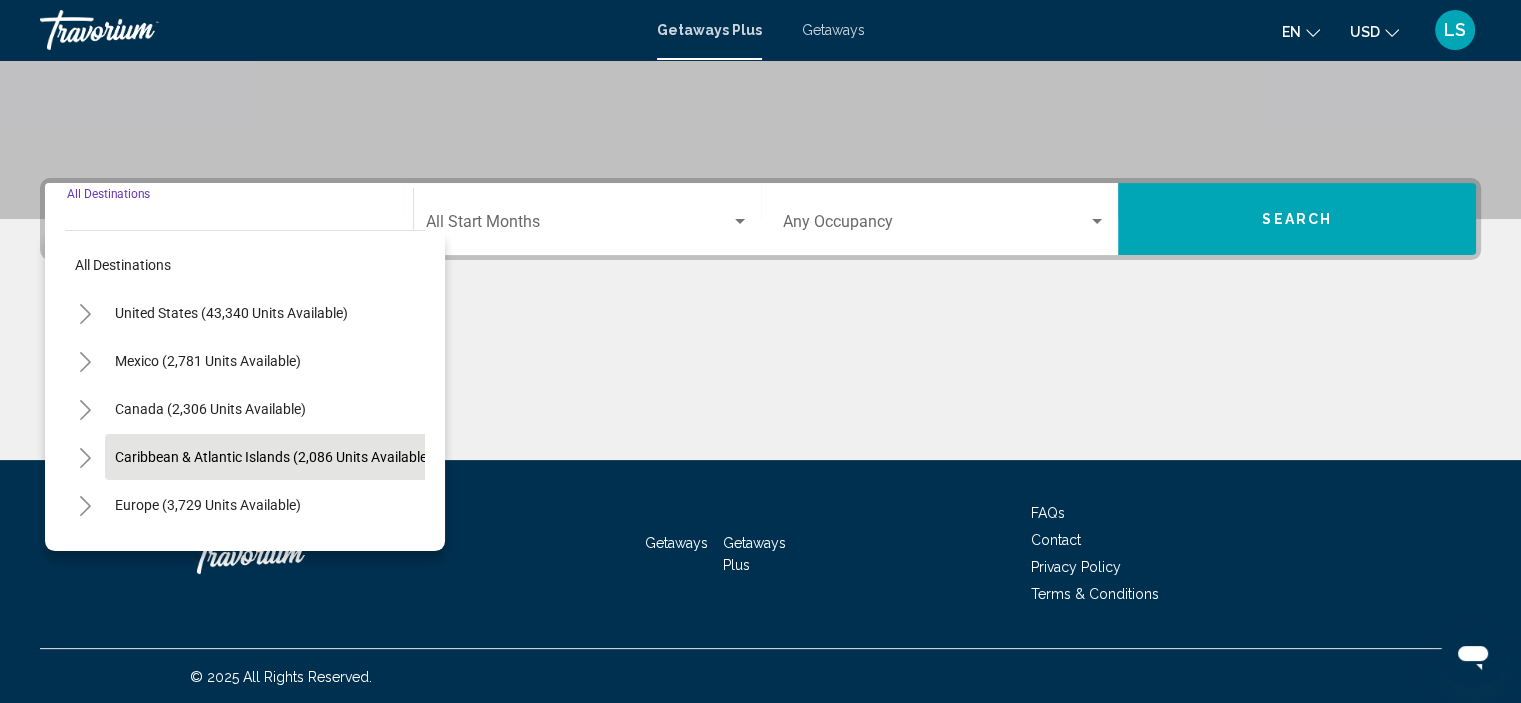 scroll, scrollTop: 382, scrollLeft: 0, axis: vertical 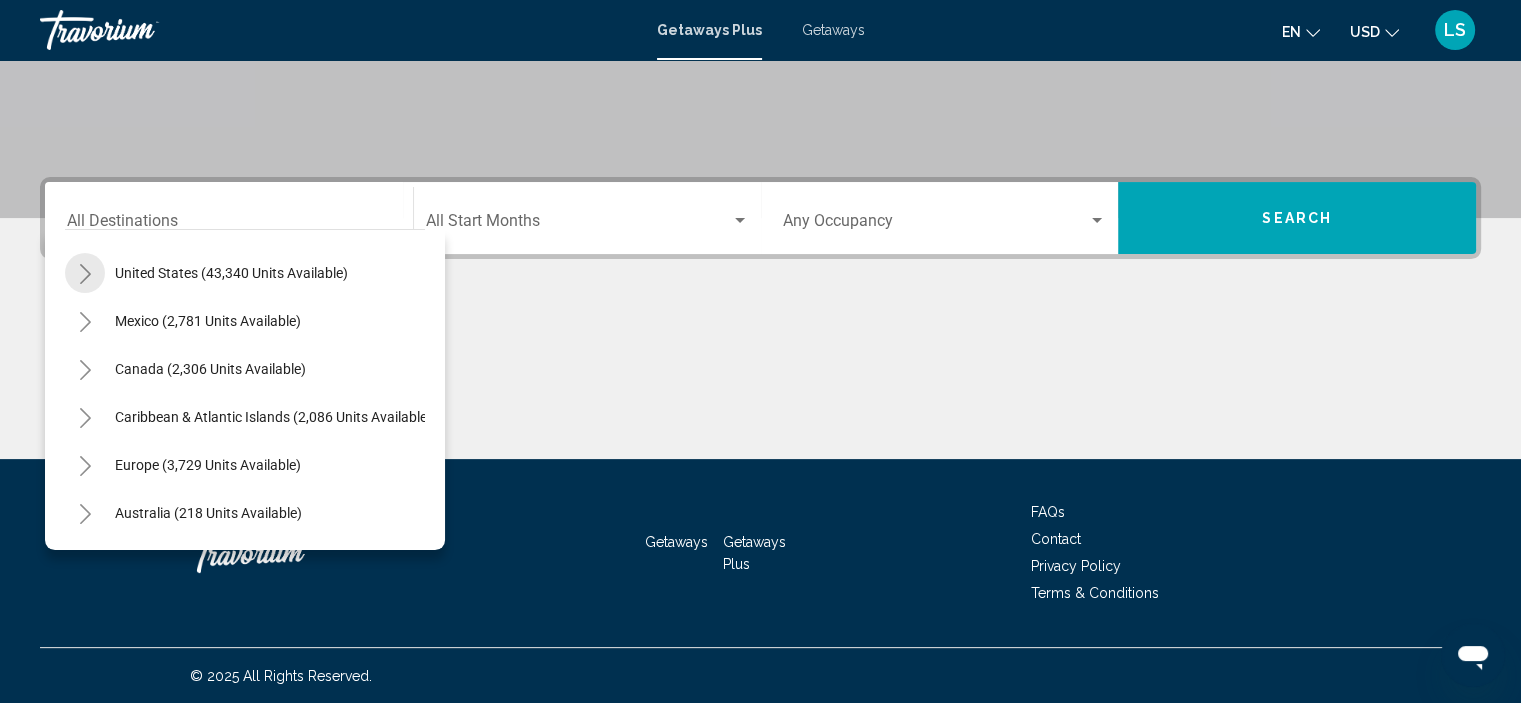 click 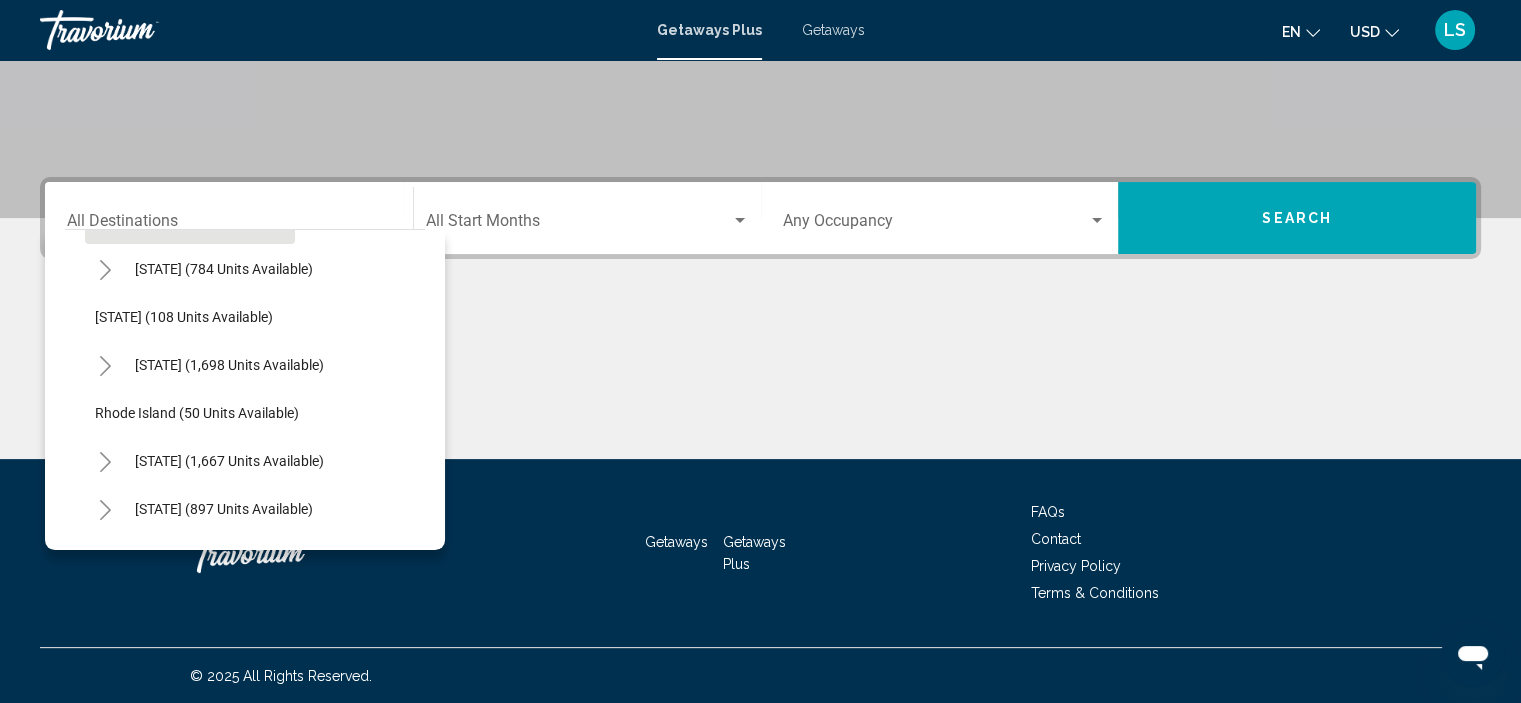 scroll, scrollTop: 1439, scrollLeft: 0, axis: vertical 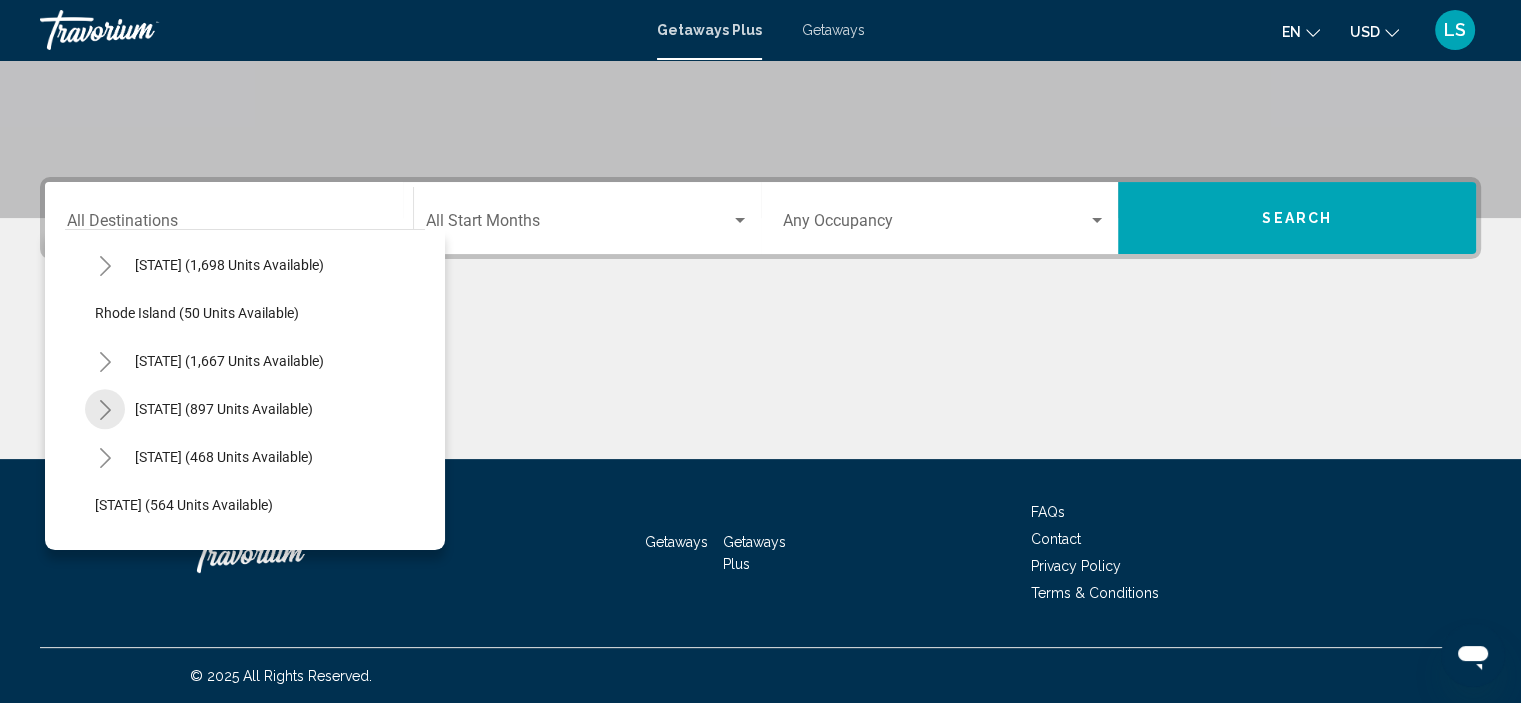 click 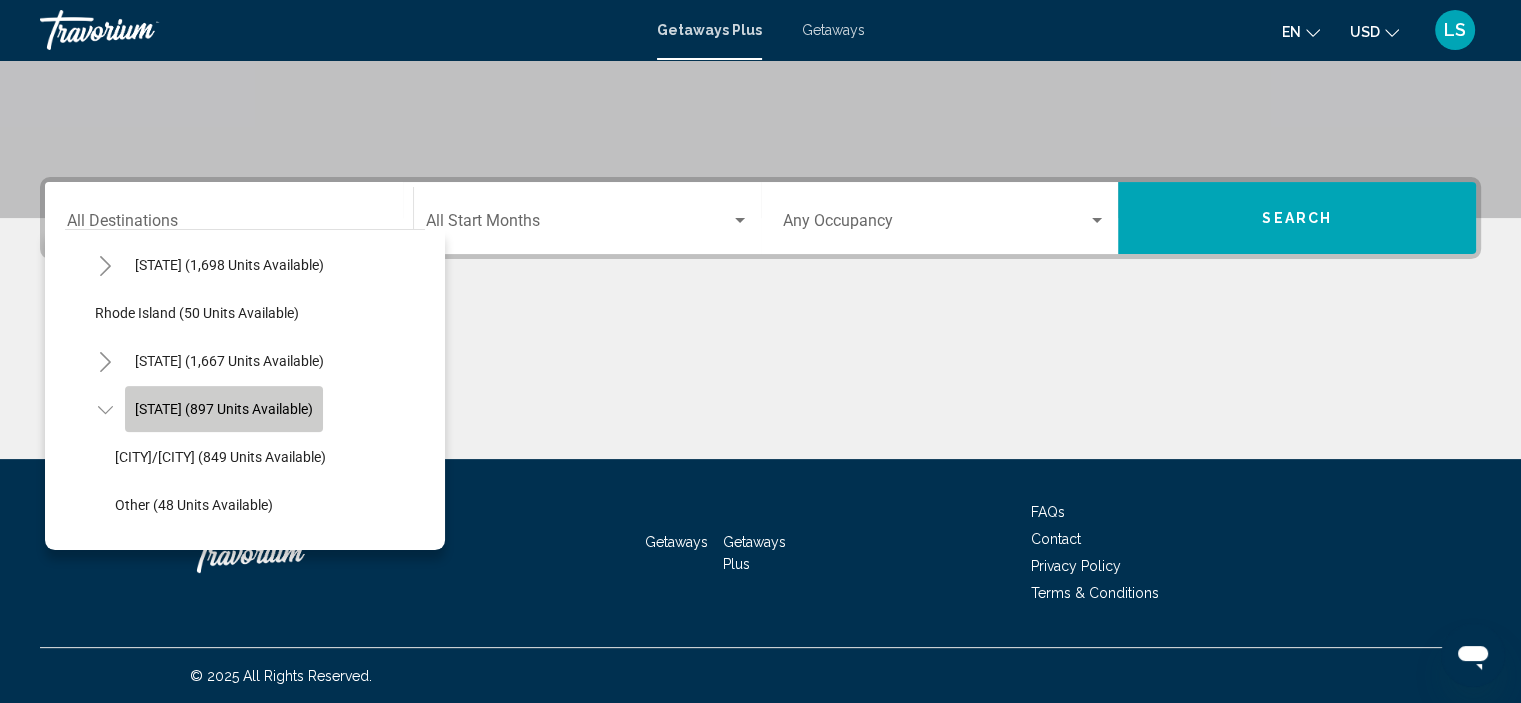 click on "Tennessee (897 units available)" 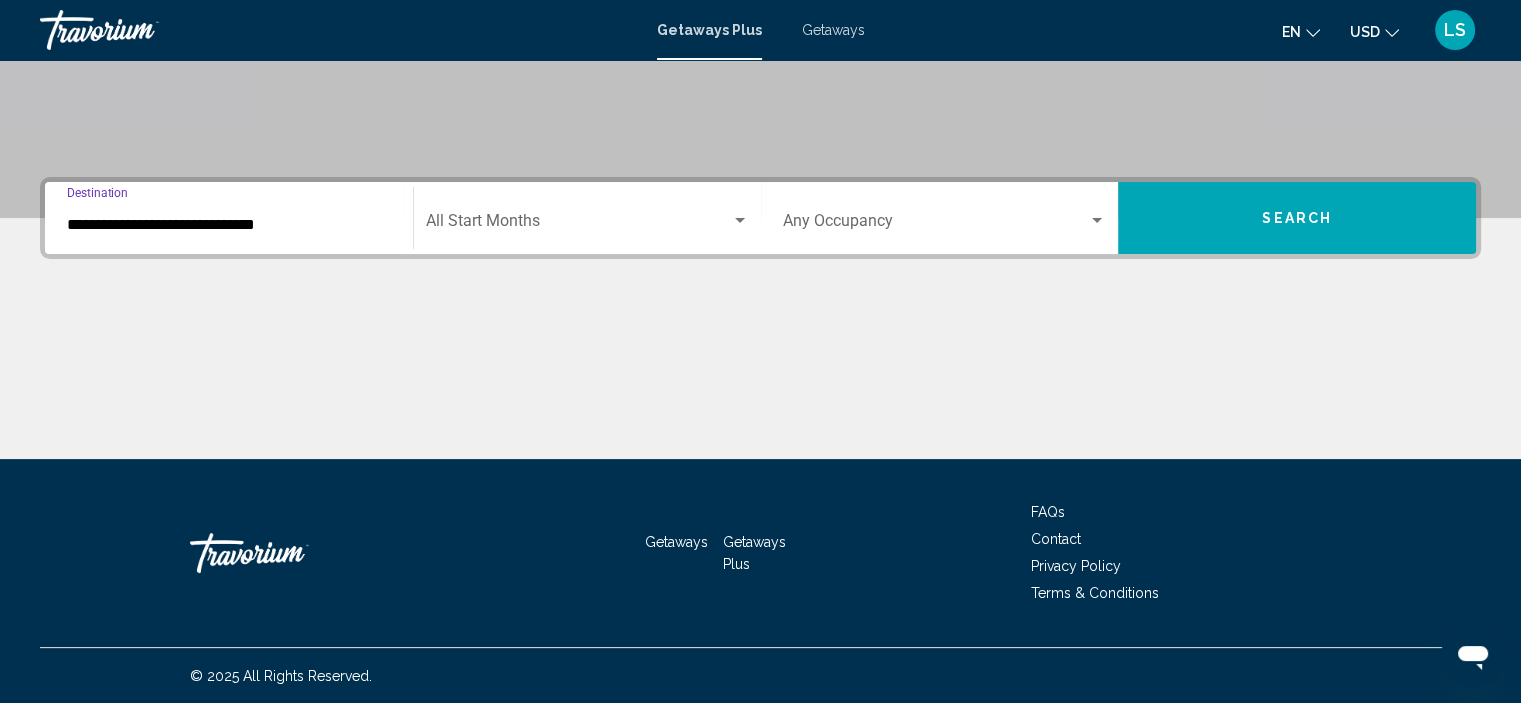 click at bounding box center [578, 225] 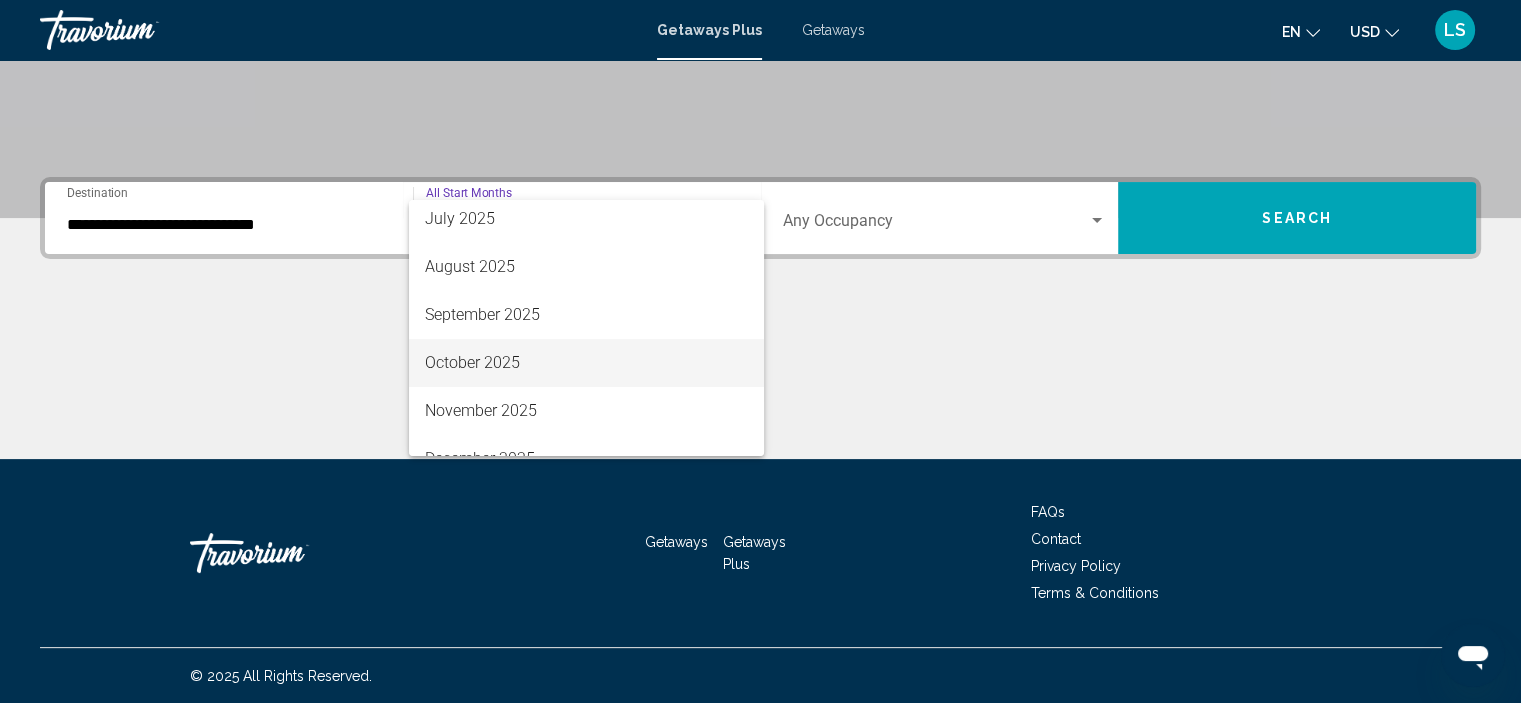 scroll, scrollTop: 200, scrollLeft: 0, axis: vertical 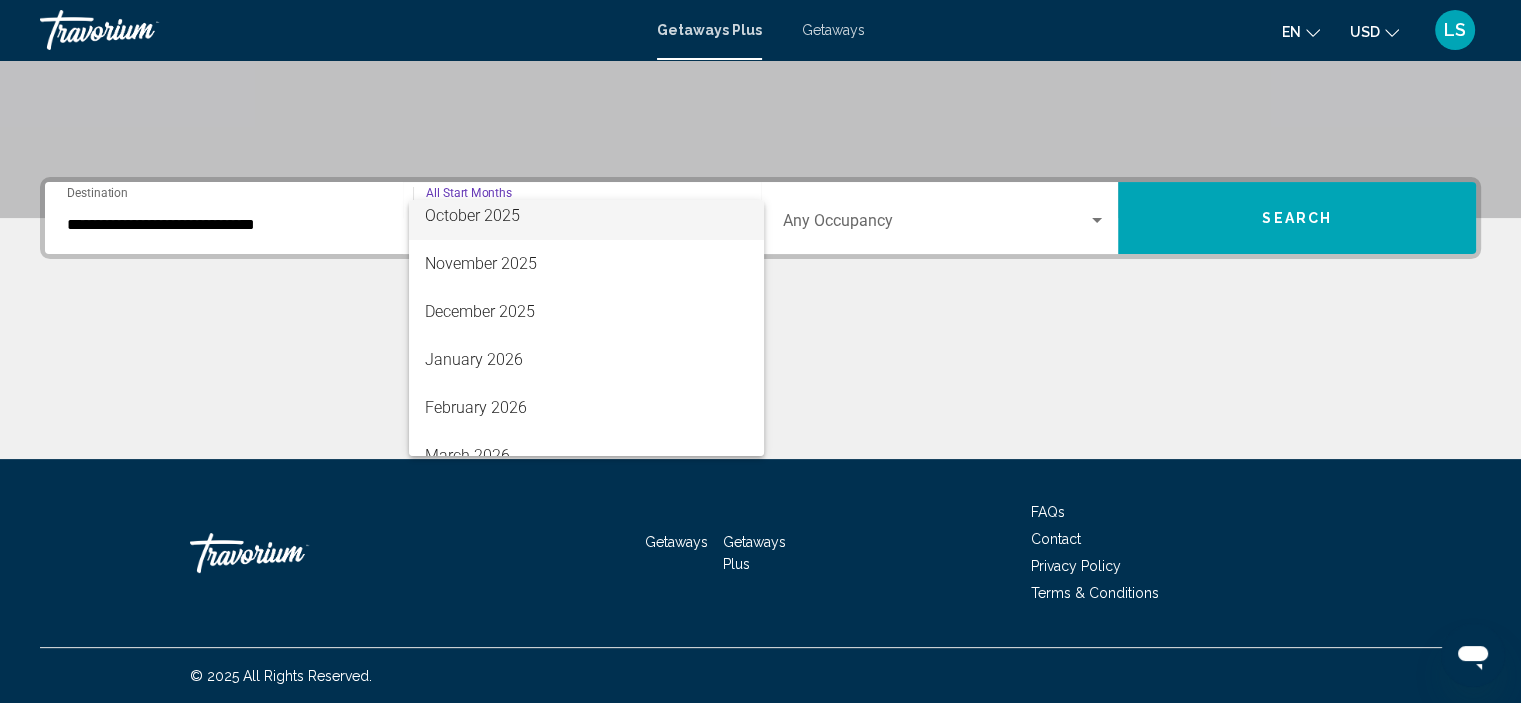click on "October 2025" at bounding box center (586, 216) 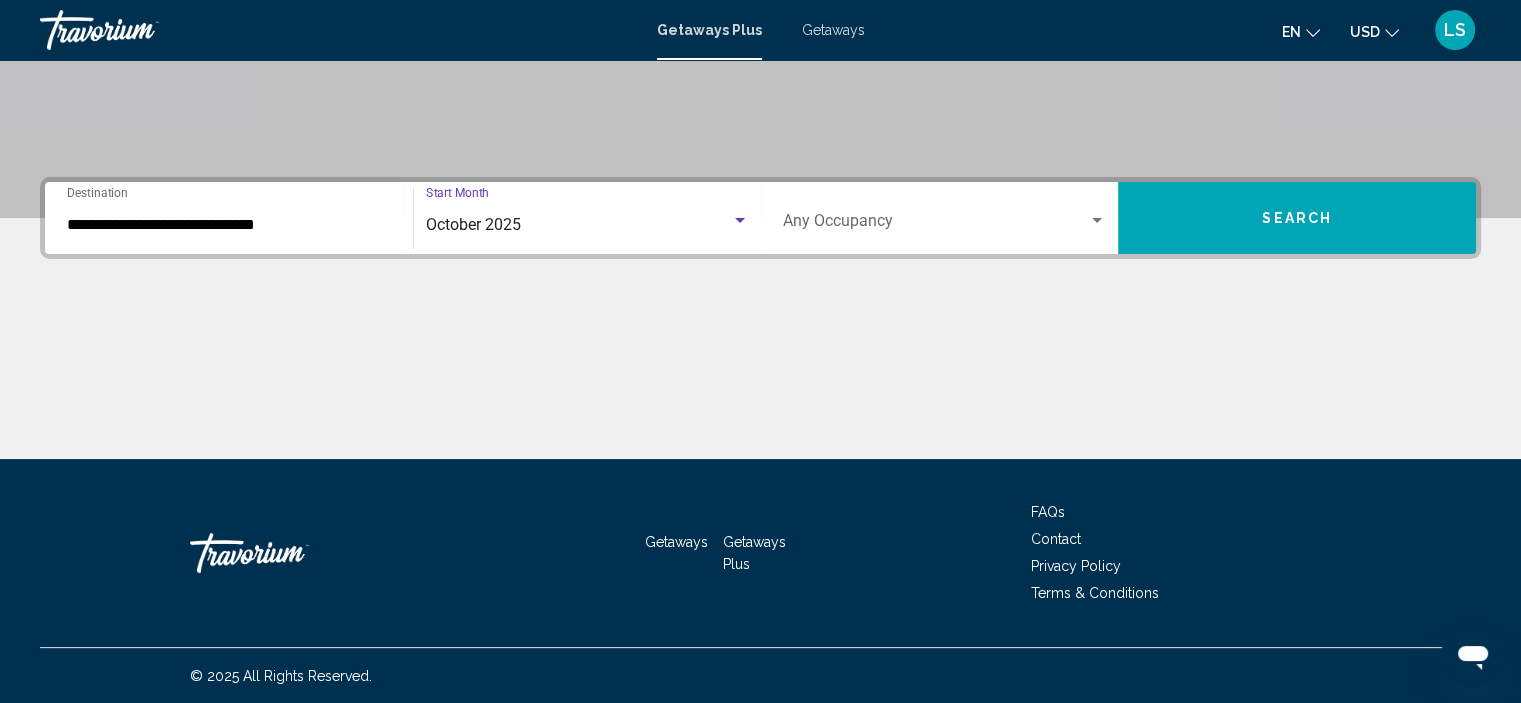 scroll, scrollTop: 192, scrollLeft: 0, axis: vertical 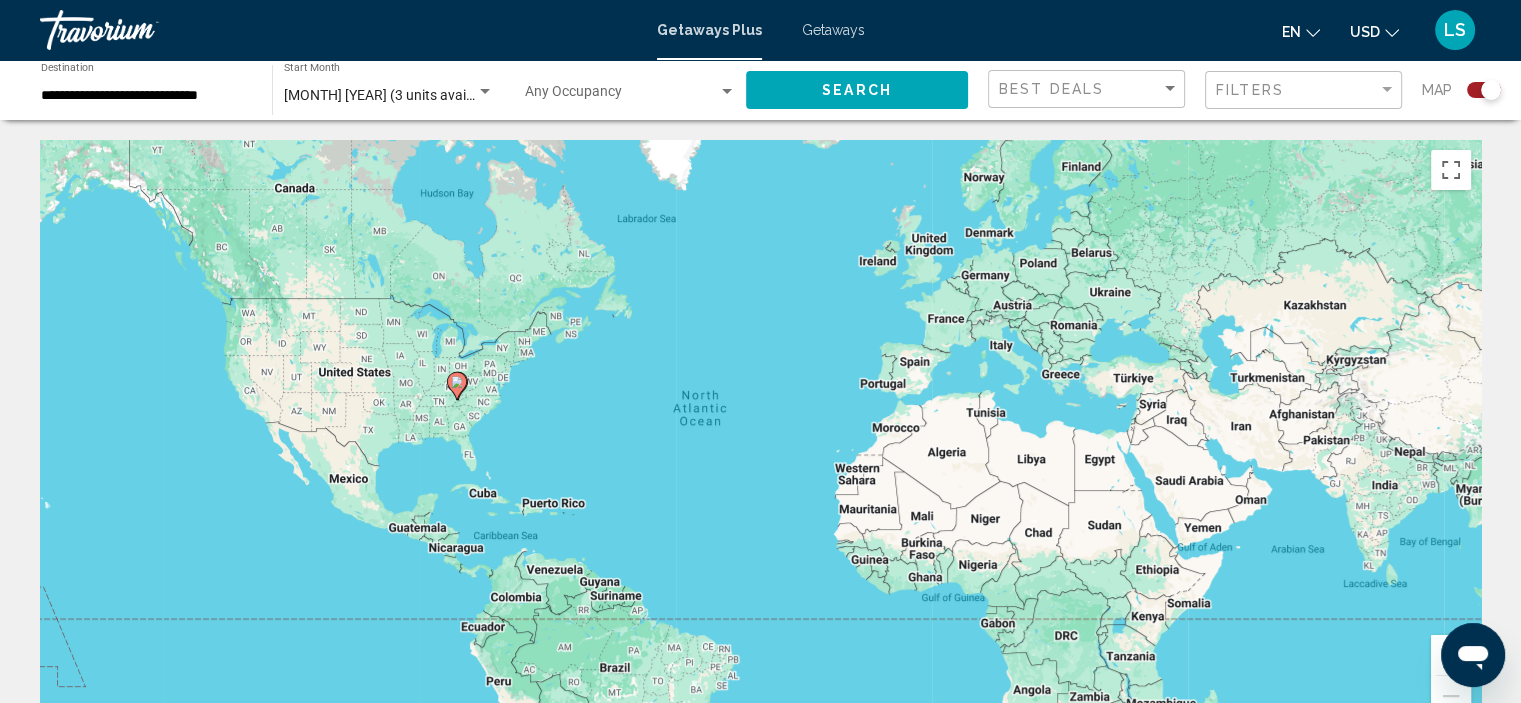 click 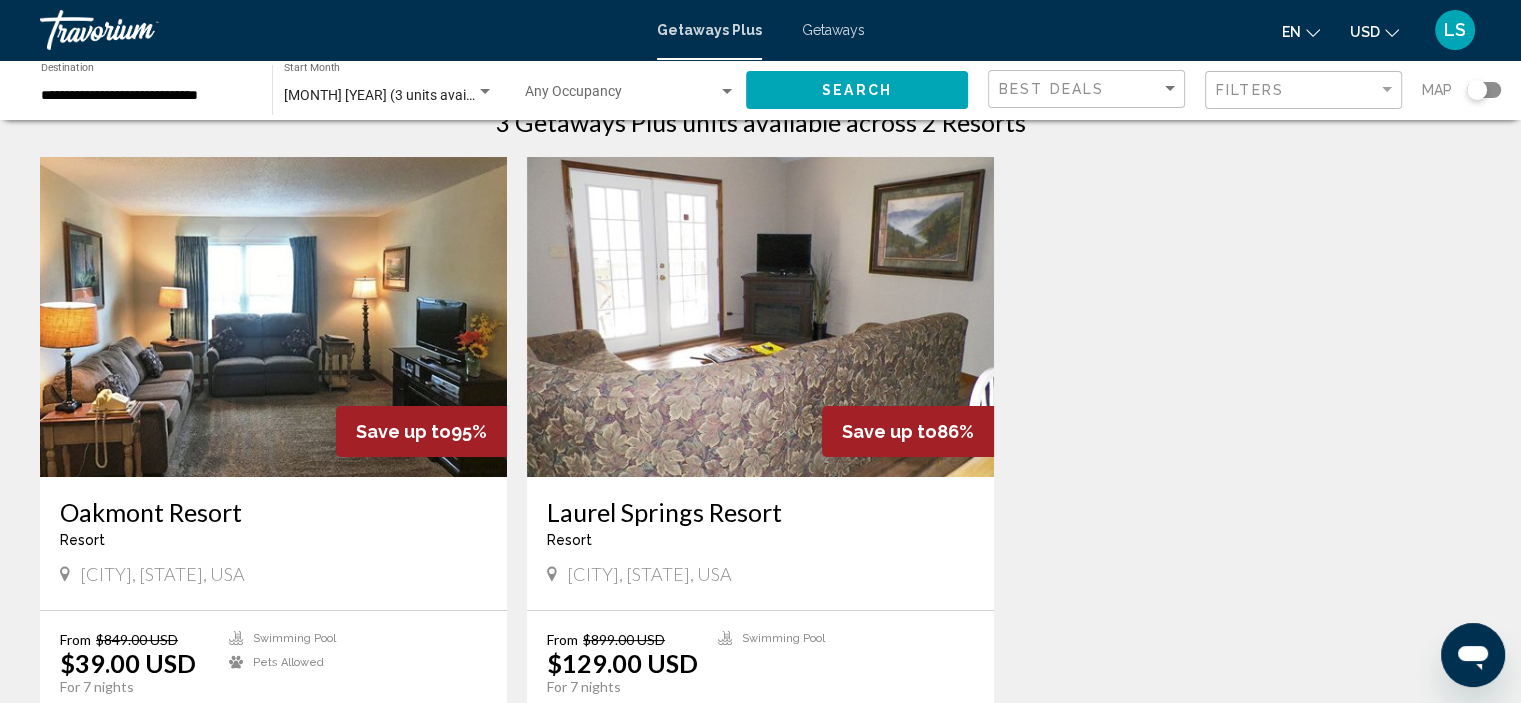 scroll, scrollTop: 100, scrollLeft: 0, axis: vertical 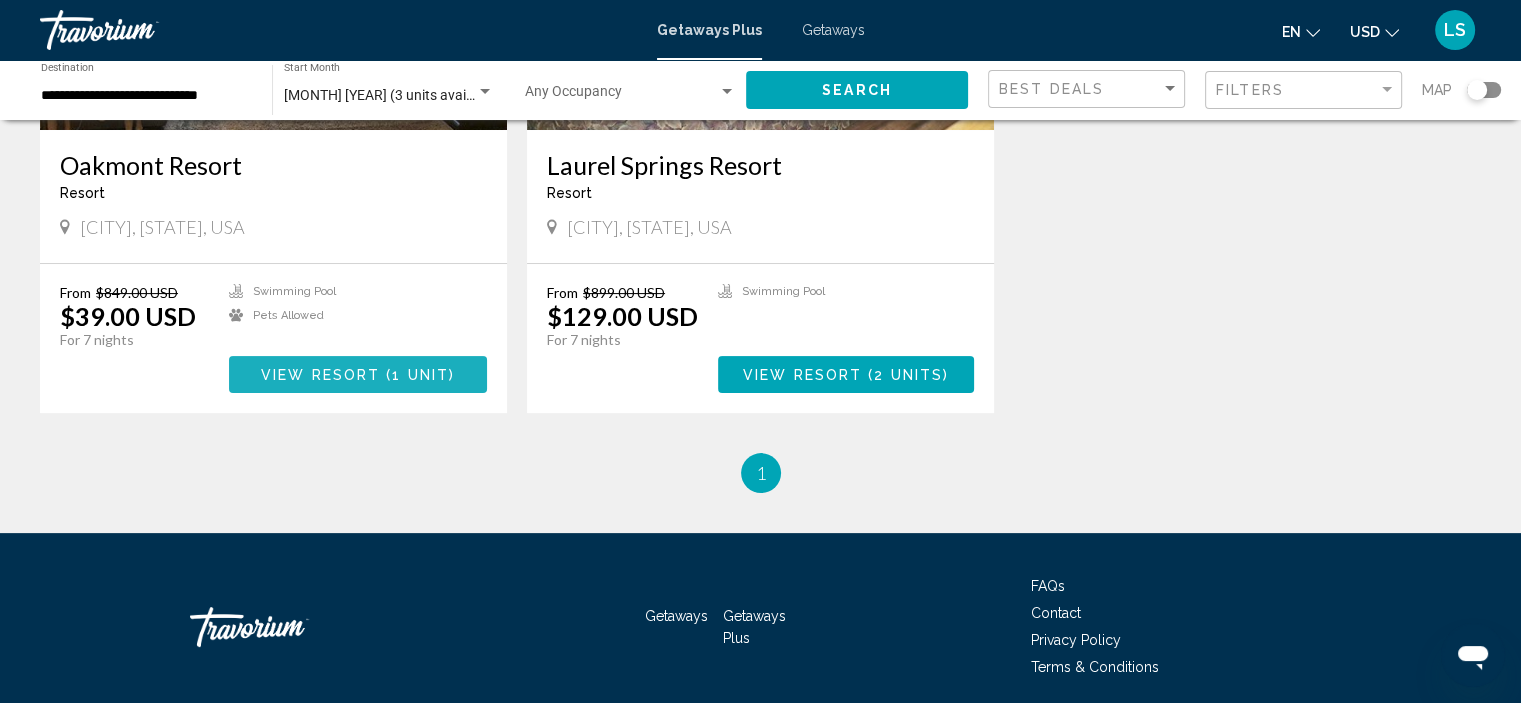 click on "View Resort" at bounding box center (320, 375) 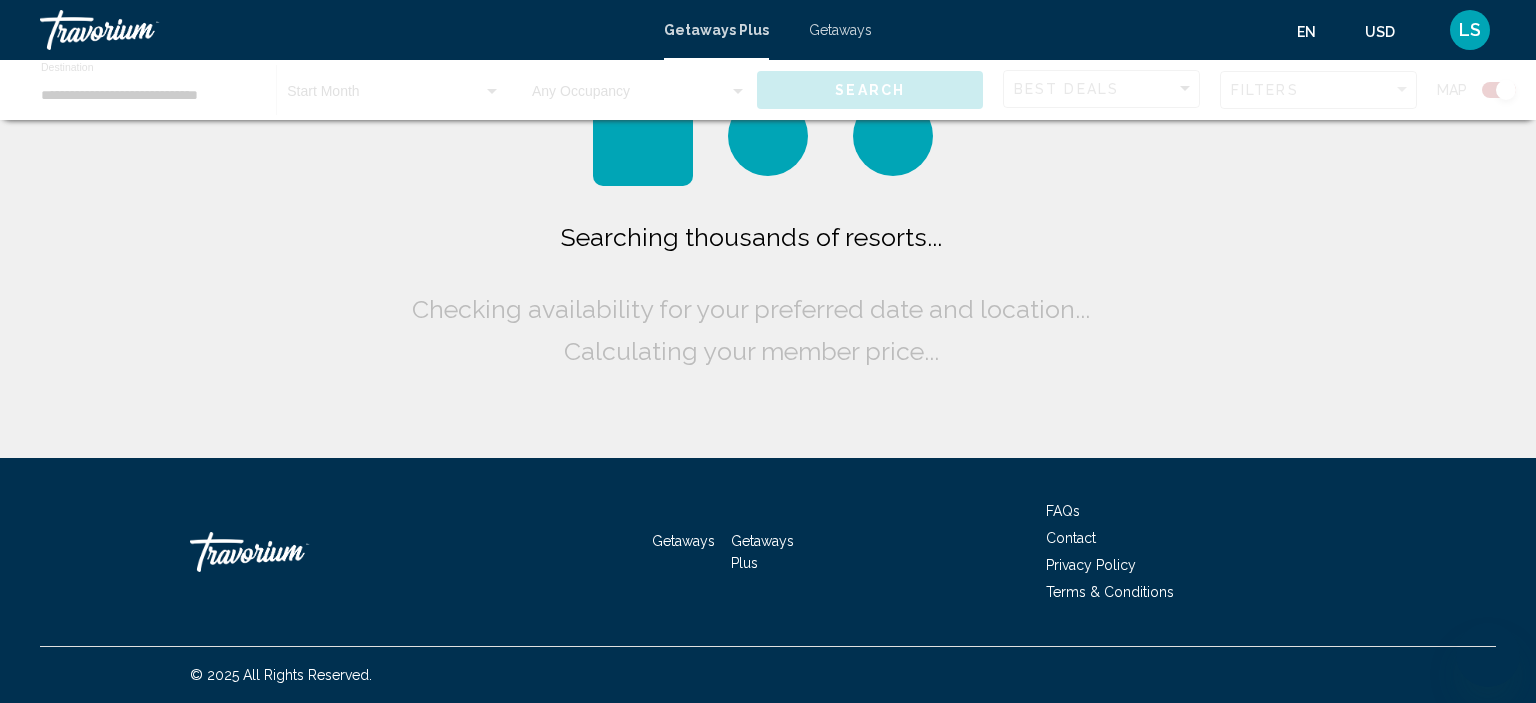 scroll, scrollTop: 0, scrollLeft: 0, axis: both 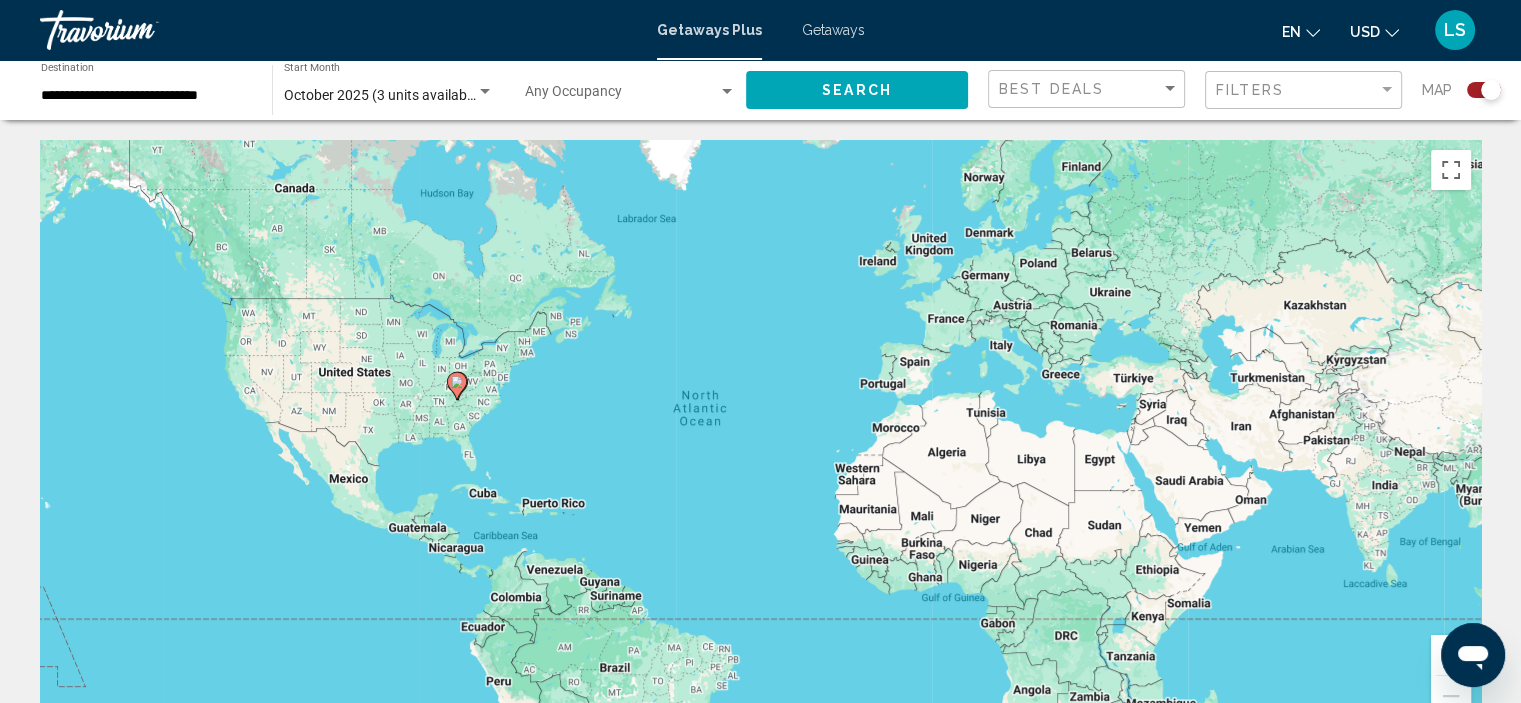click 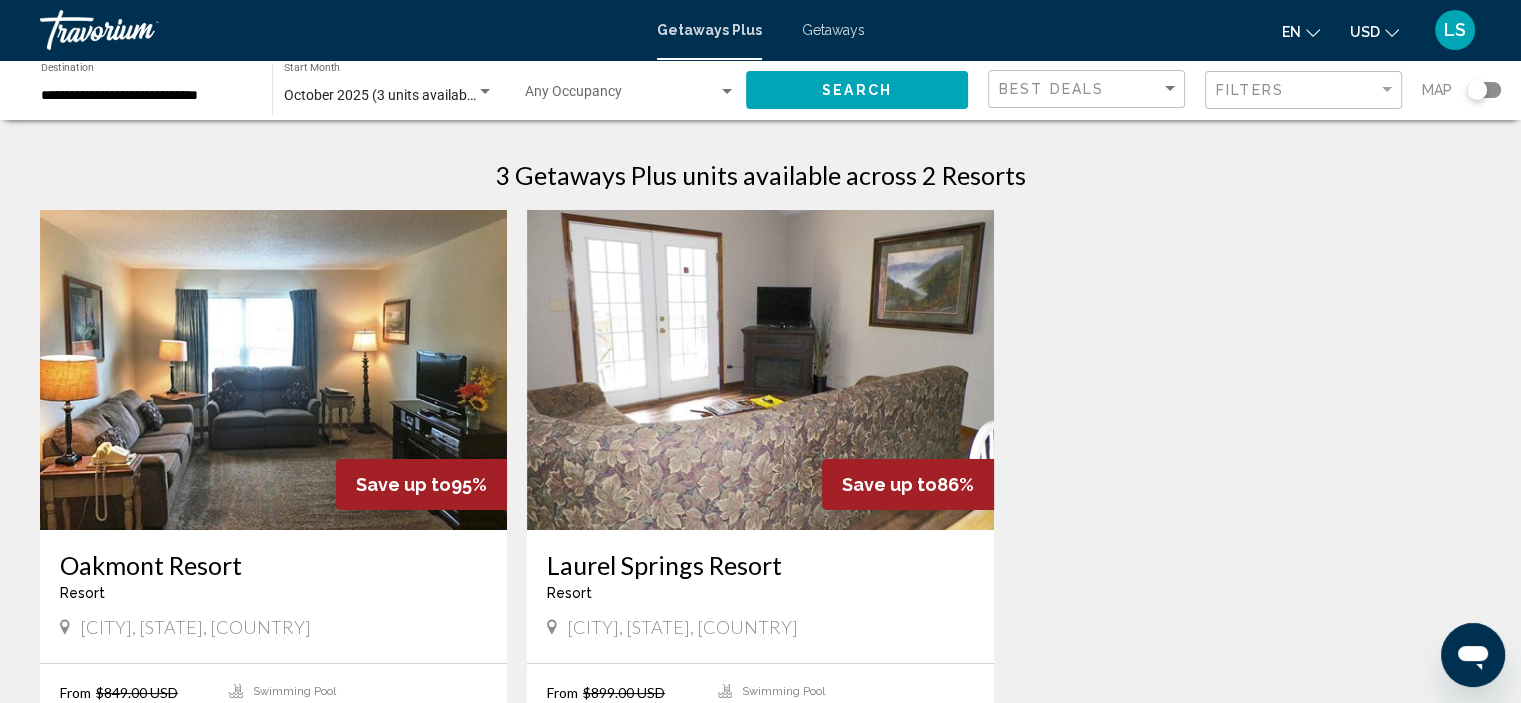 click at bounding box center [760, 370] 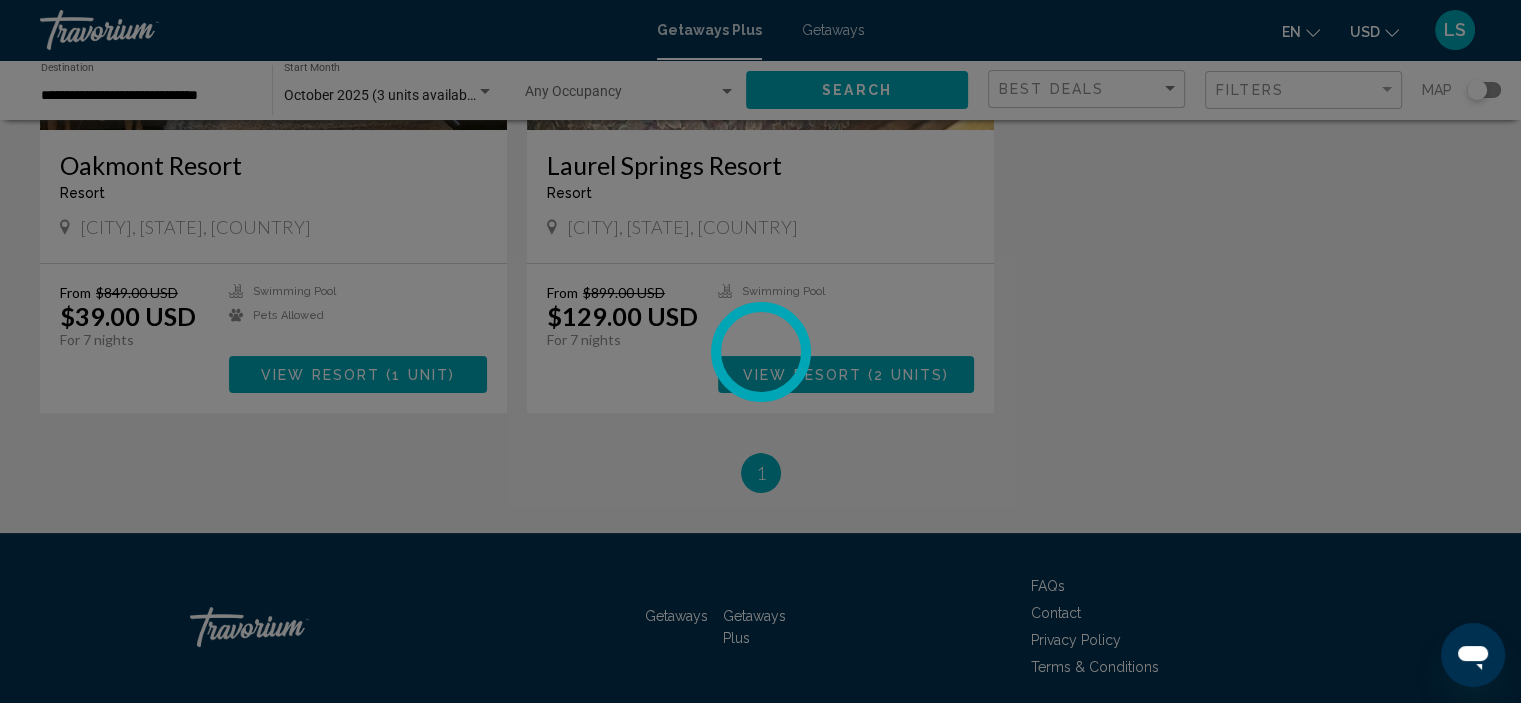 scroll, scrollTop: 0, scrollLeft: 0, axis: both 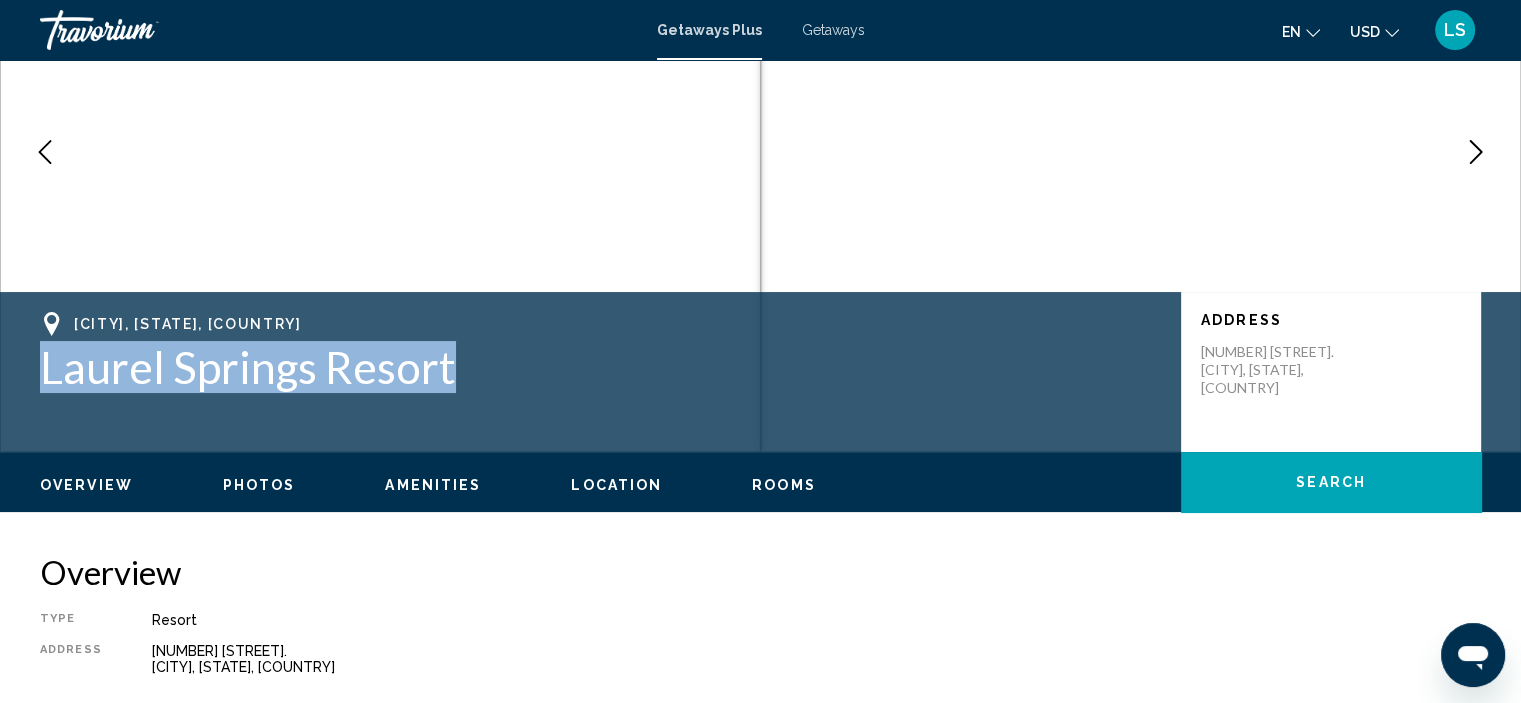 drag, startPoint x: 472, startPoint y: 365, endPoint x: 72, endPoint y: 383, distance: 400.4048 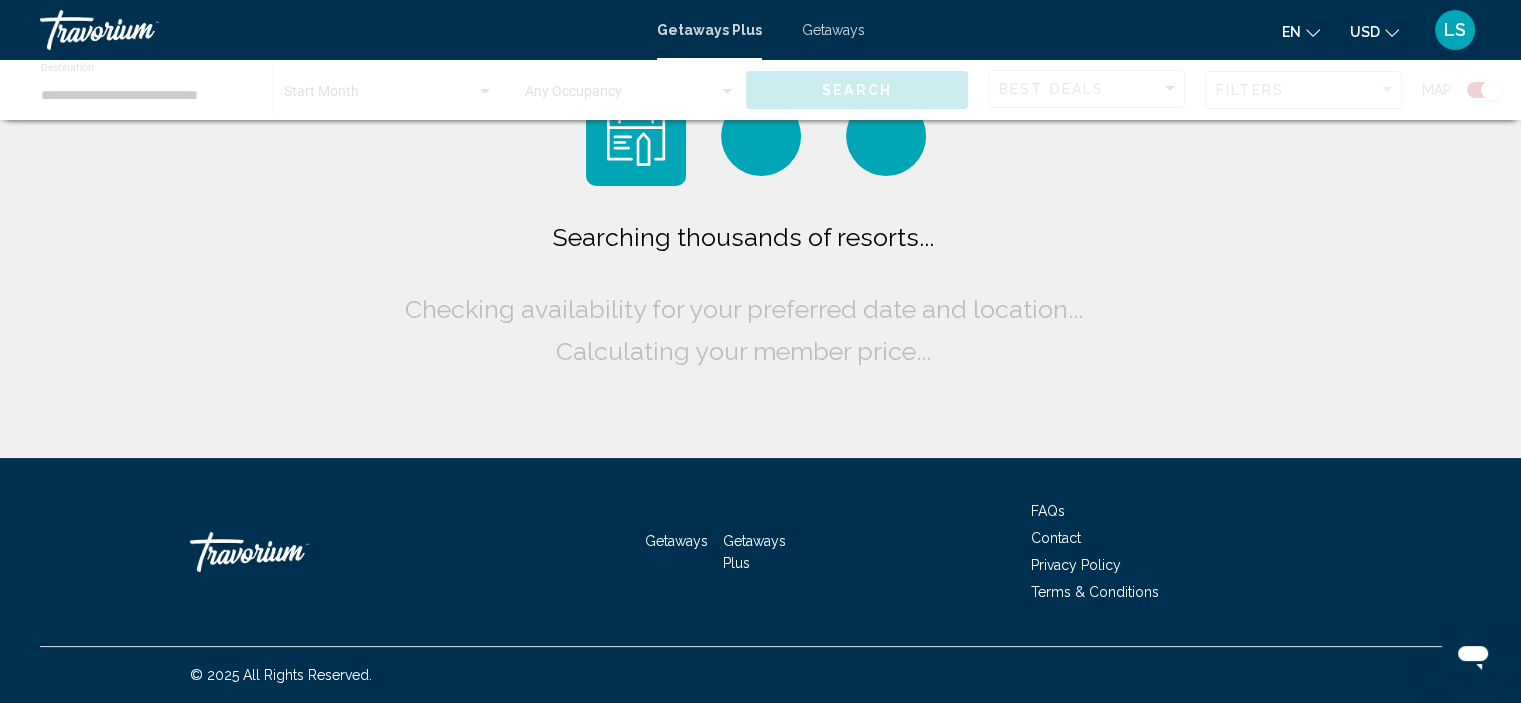scroll, scrollTop: 0, scrollLeft: 0, axis: both 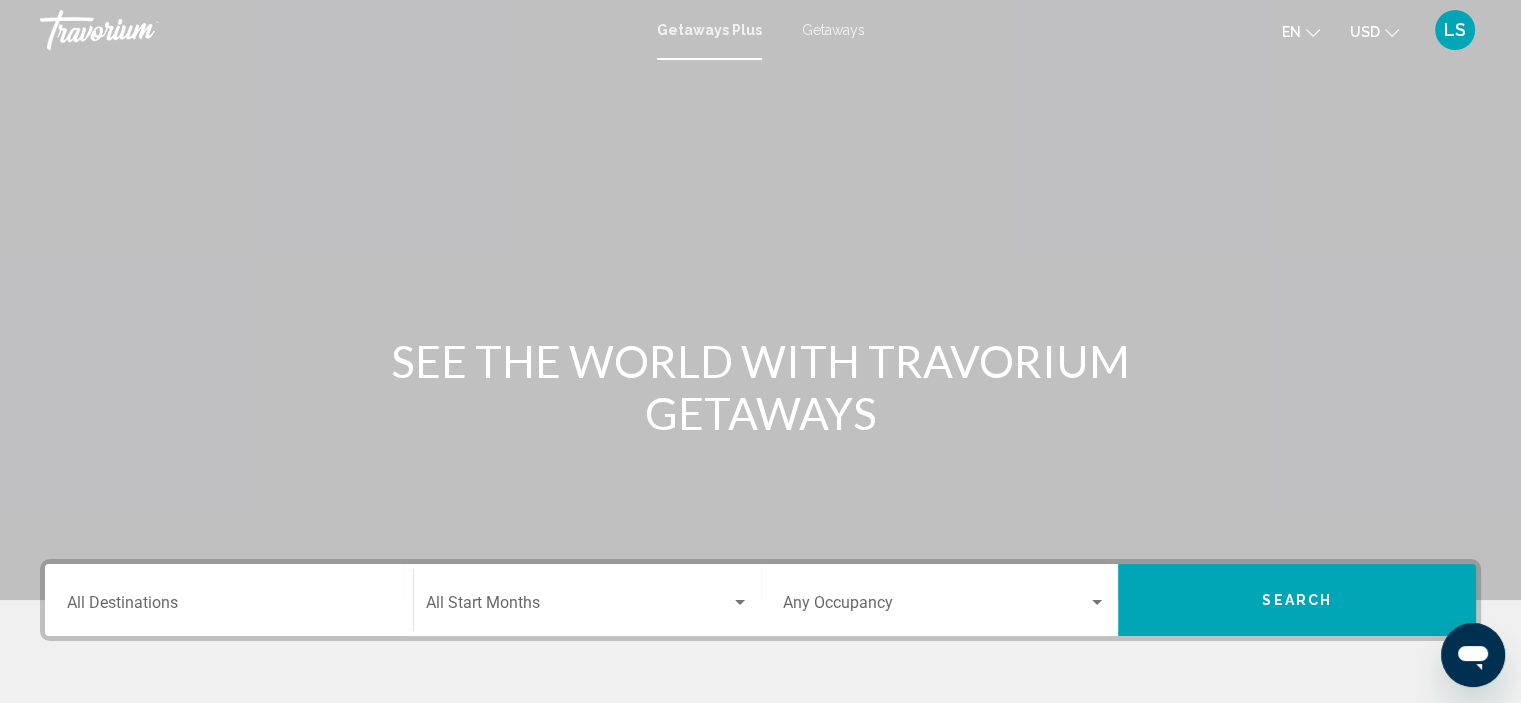 click on "Destination All Destinations" at bounding box center (229, 607) 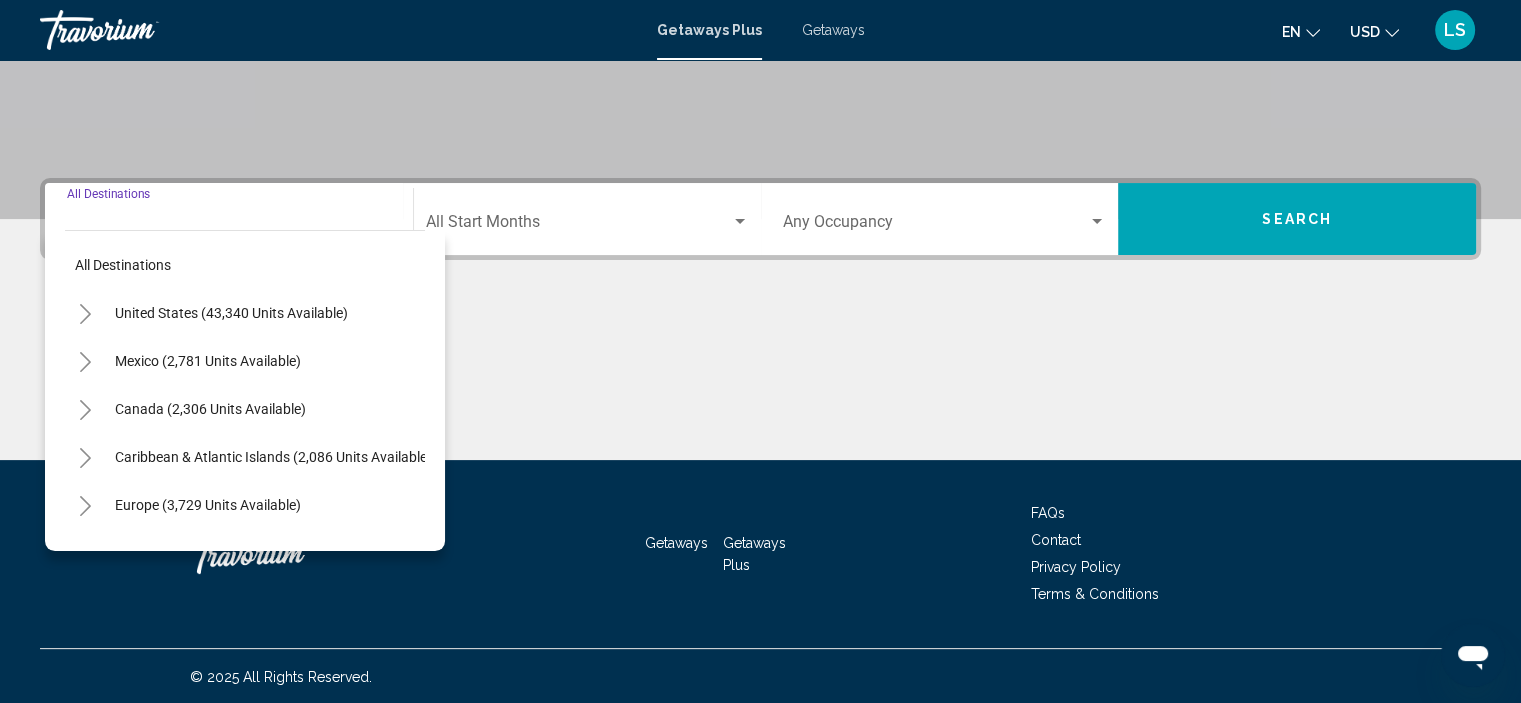 scroll, scrollTop: 382, scrollLeft: 0, axis: vertical 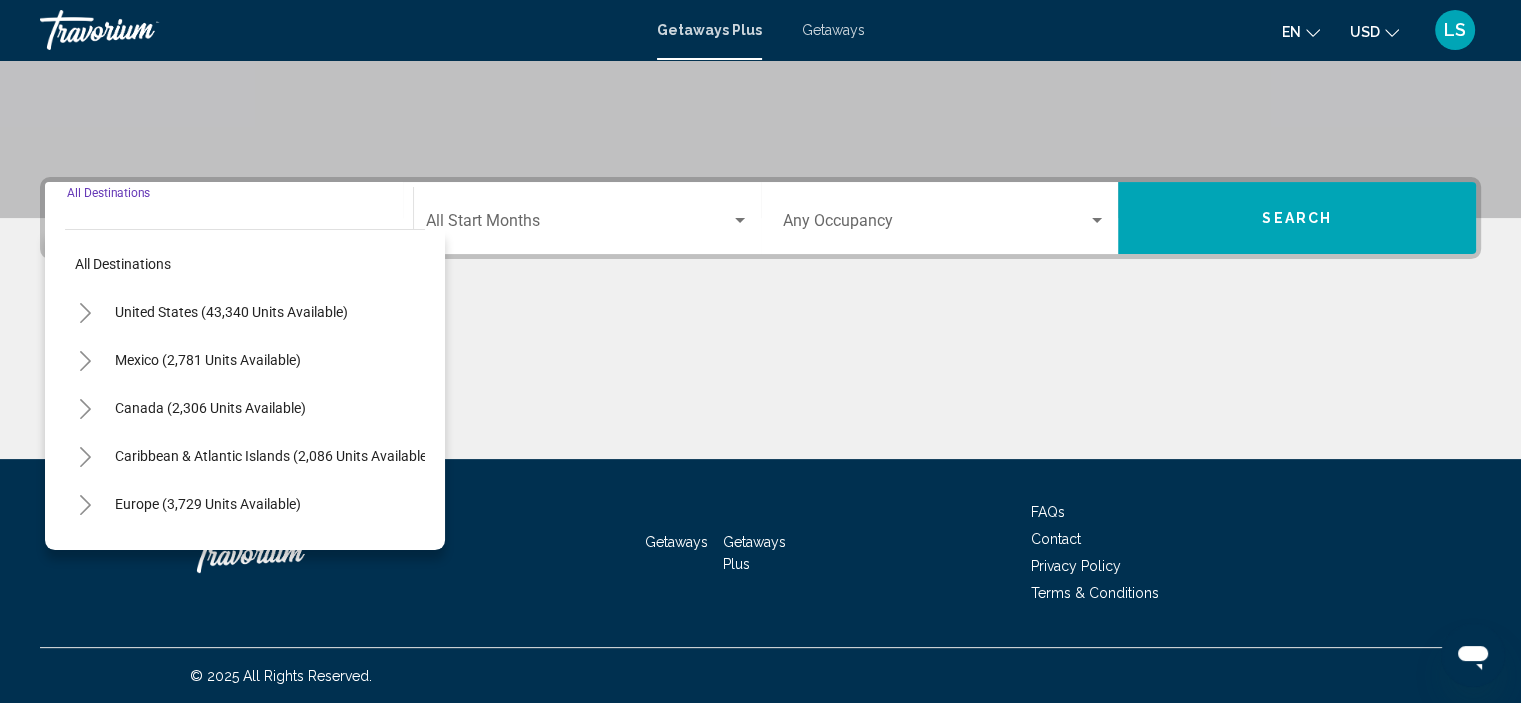 click 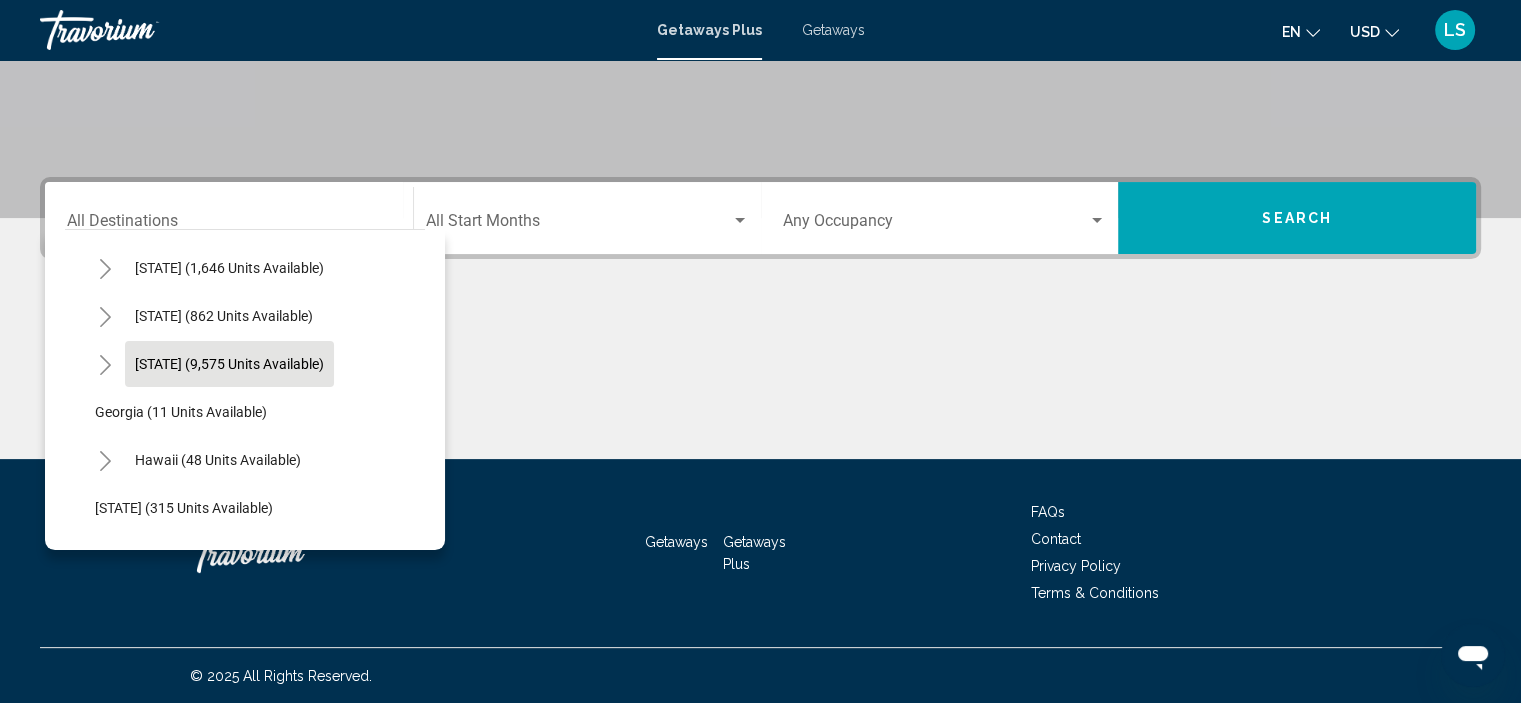 scroll, scrollTop: 200, scrollLeft: 0, axis: vertical 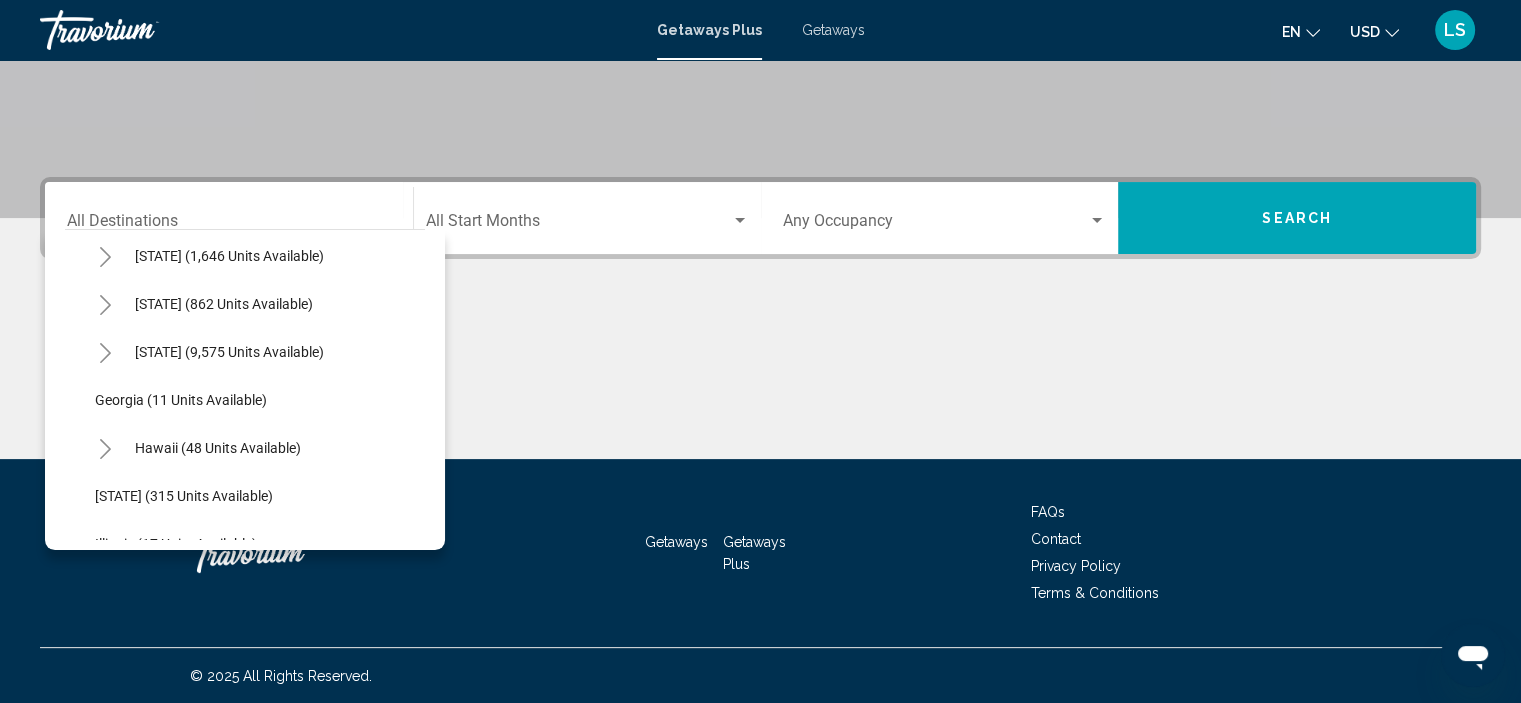 click 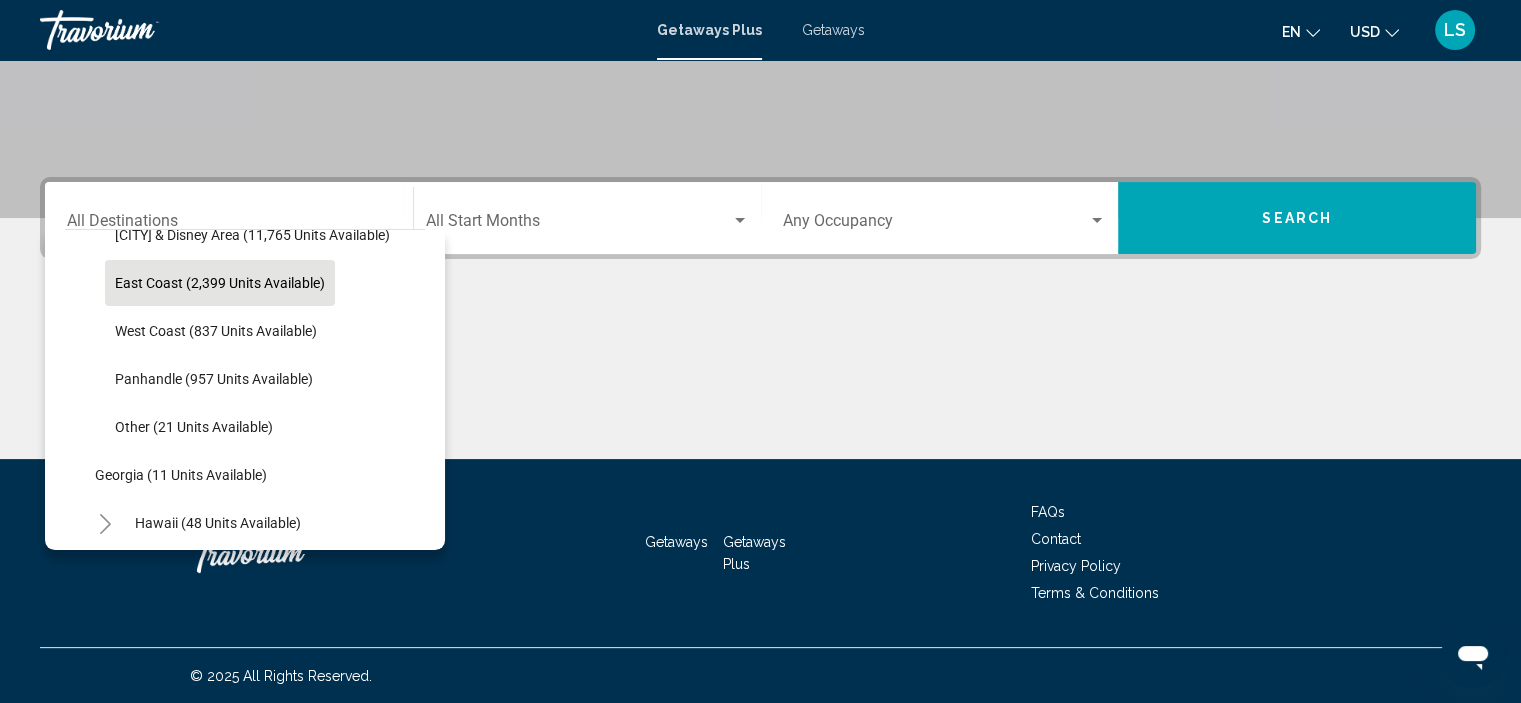 scroll, scrollTop: 400, scrollLeft: 0, axis: vertical 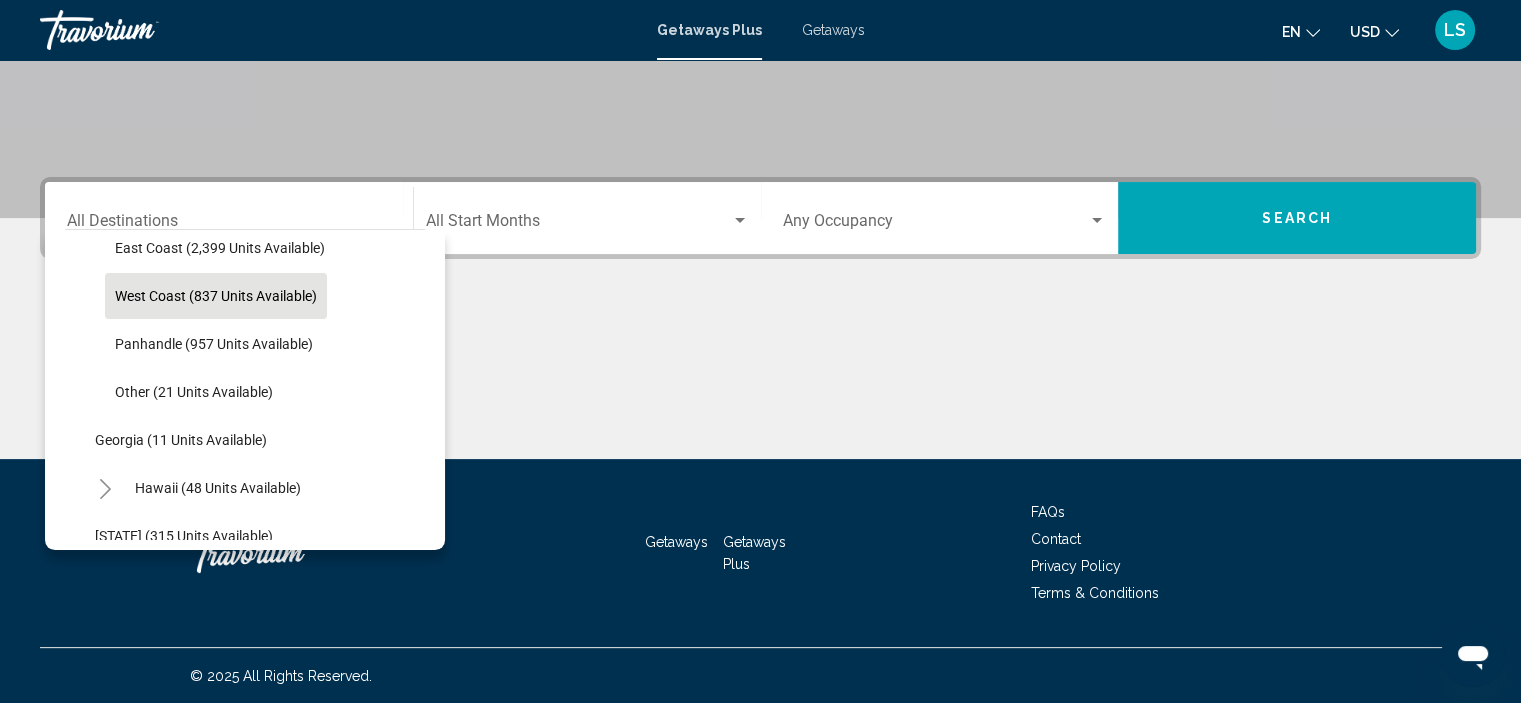 click on "West Coast (837 units available)" 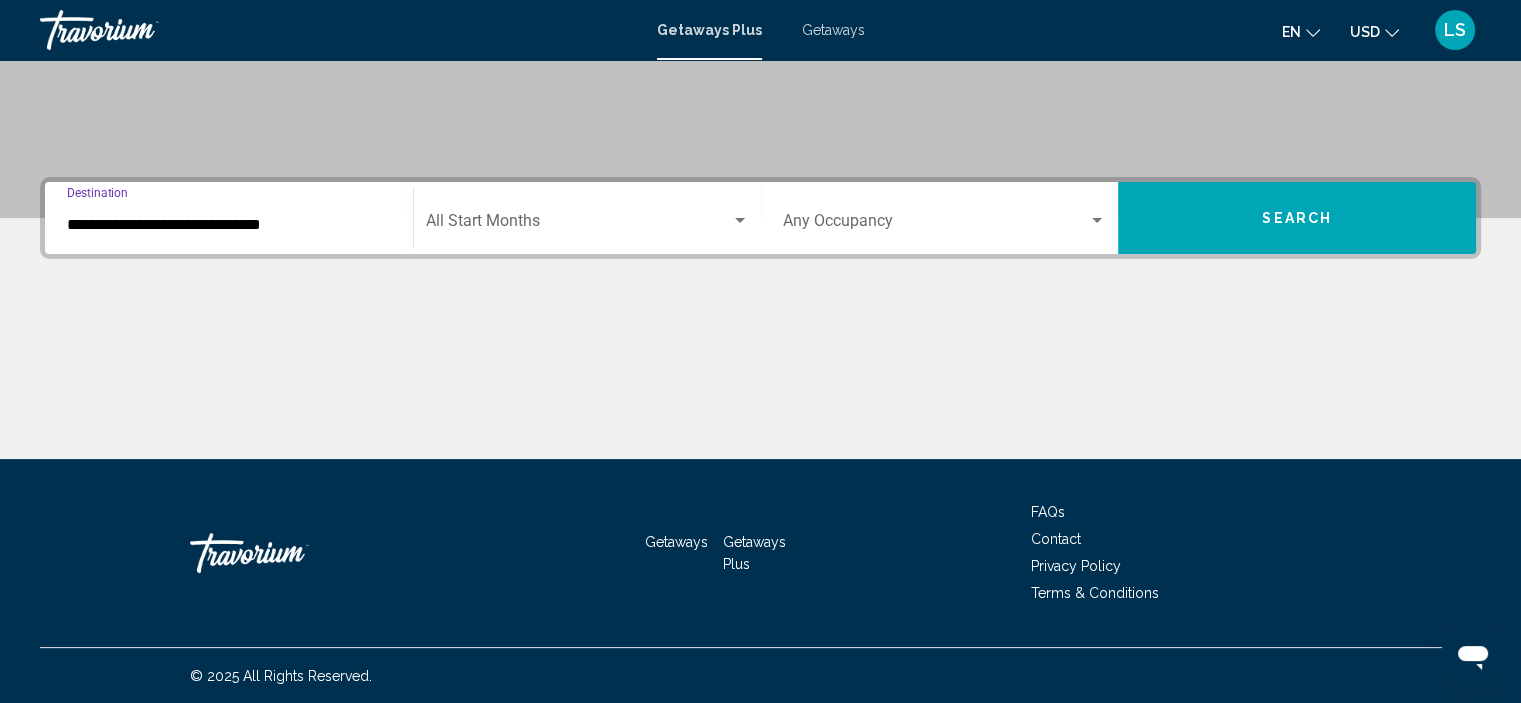 click on "Start Month All Start Months" 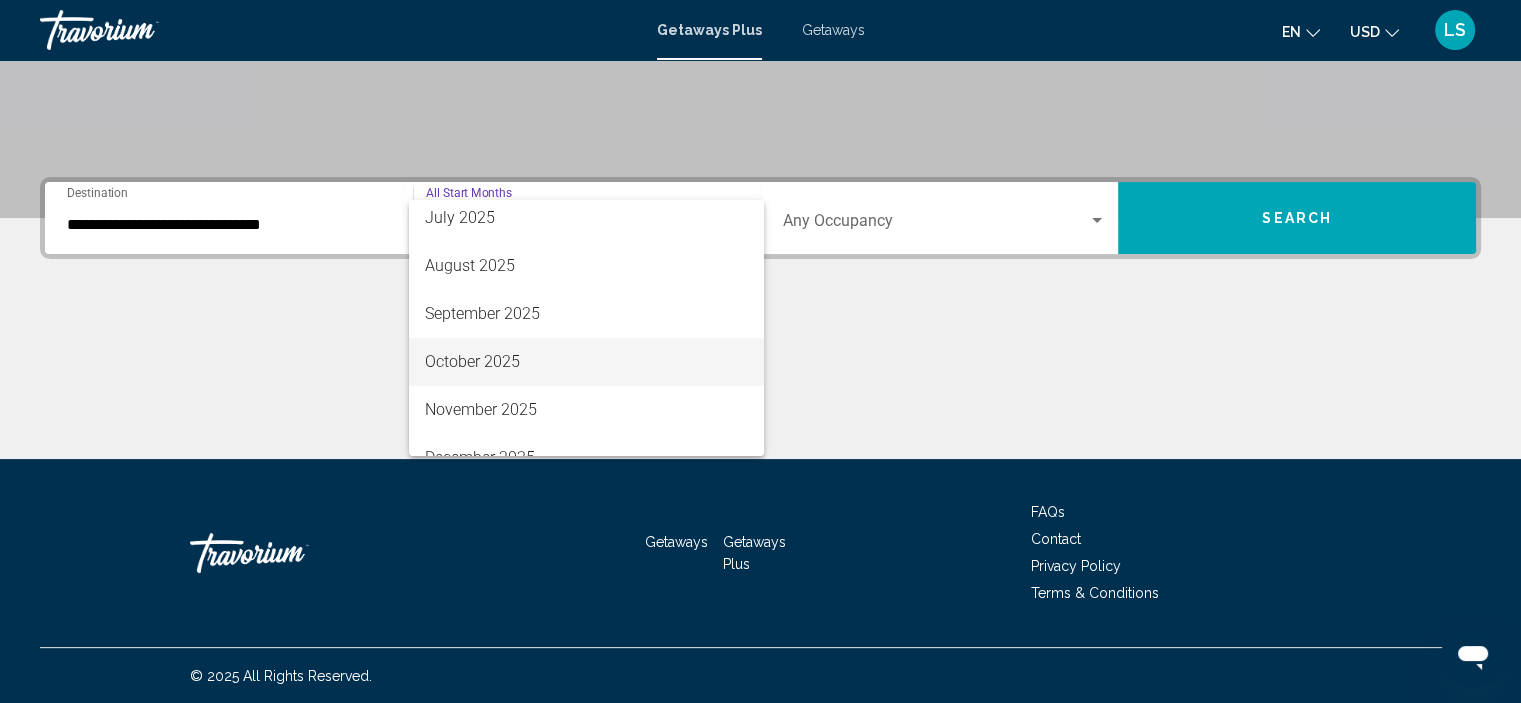 scroll, scrollTop: 100, scrollLeft: 0, axis: vertical 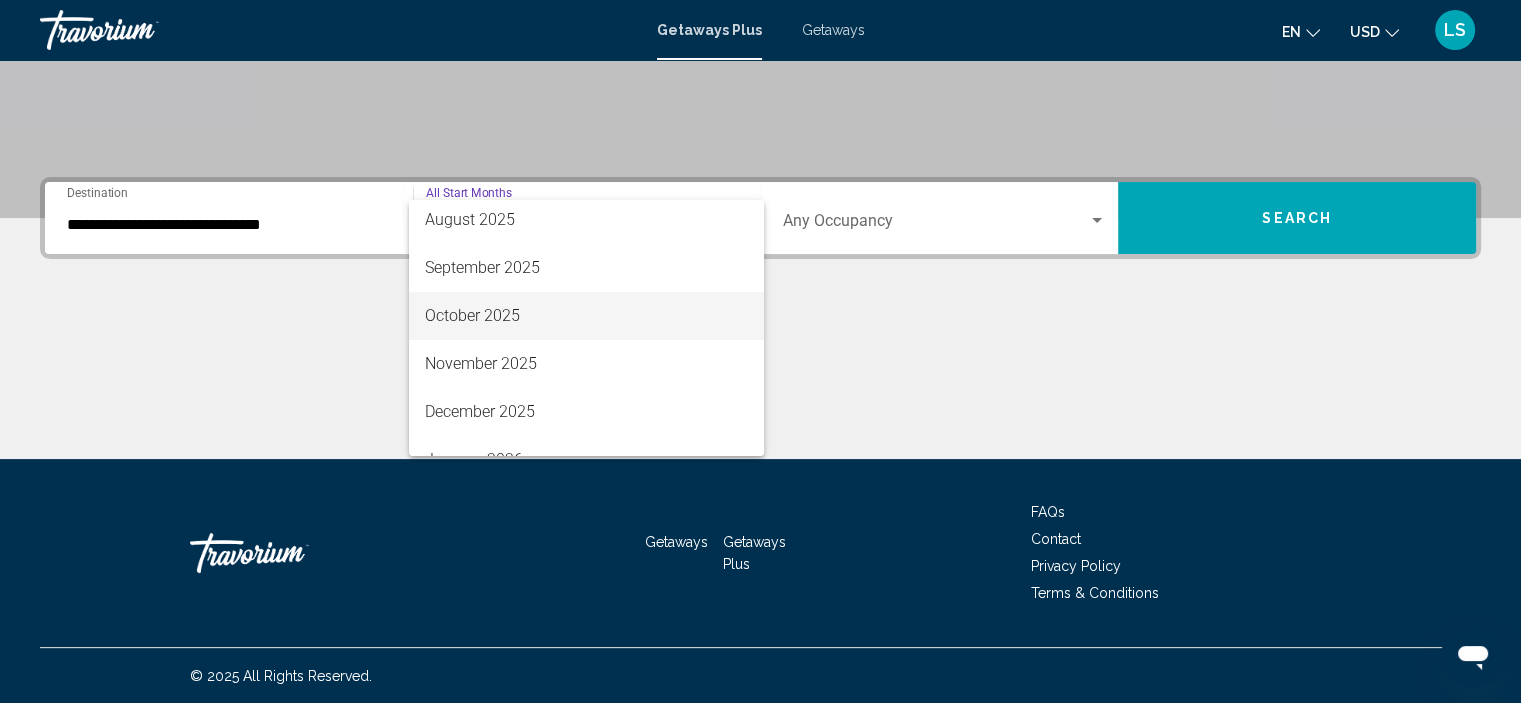 click on "October 2025" at bounding box center [586, 316] 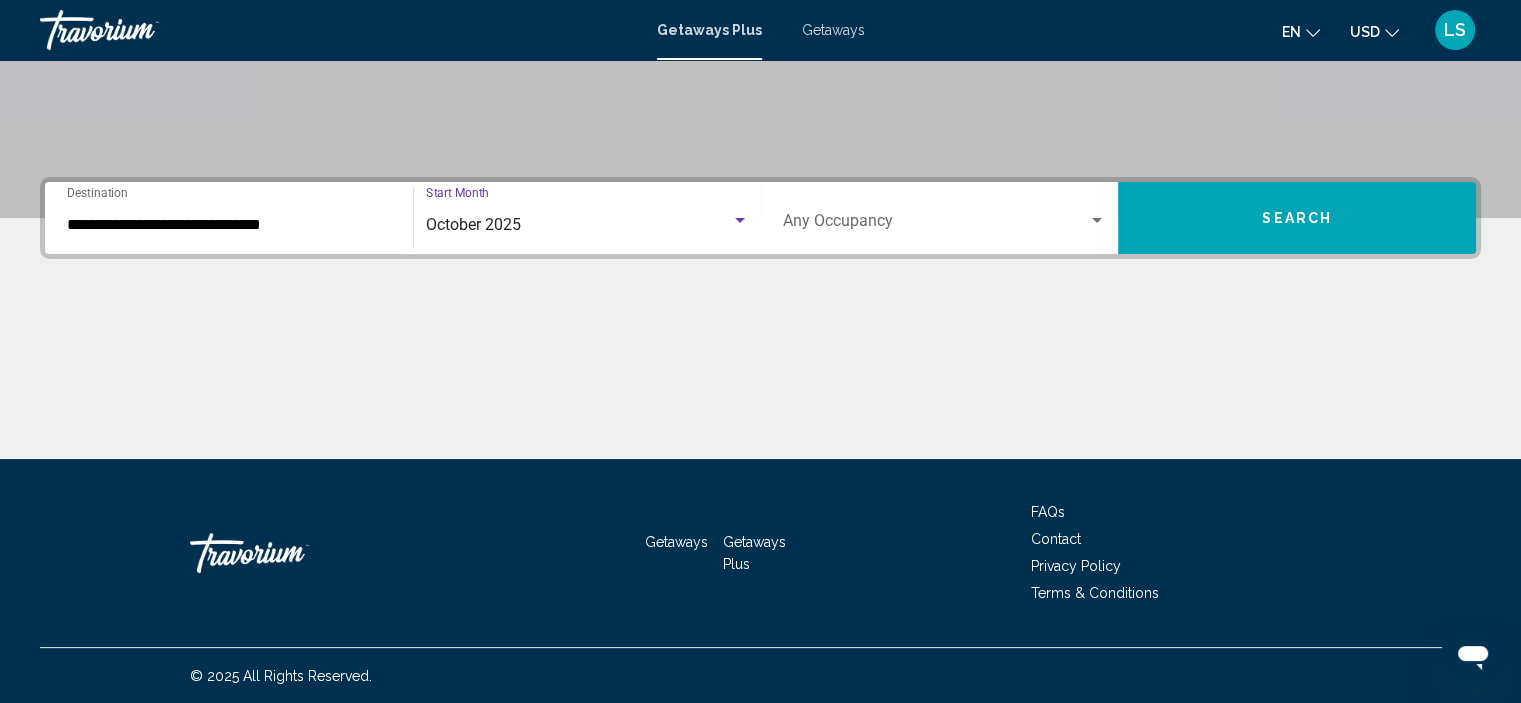 click on "Search" at bounding box center [1297, 219] 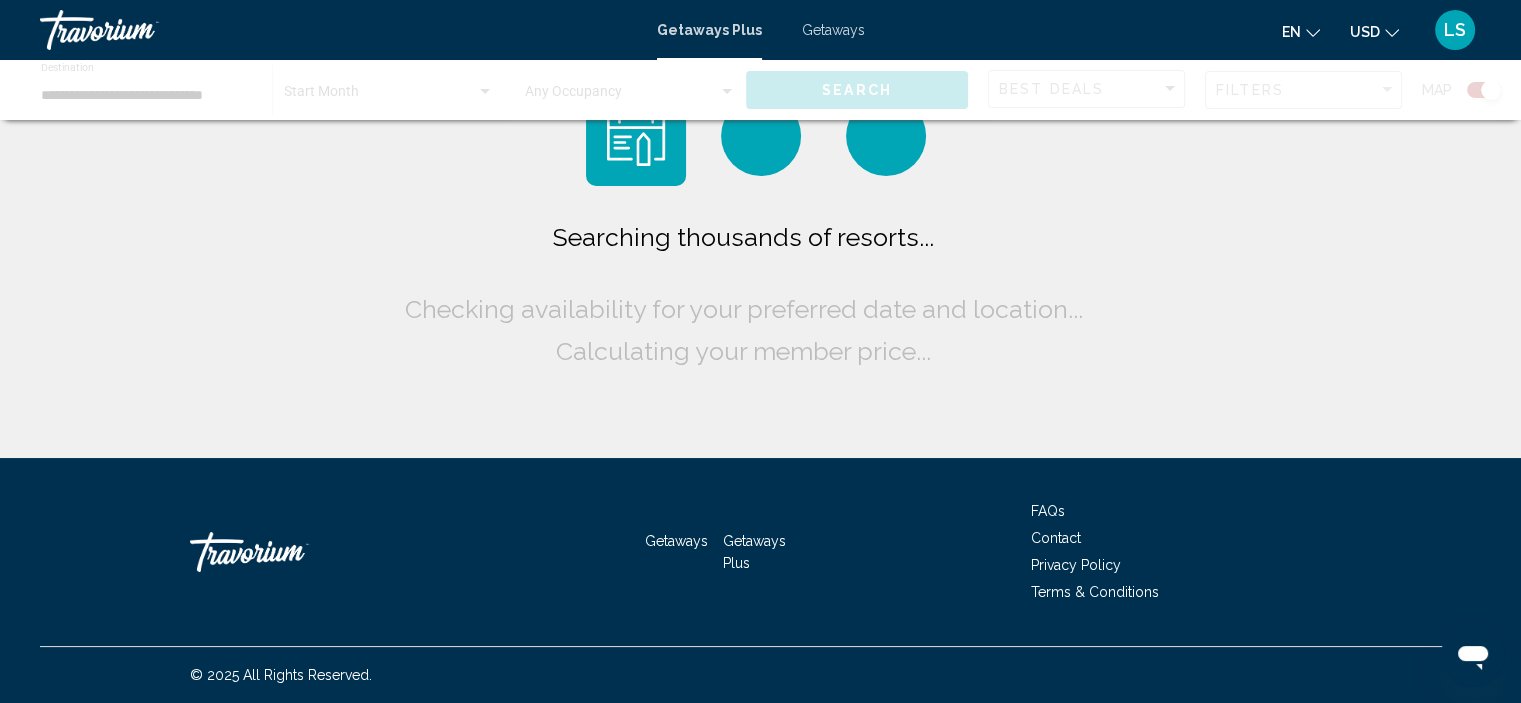 scroll, scrollTop: 0, scrollLeft: 0, axis: both 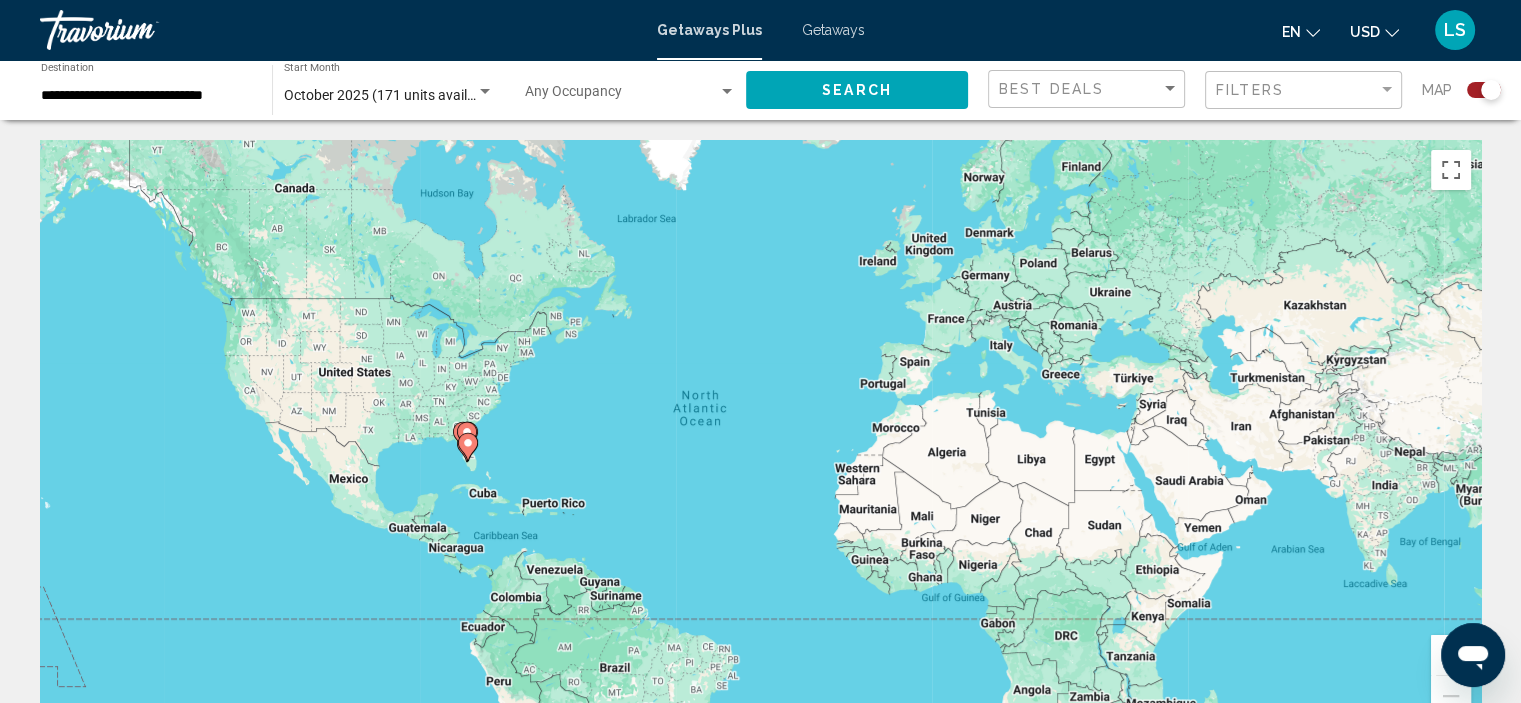 click 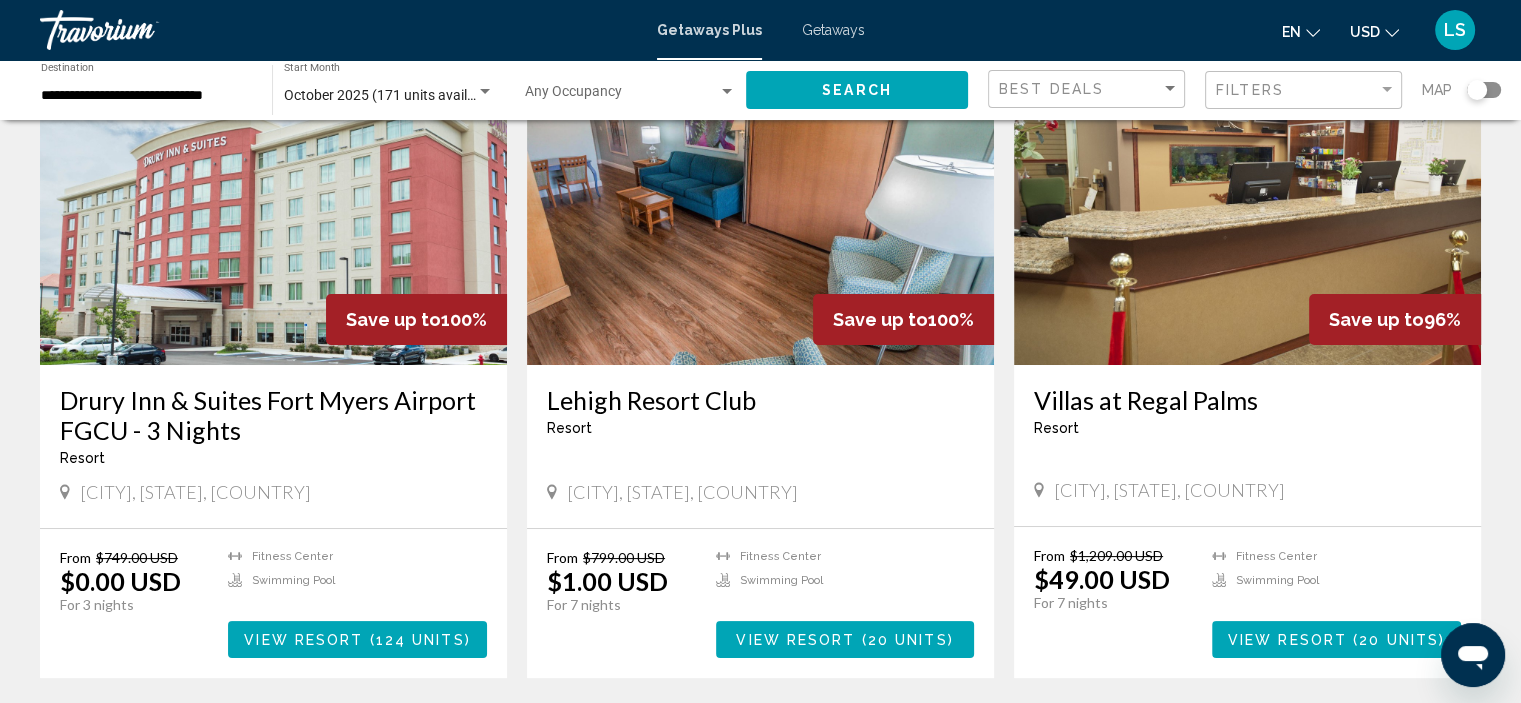 scroll, scrollTop: 0, scrollLeft: 0, axis: both 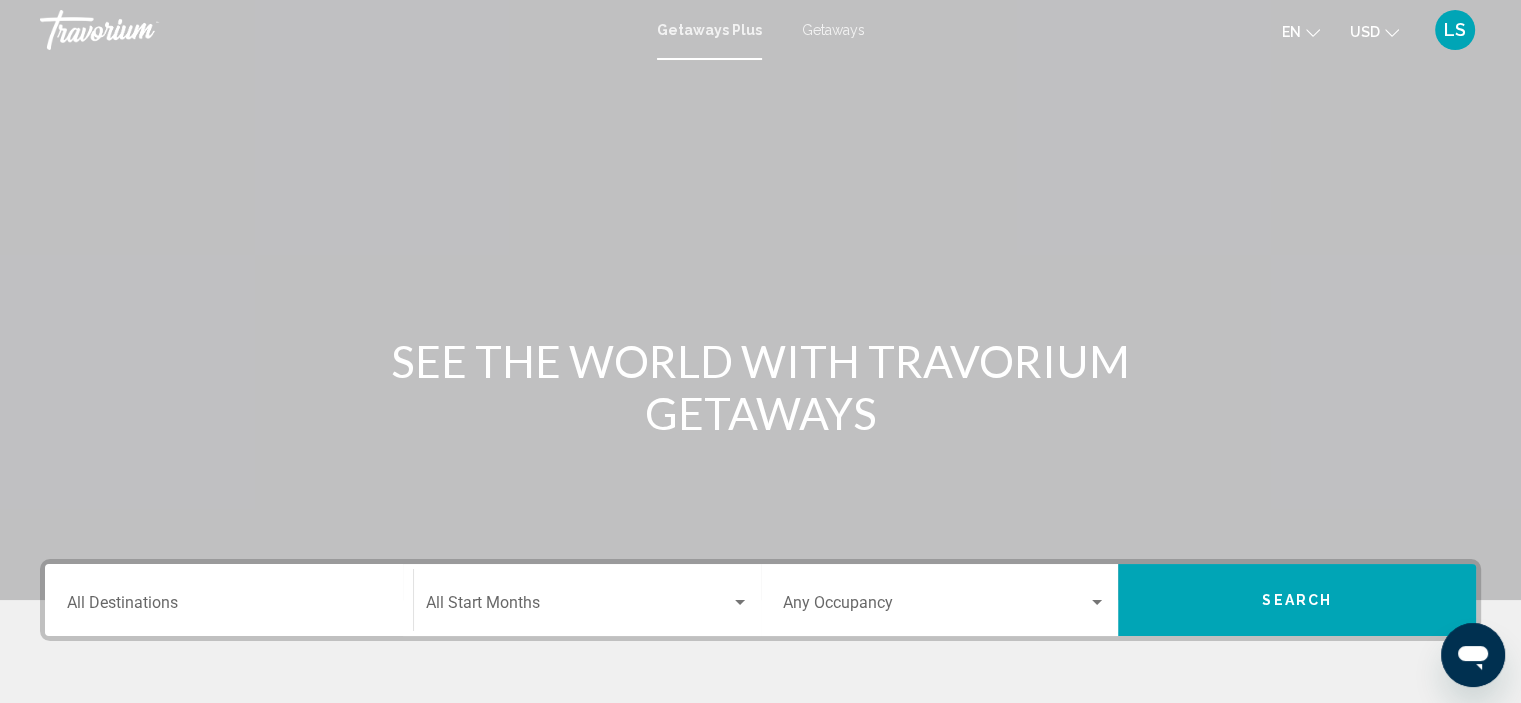 click on "Destination All Destinations" at bounding box center (229, 607) 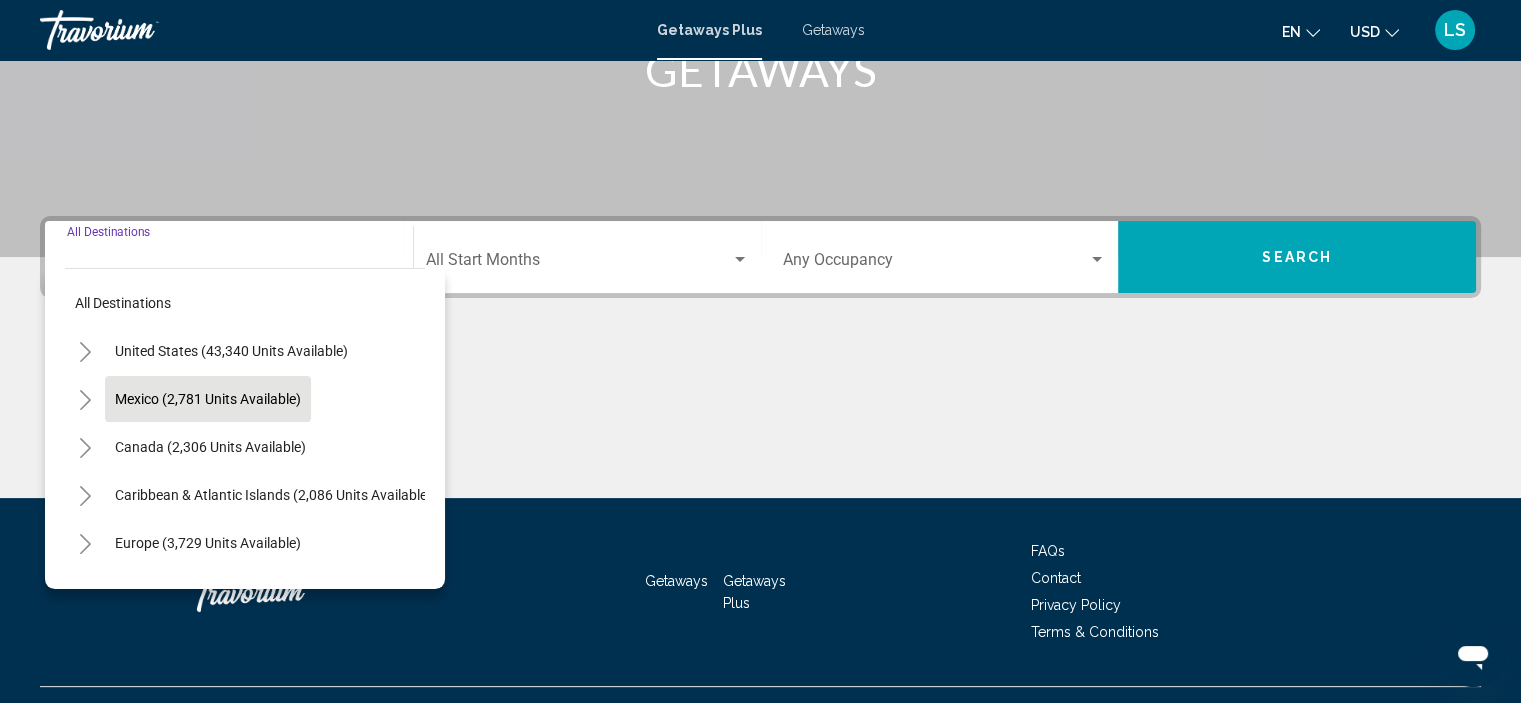 scroll, scrollTop: 382, scrollLeft: 0, axis: vertical 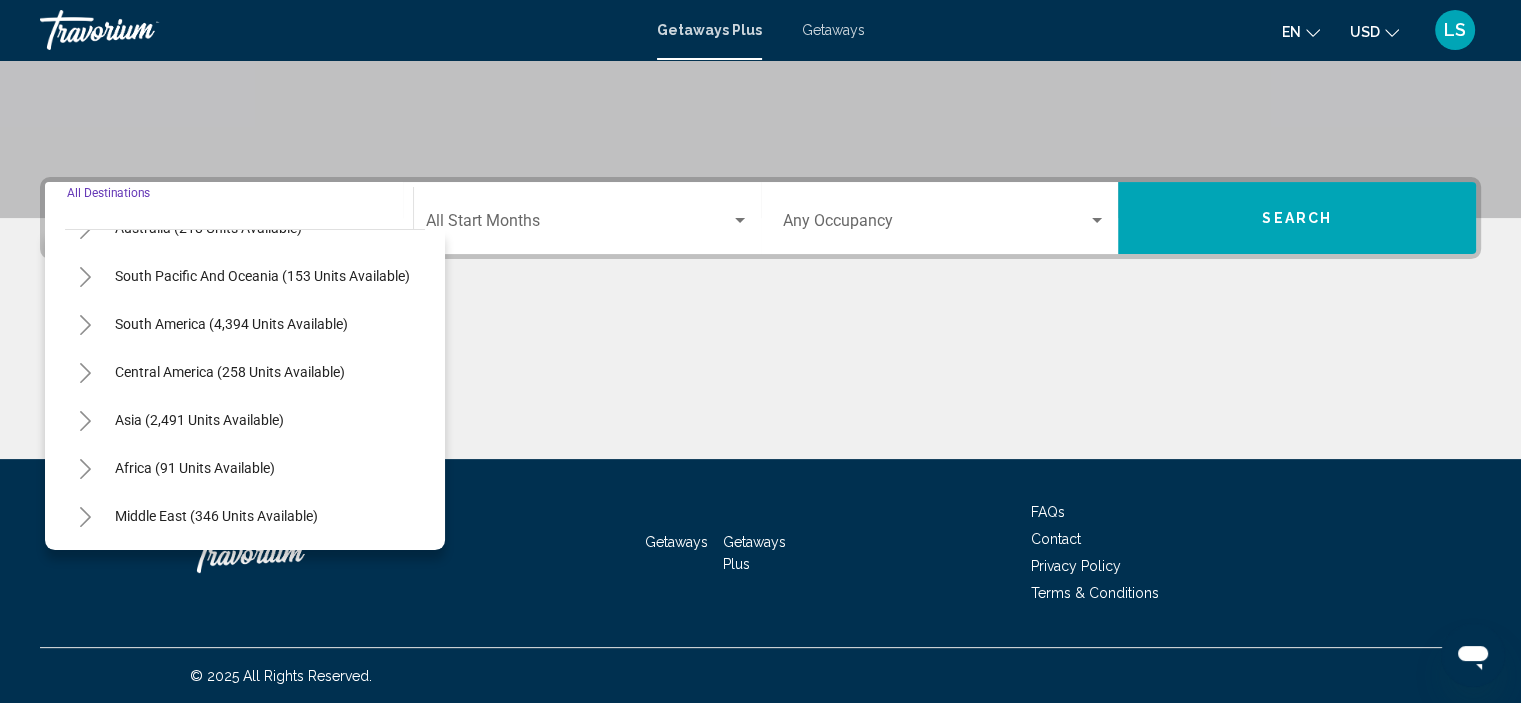 click 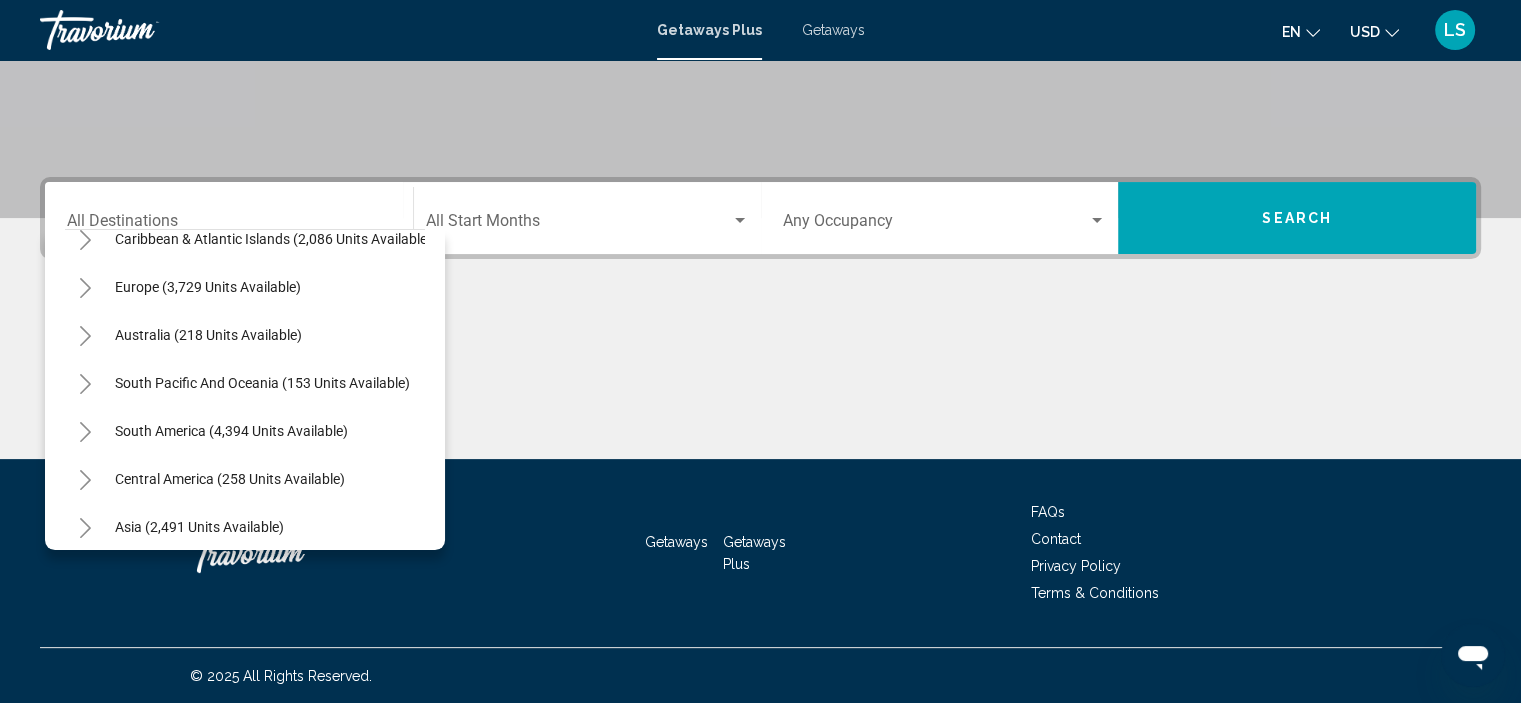 scroll, scrollTop: 183, scrollLeft: 0, axis: vertical 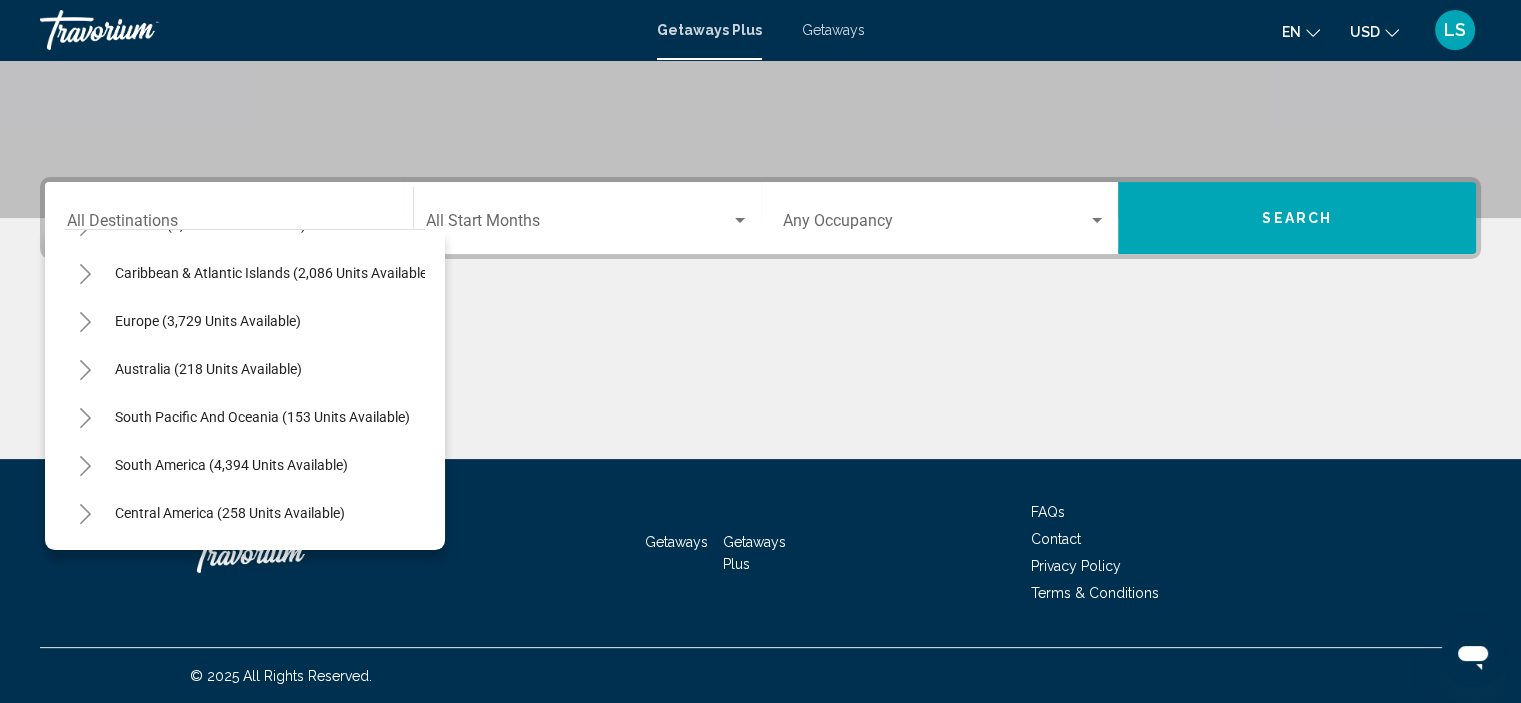 click 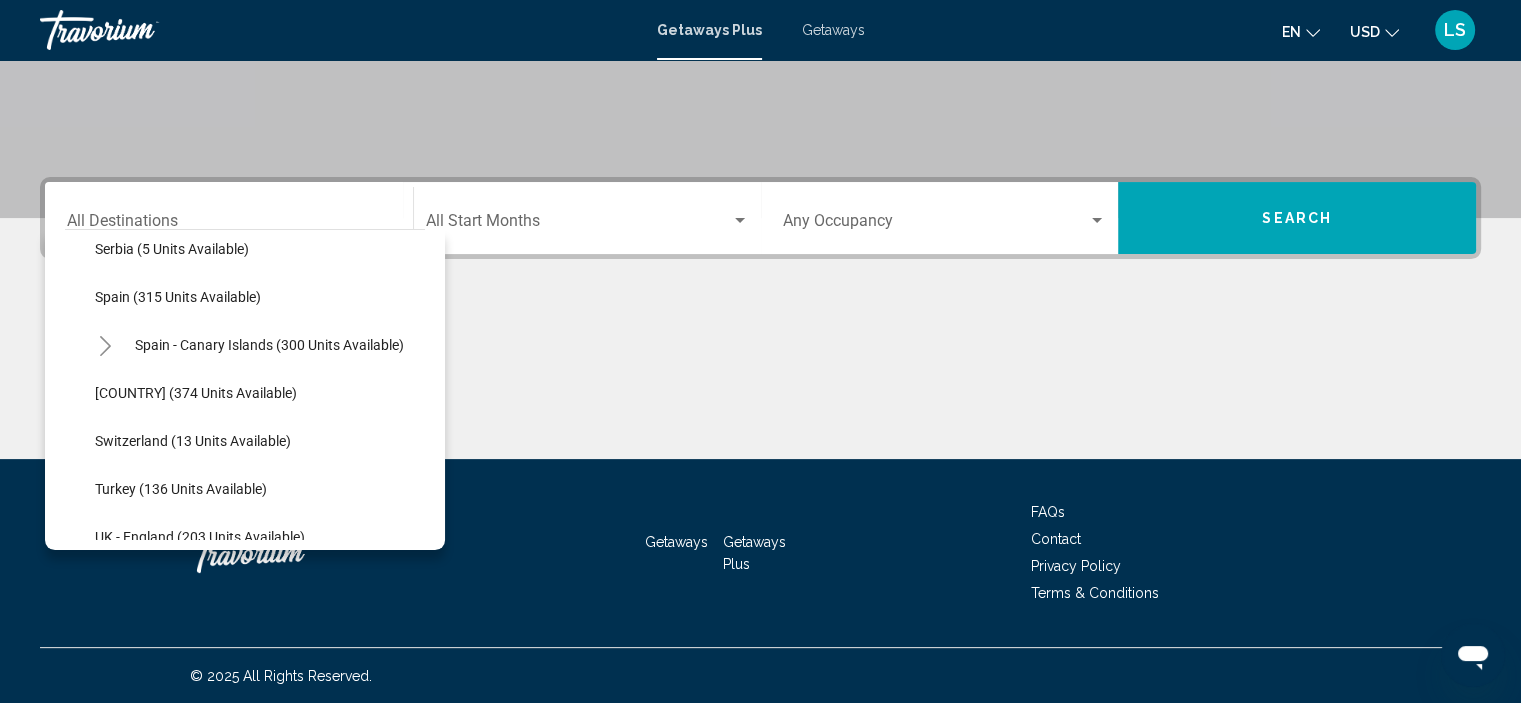 scroll, scrollTop: 883, scrollLeft: 0, axis: vertical 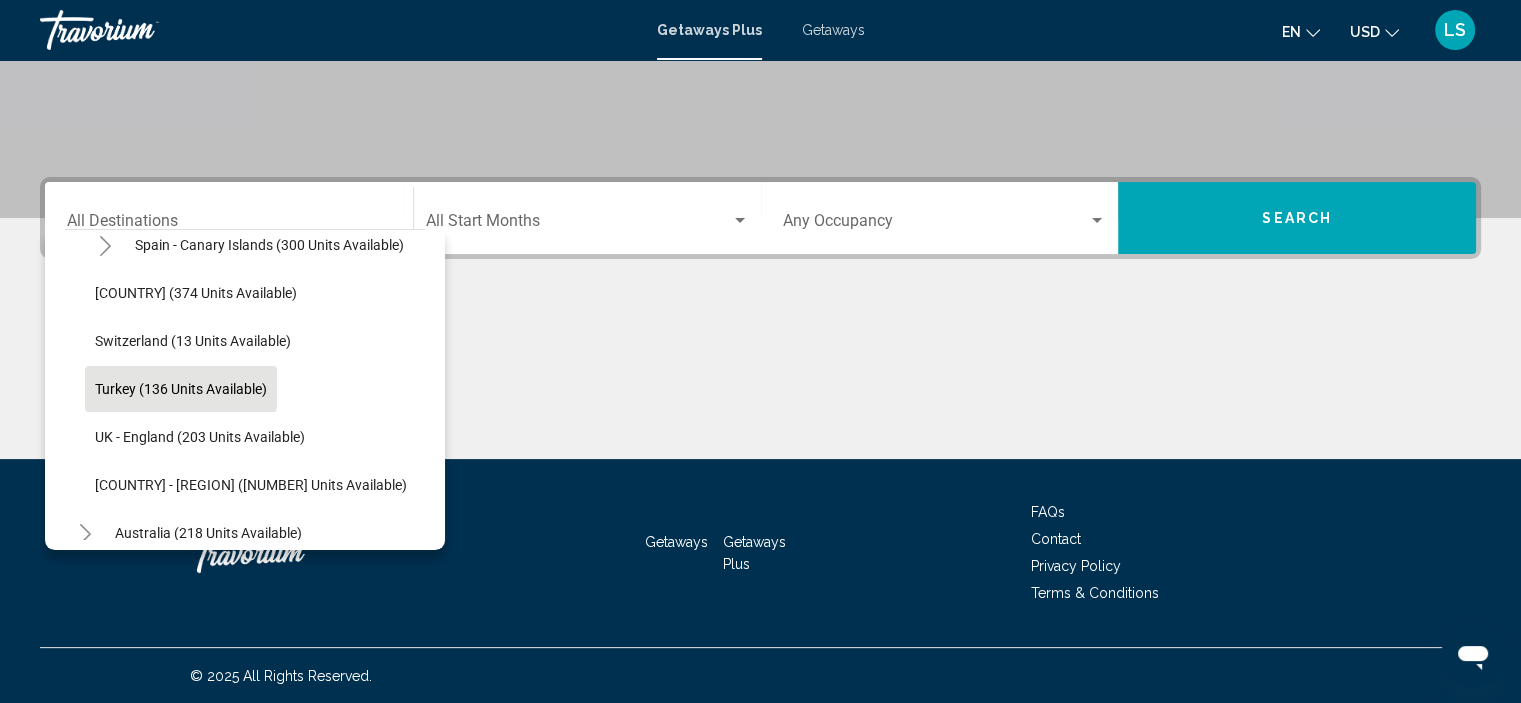 click on "Turkey (136 units available)" 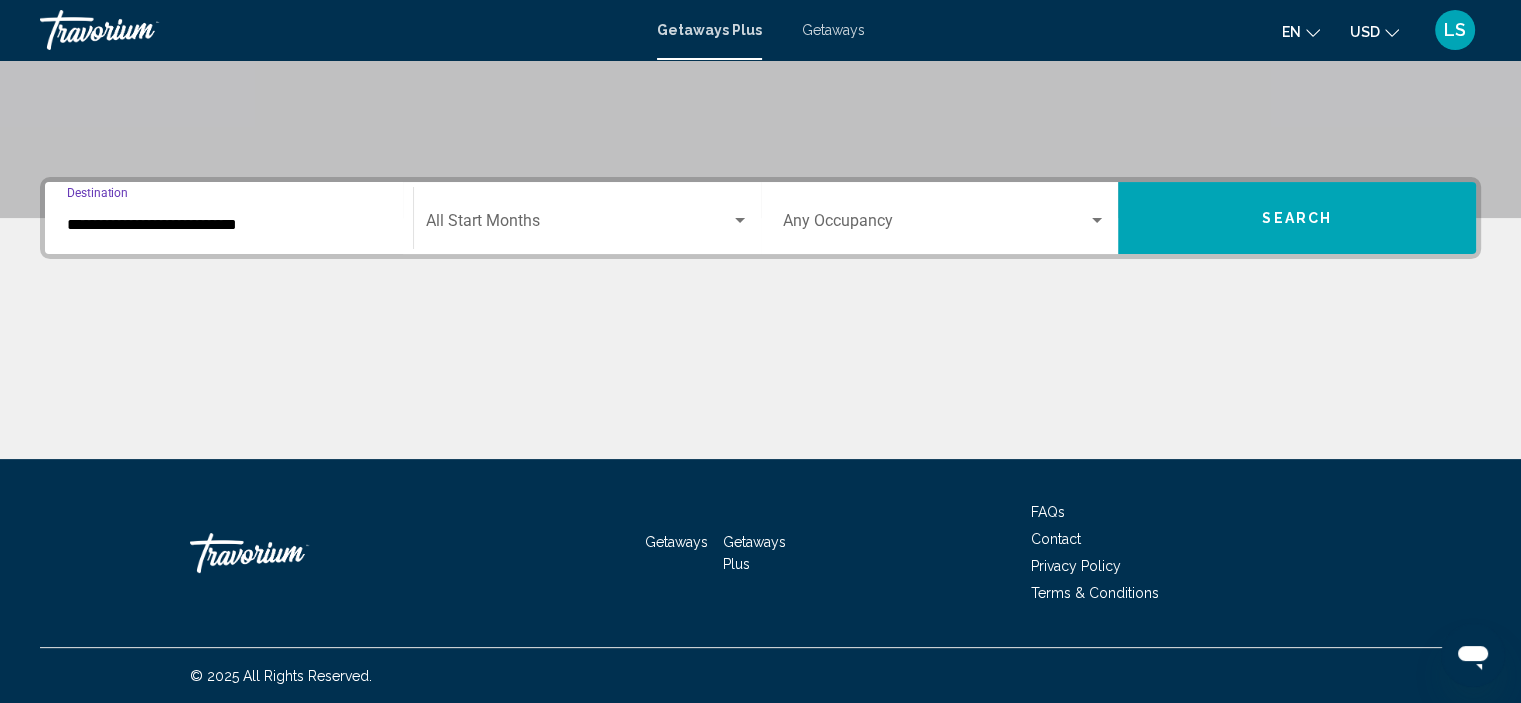 click on "Start Month All Start Months" 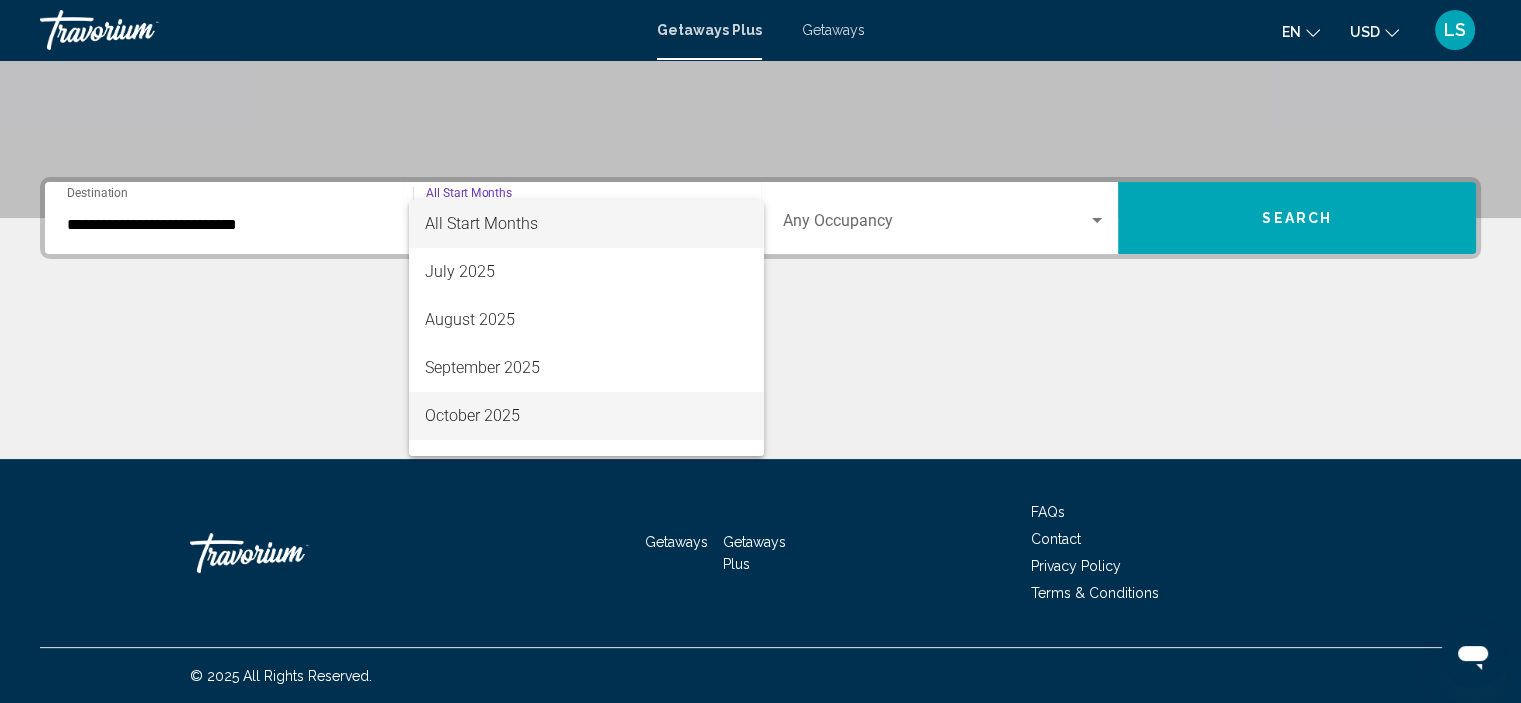 click on "October 2025" at bounding box center [586, 416] 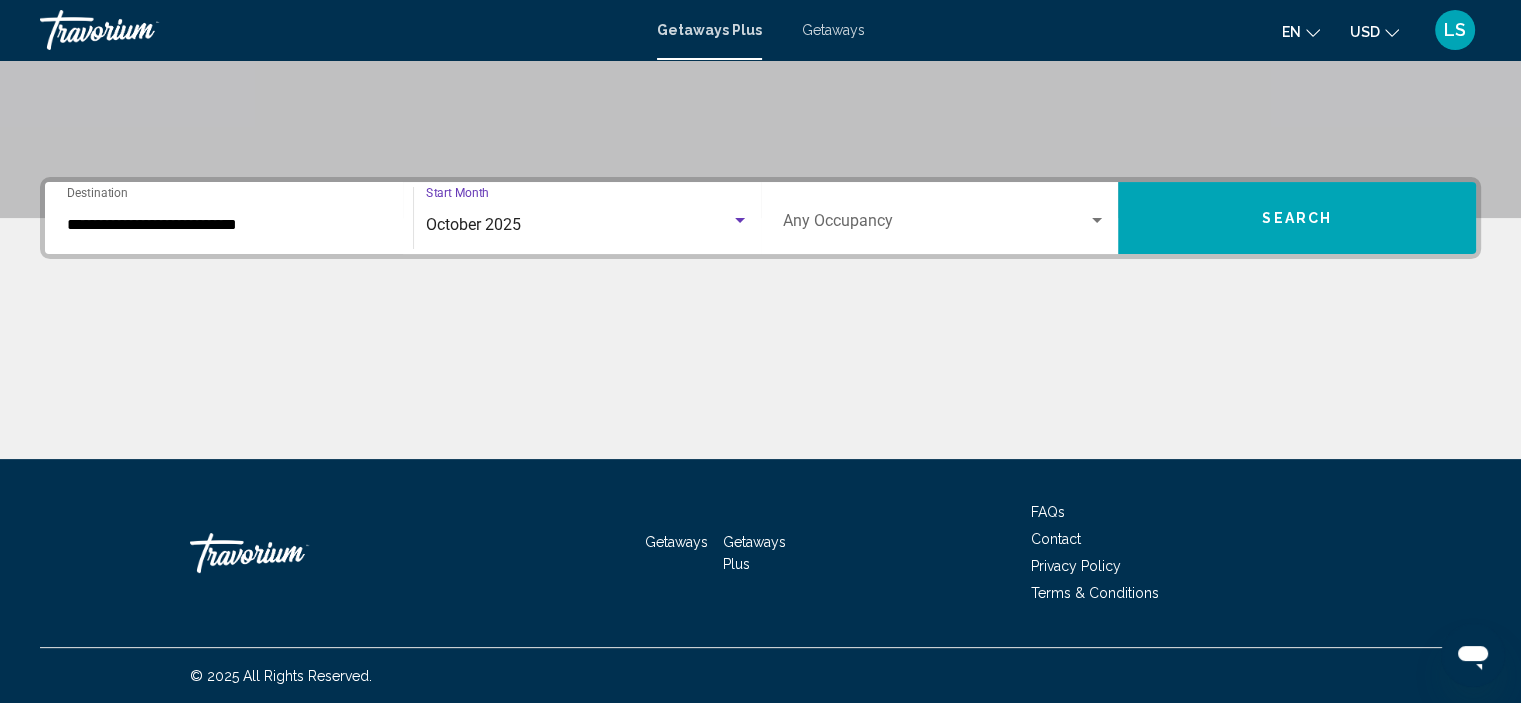 click on "Search" at bounding box center [1297, 218] 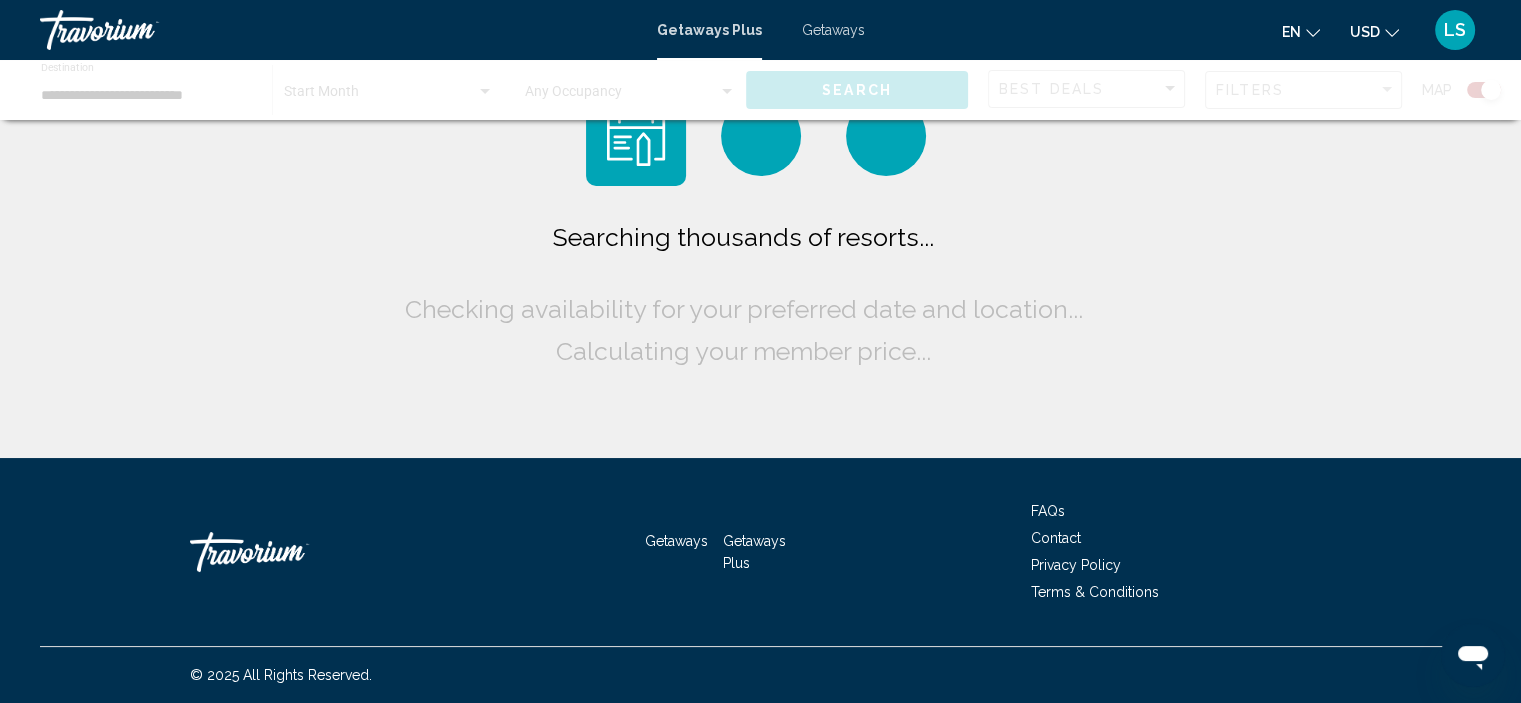 scroll, scrollTop: 0, scrollLeft: 0, axis: both 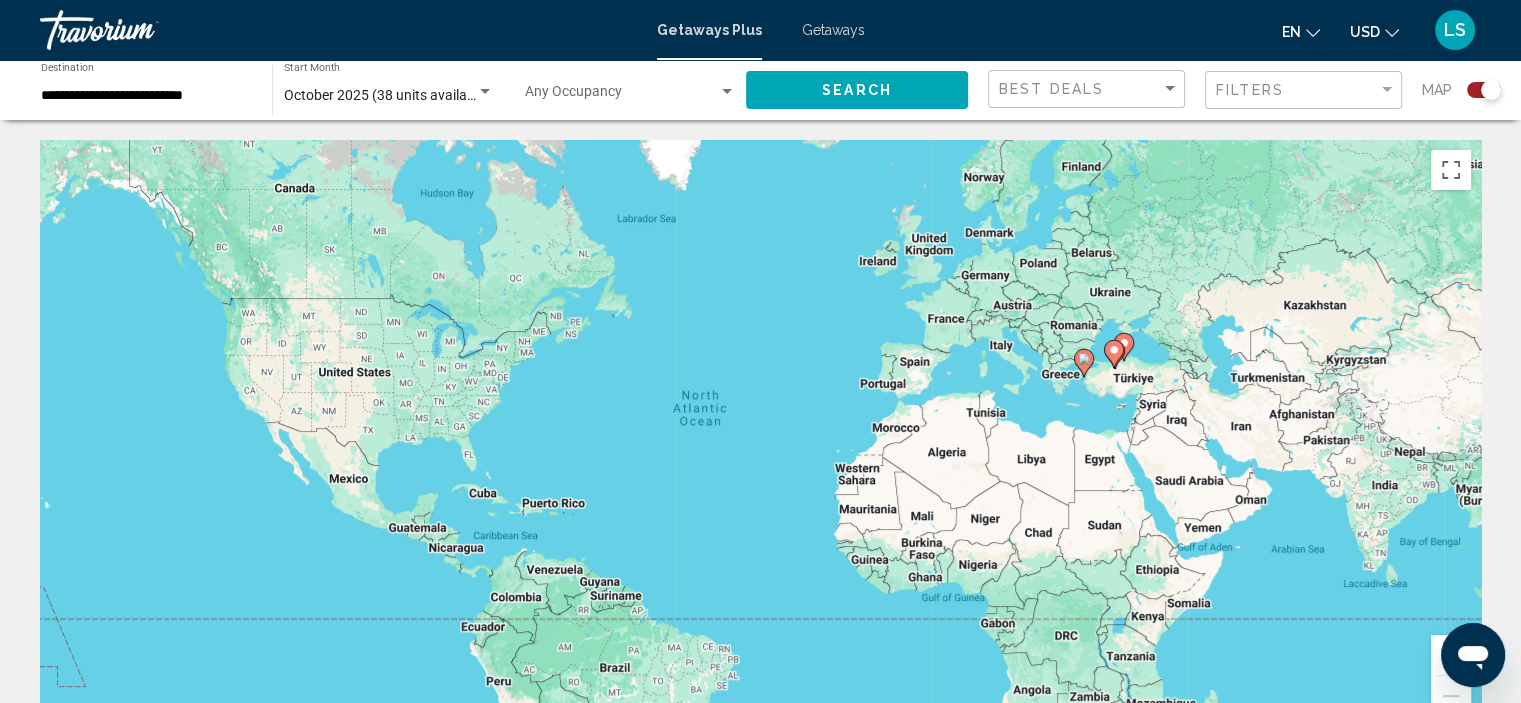 click 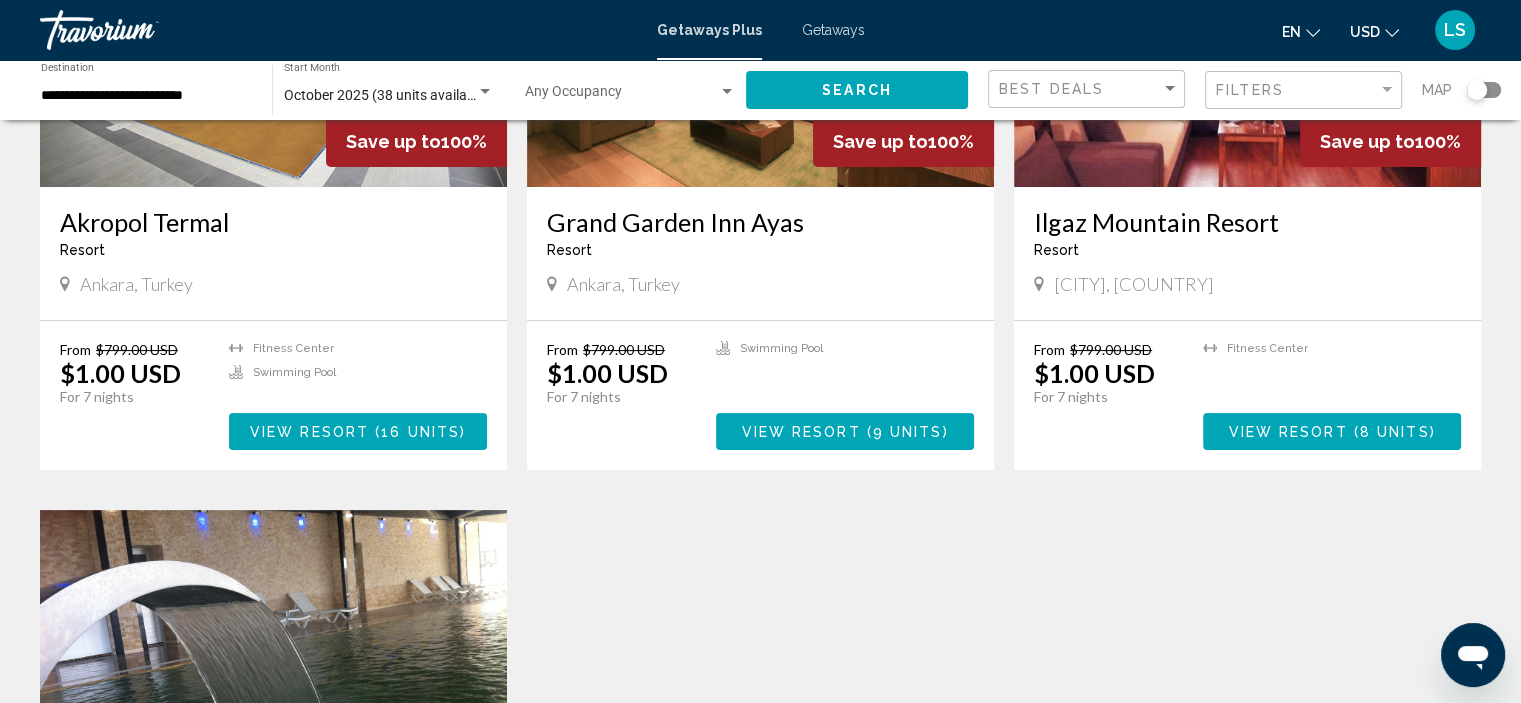 scroll, scrollTop: 116, scrollLeft: 0, axis: vertical 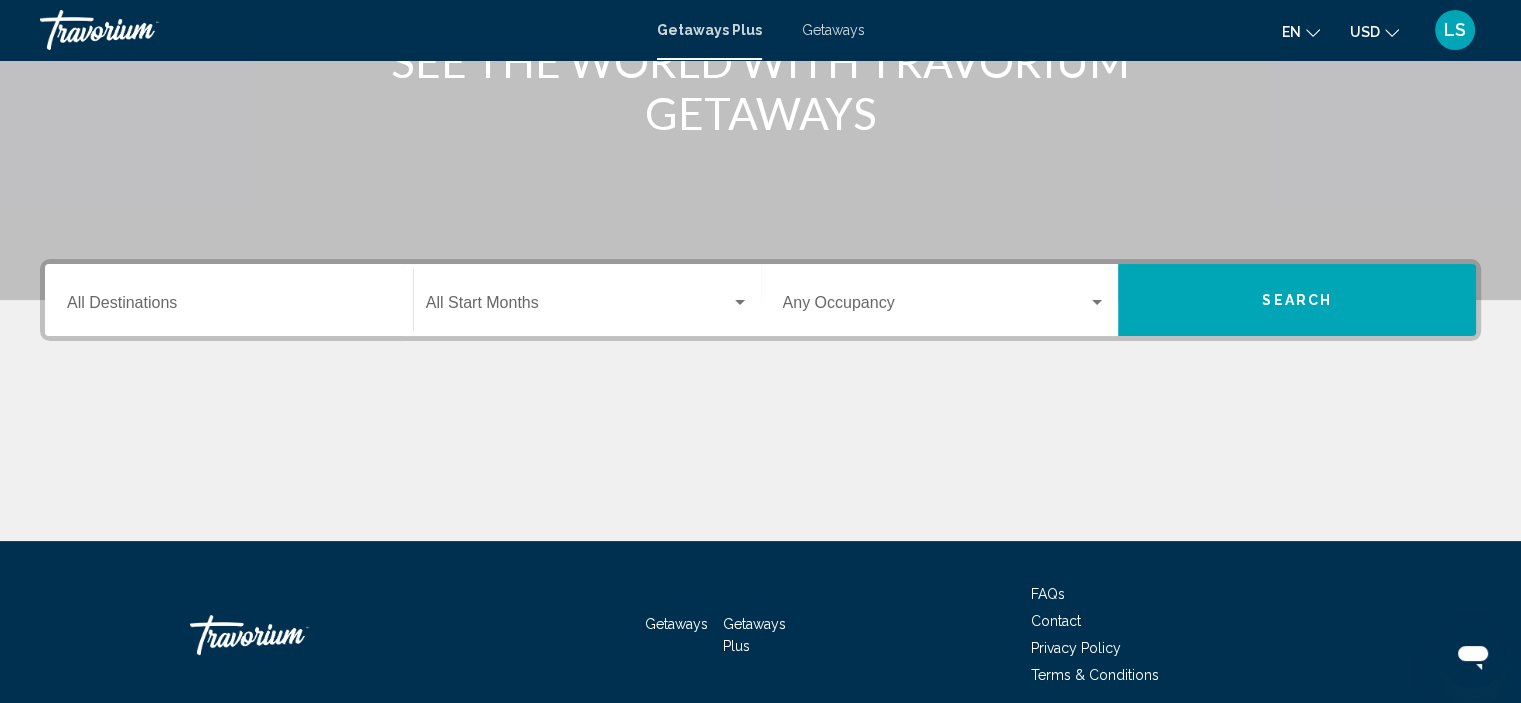 click on "Destination All Destinations" at bounding box center (229, 307) 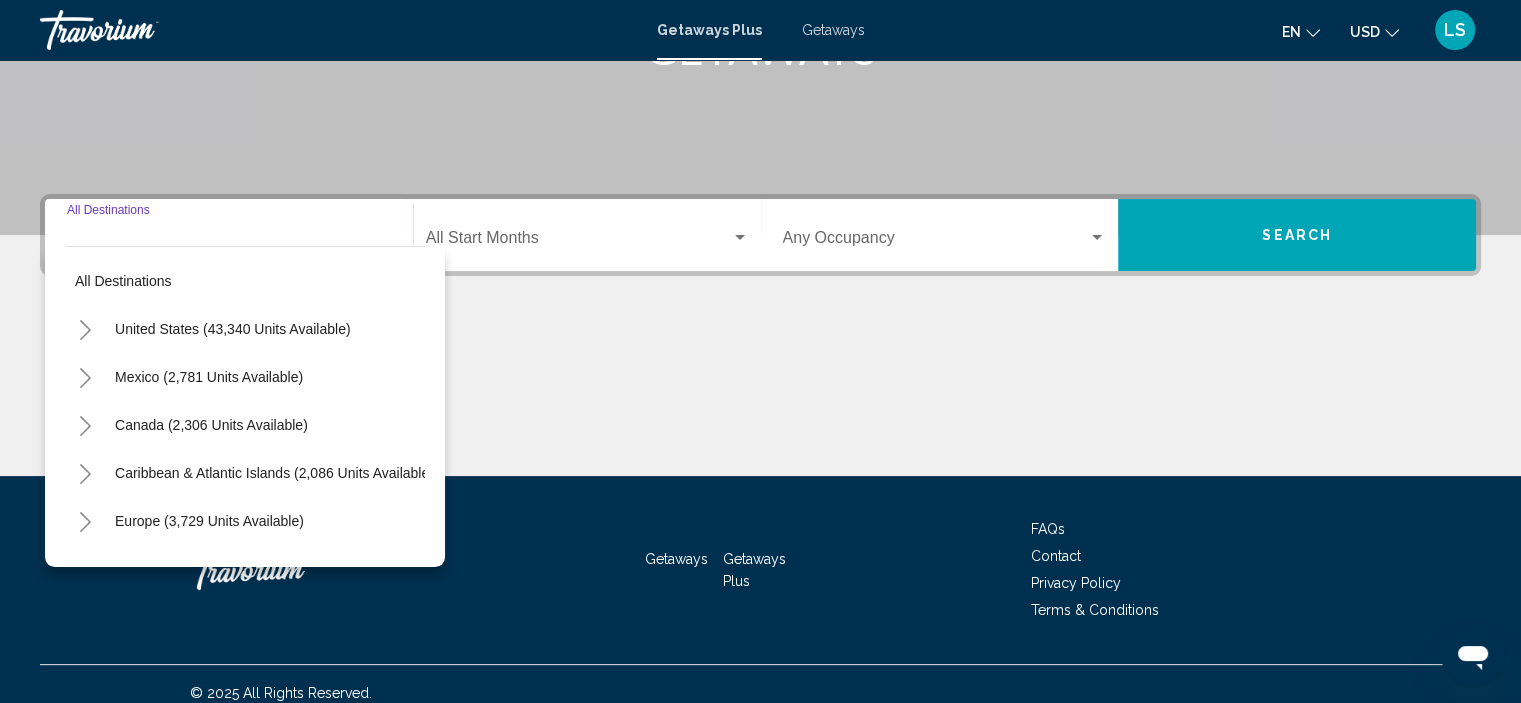scroll, scrollTop: 382, scrollLeft: 0, axis: vertical 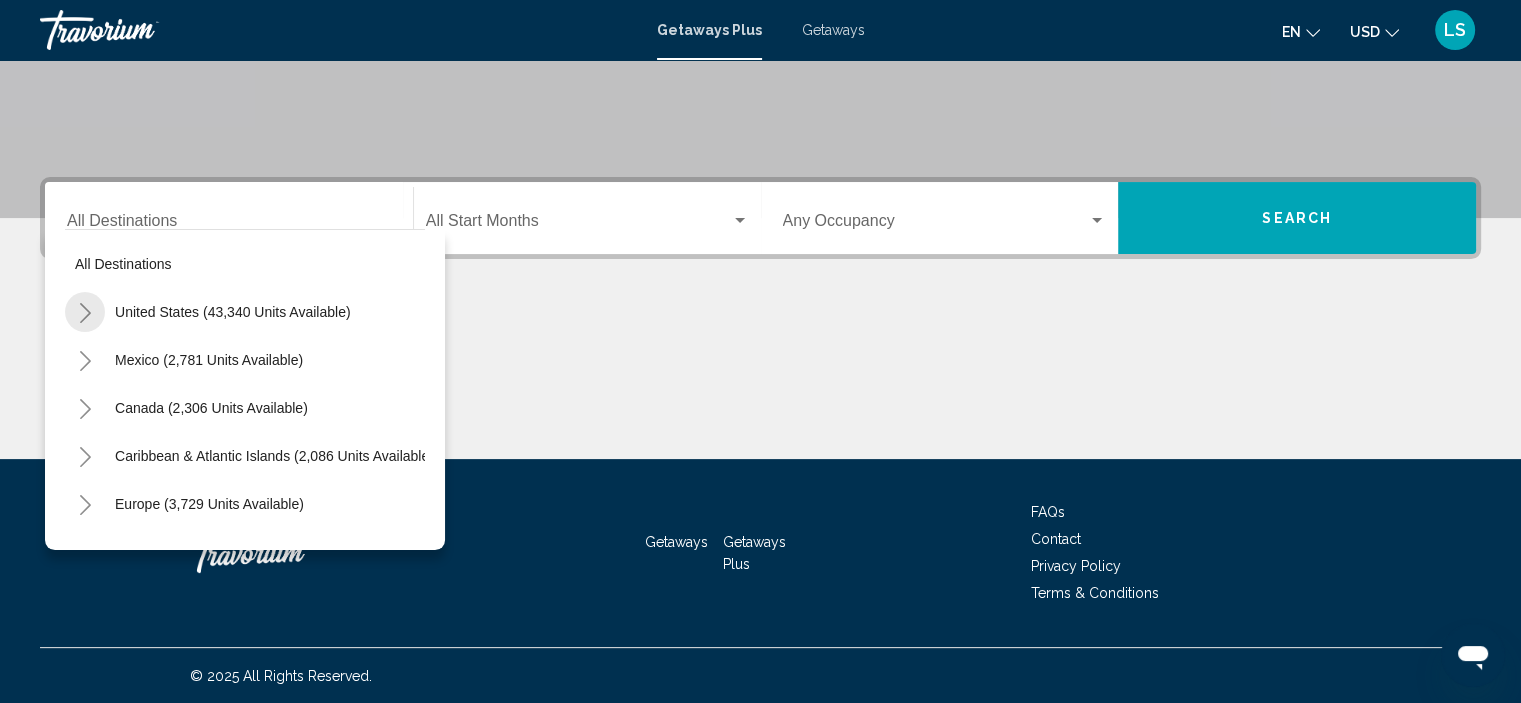 click 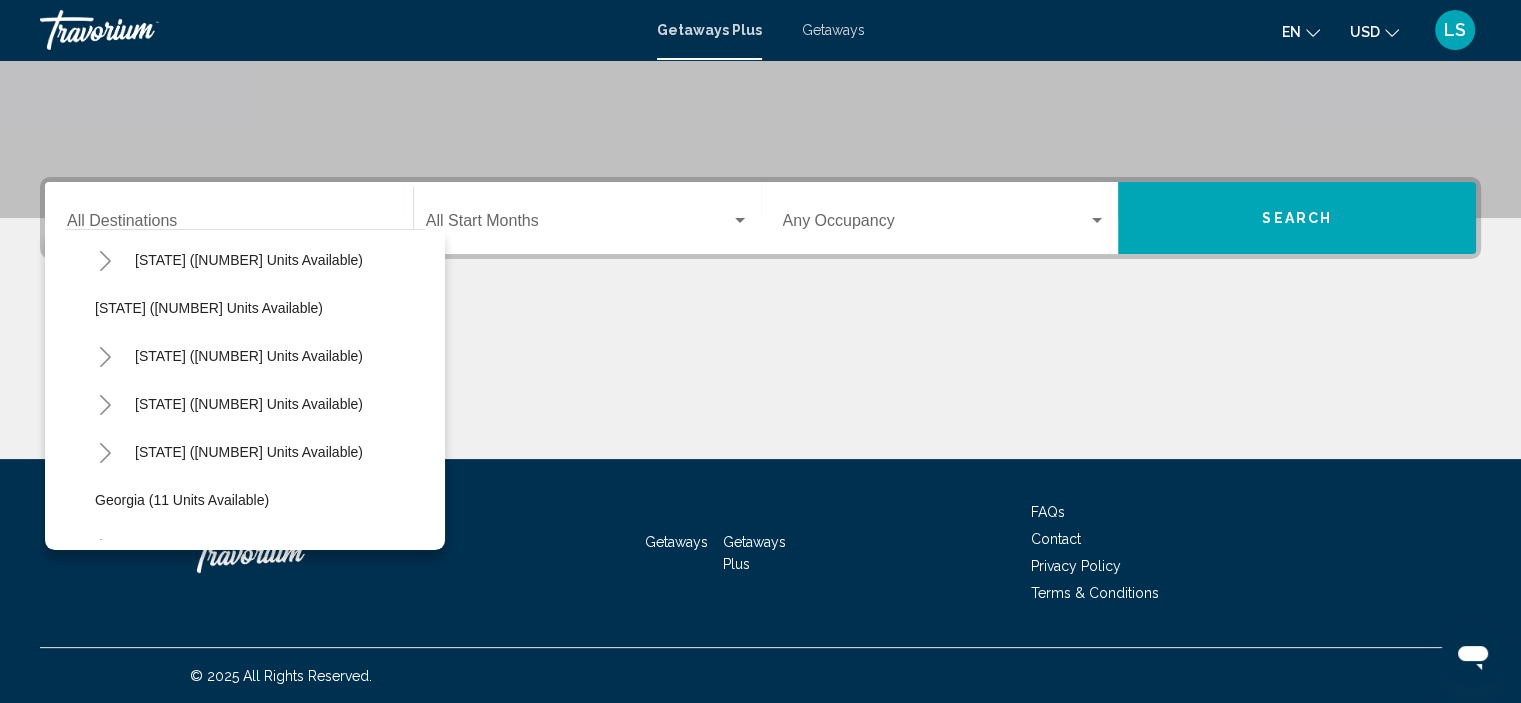 scroll, scrollTop: 200, scrollLeft: 0, axis: vertical 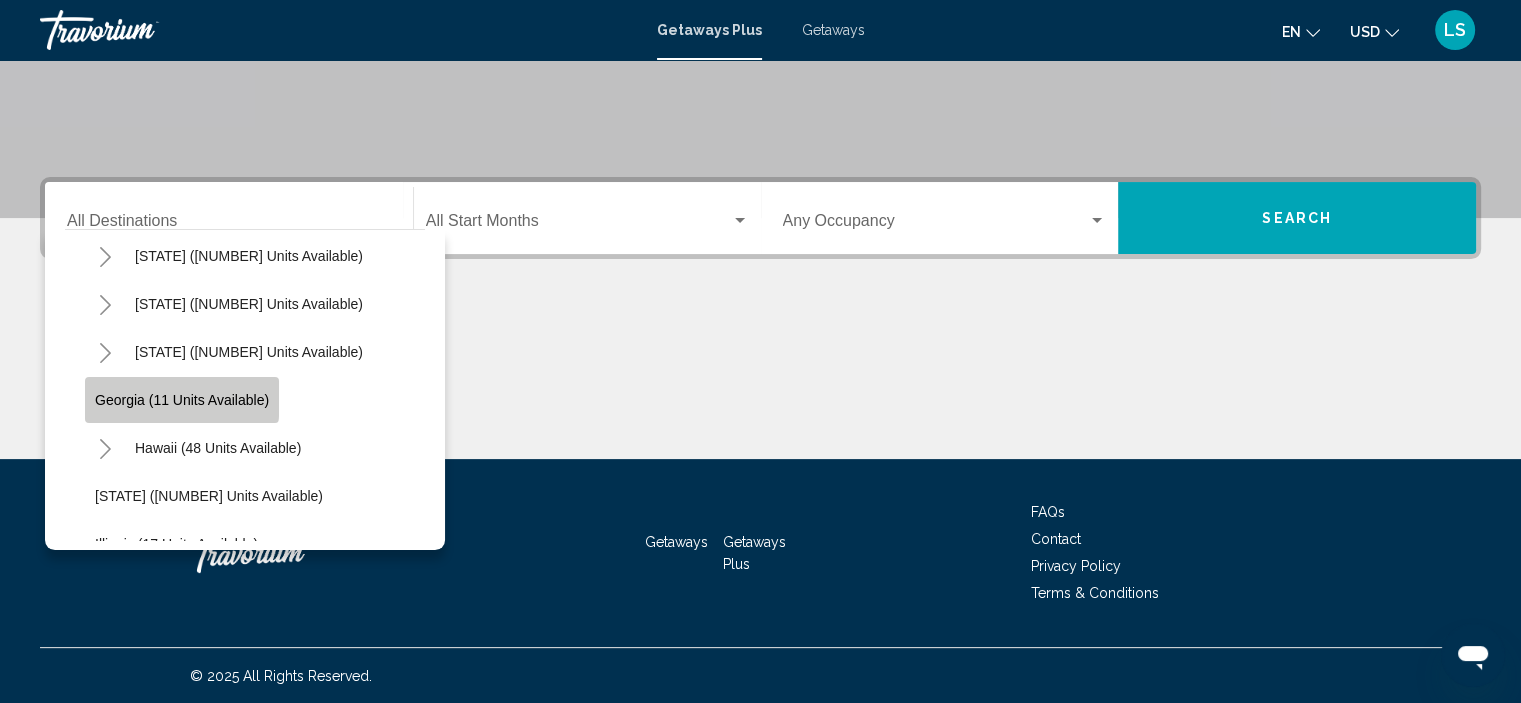 click on "Georgia (11 units available)" 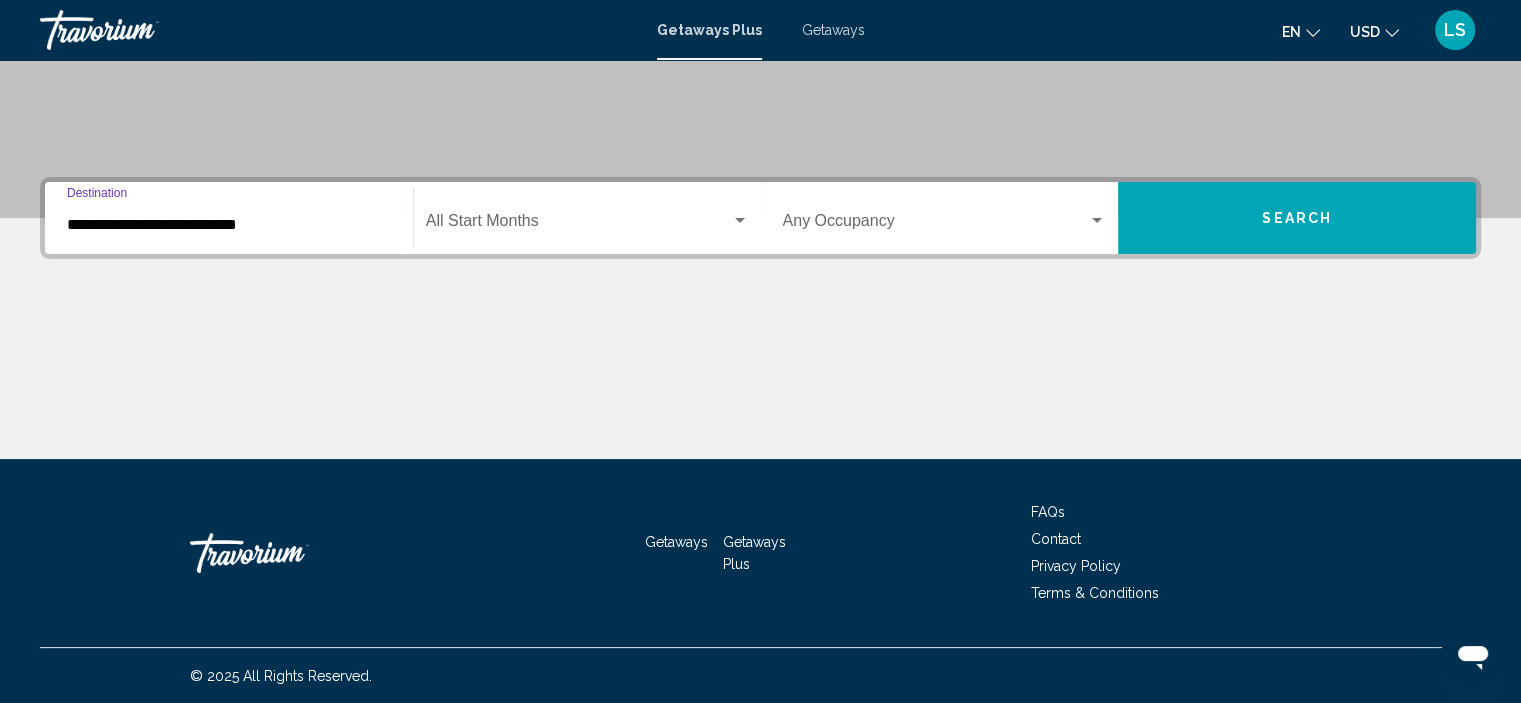 click on "Start Month All Start Months" 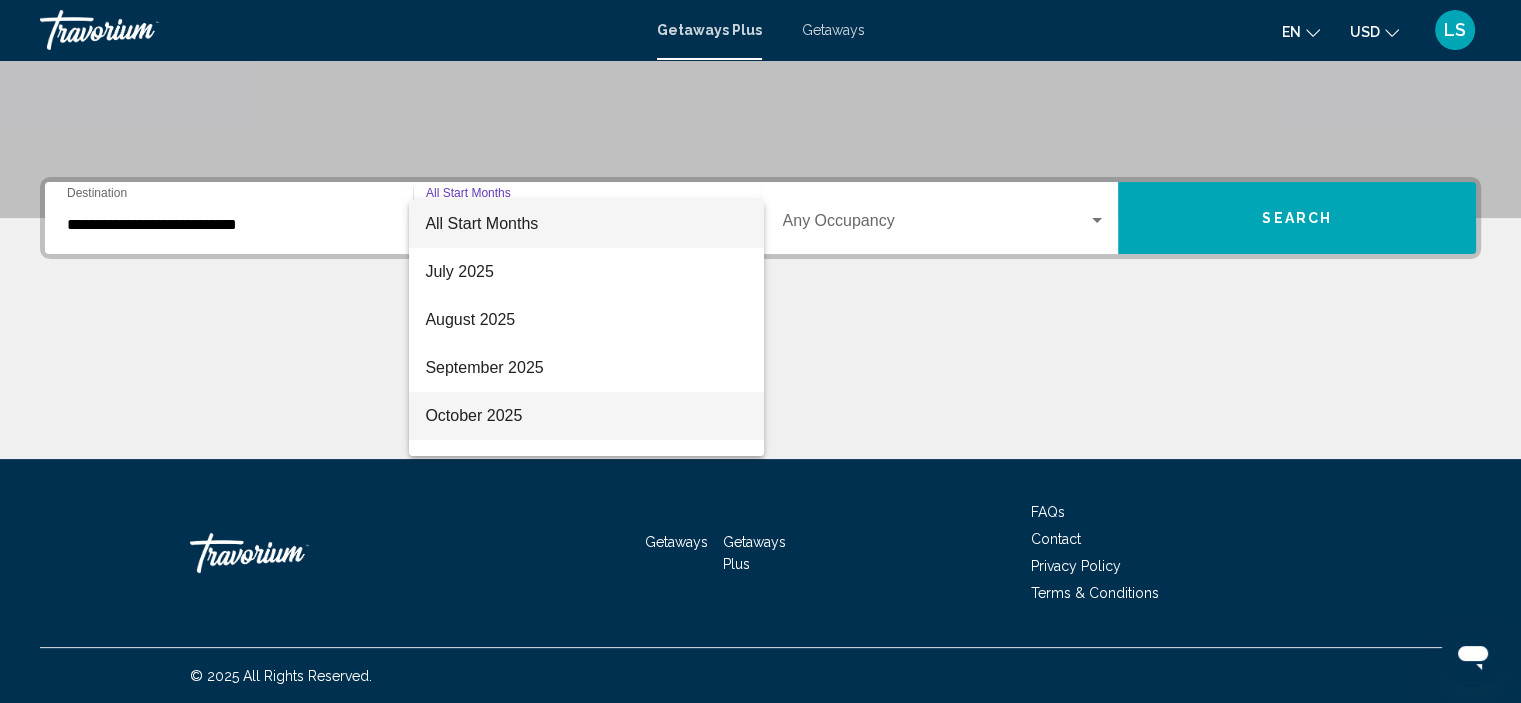 scroll, scrollTop: 100, scrollLeft: 0, axis: vertical 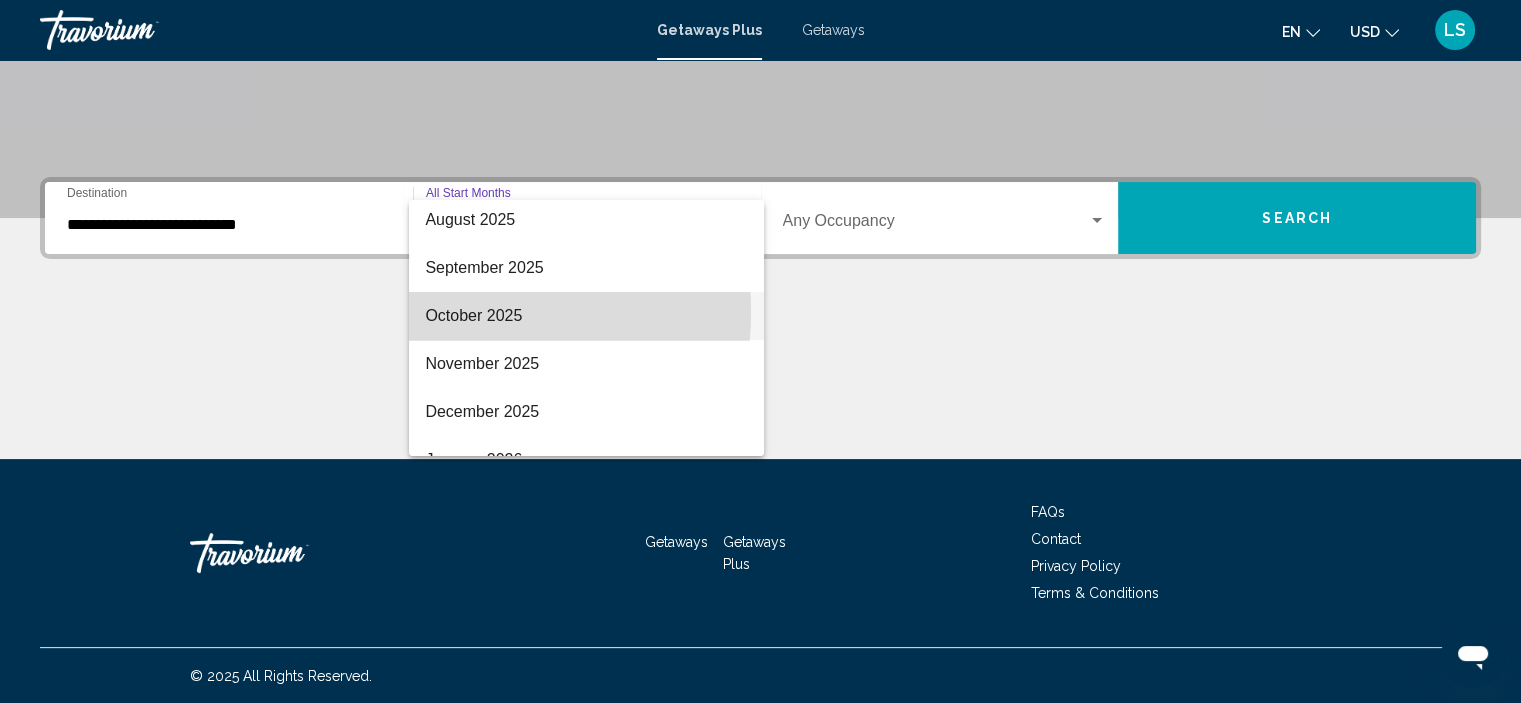 click on "October 2025" at bounding box center (586, 316) 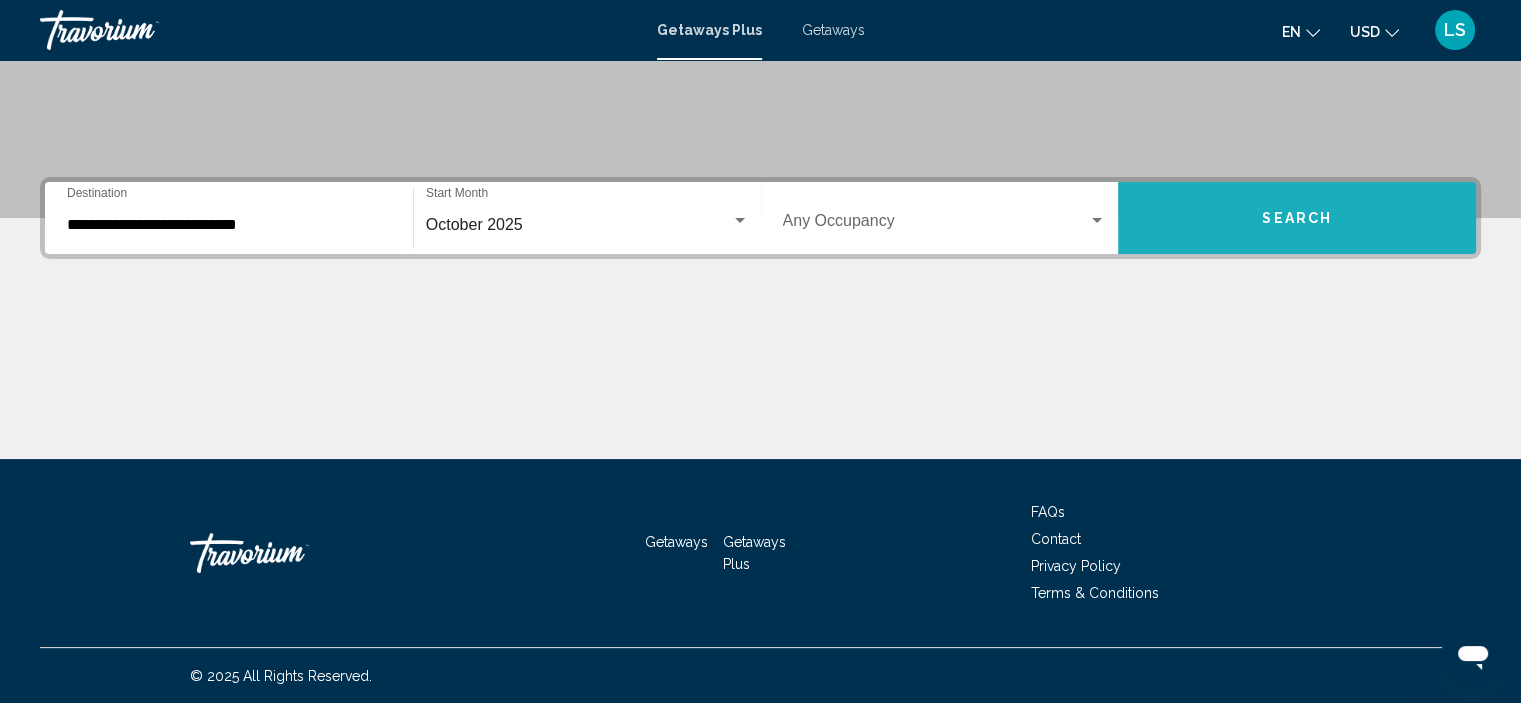 click on "Search" at bounding box center (1297, 218) 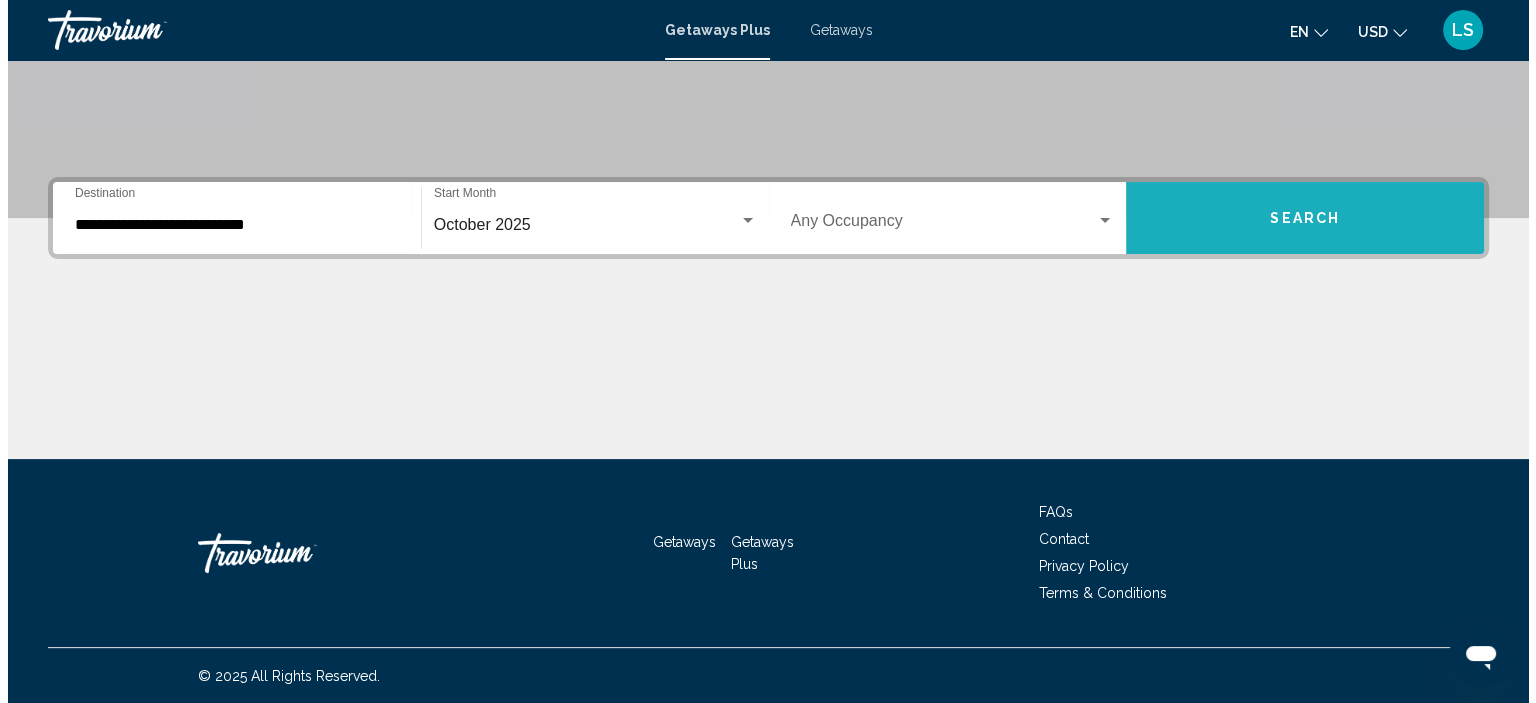scroll, scrollTop: 0, scrollLeft: 0, axis: both 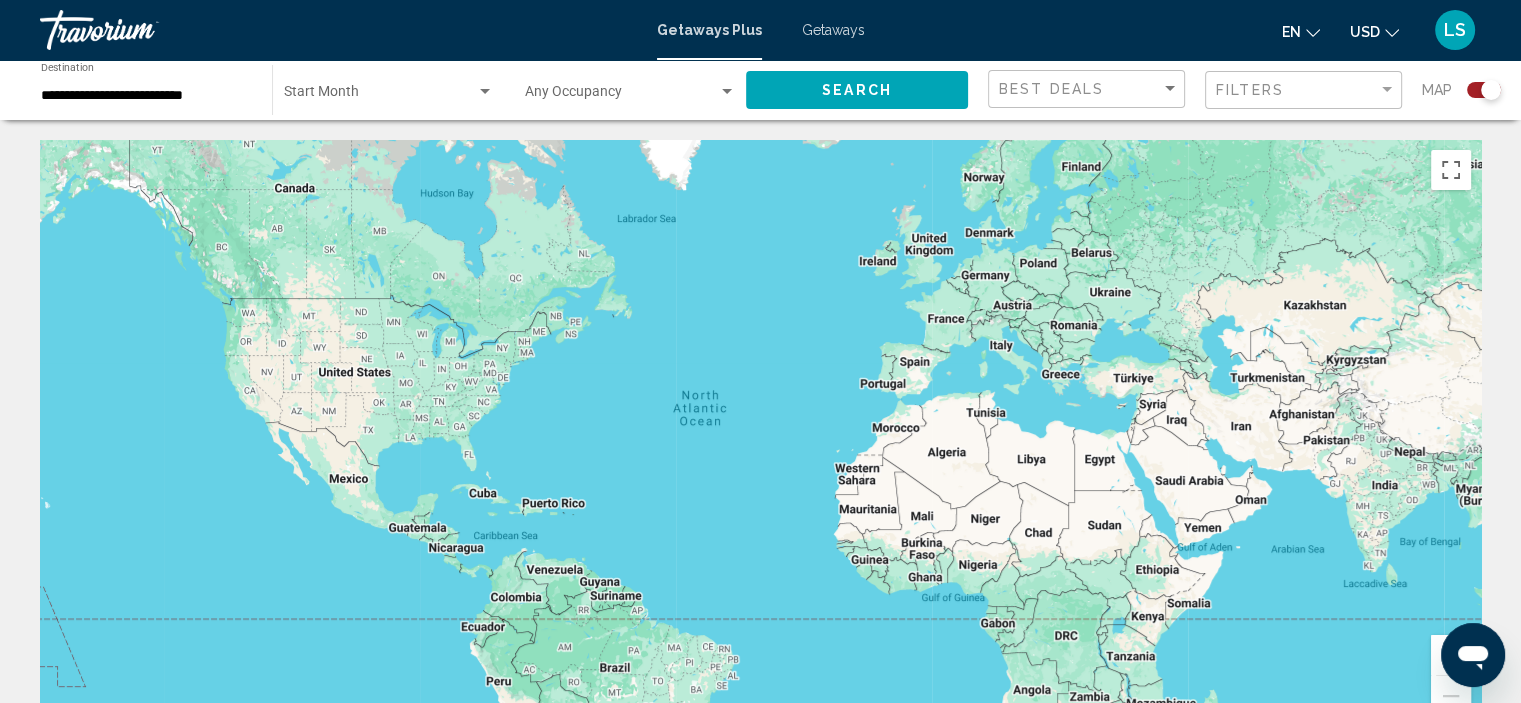 click 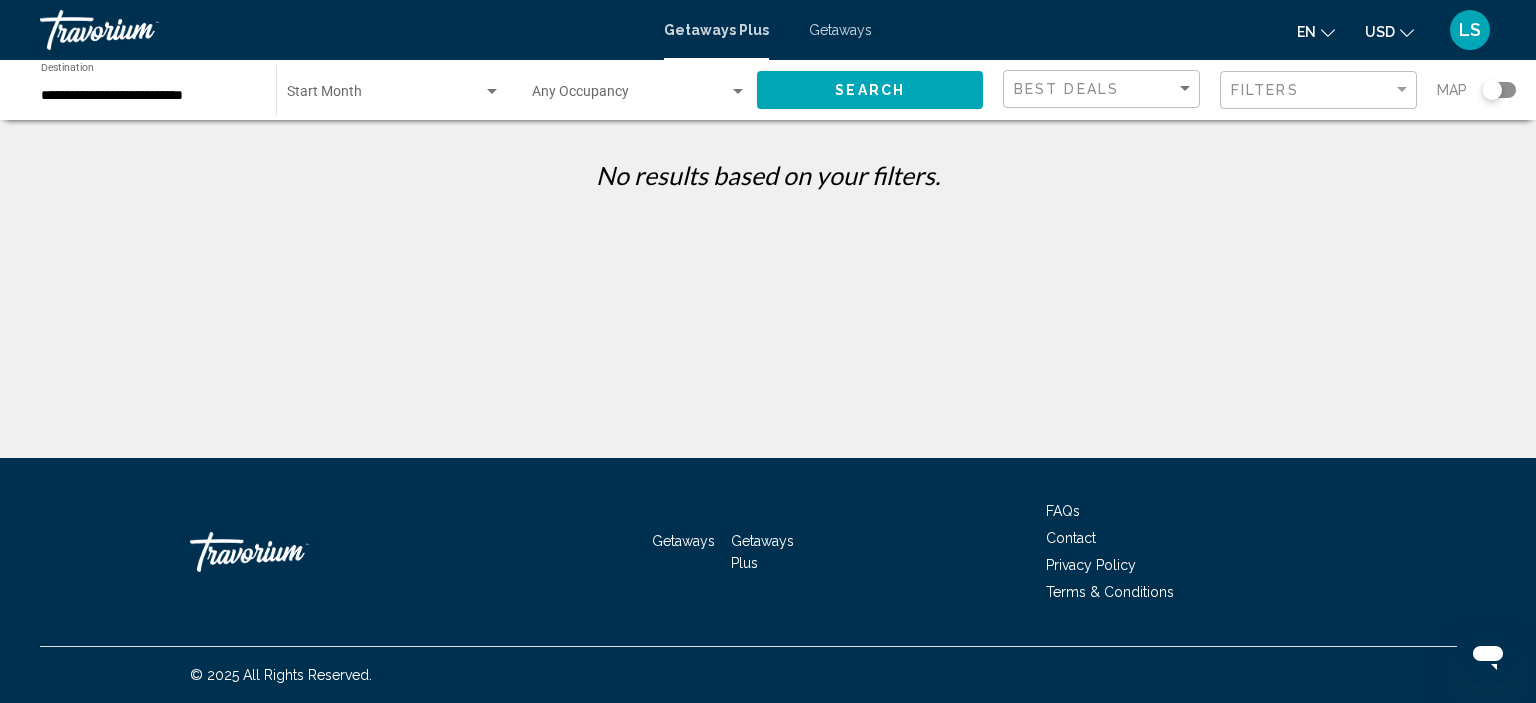 click on "**********" at bounding box center [148, 96] 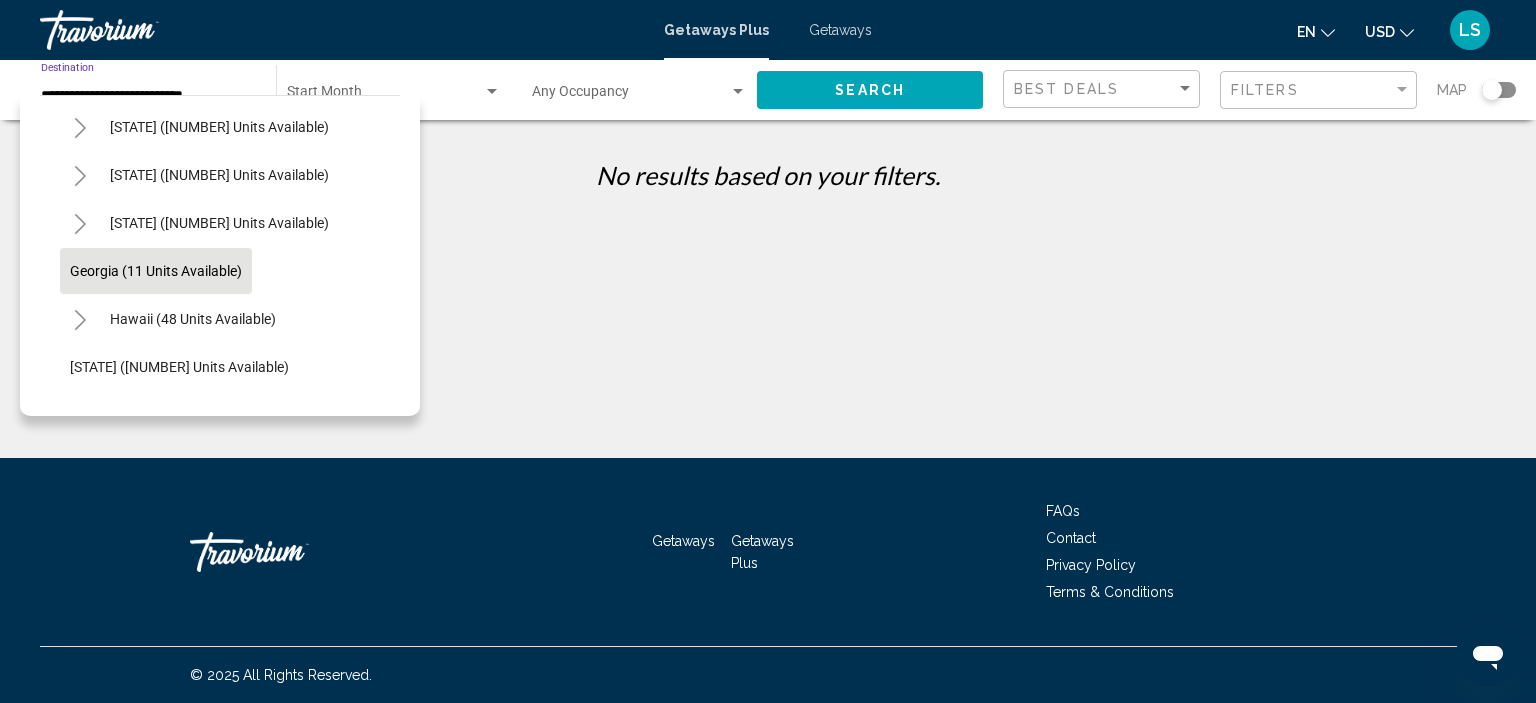 scroll, scrollTop: 200, scrollLeft: 0, axis: vertical 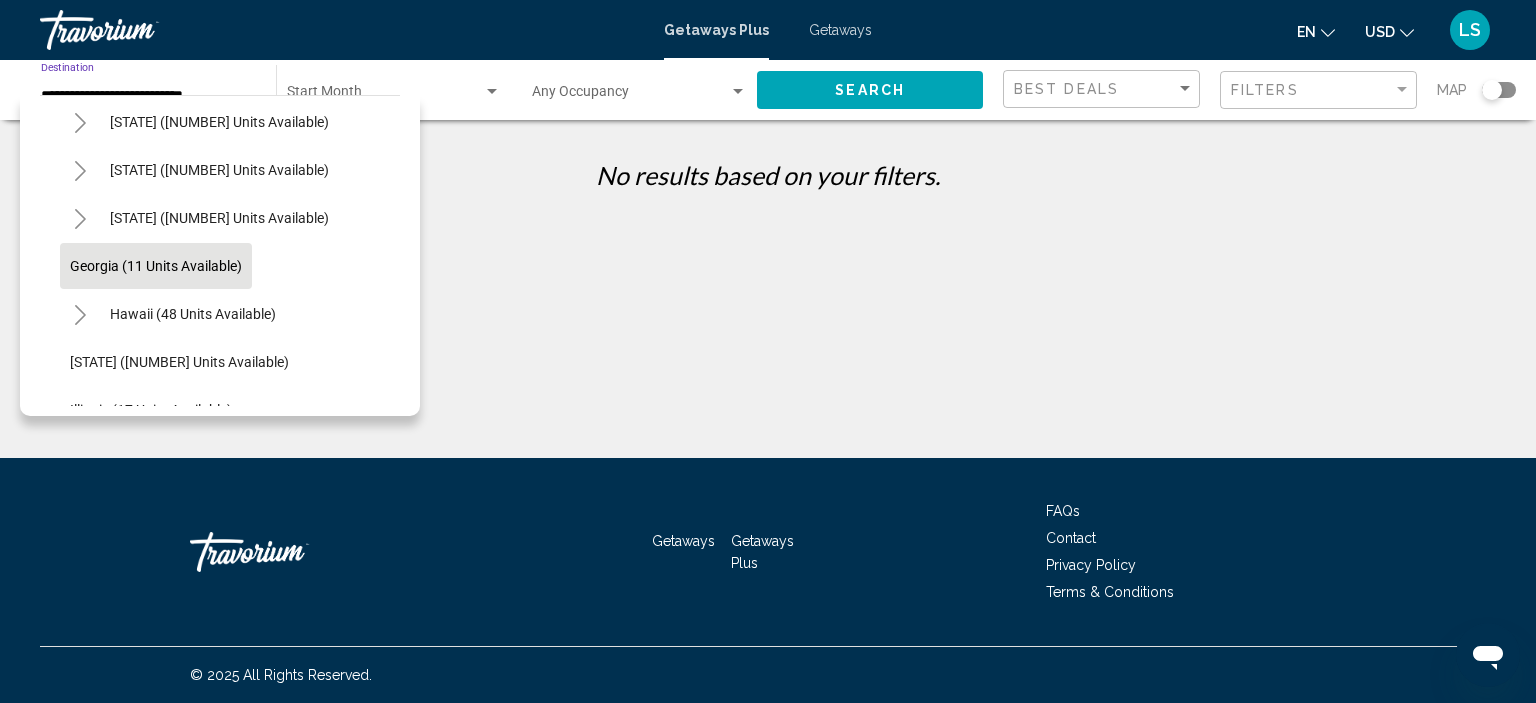 click on "Georgia (11 units available)" 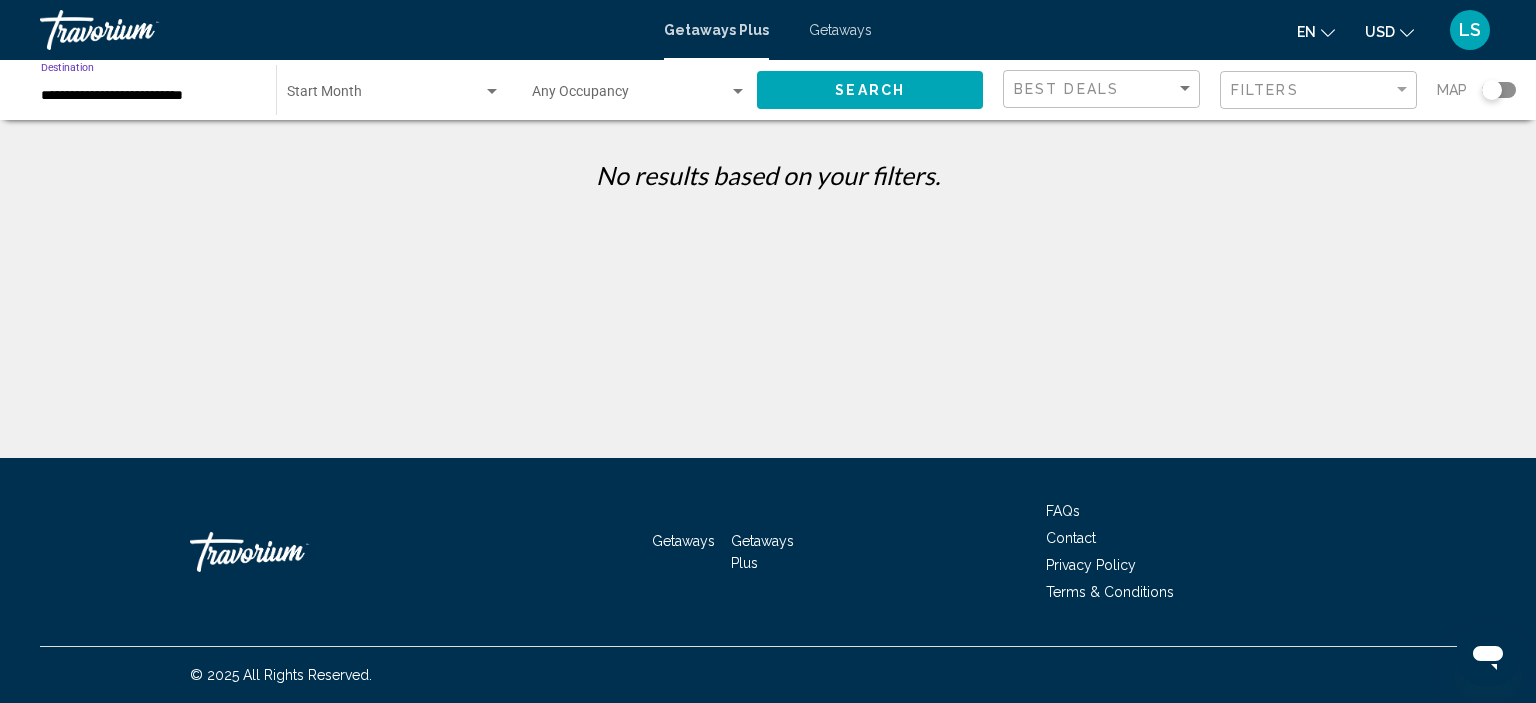 click on "Search" 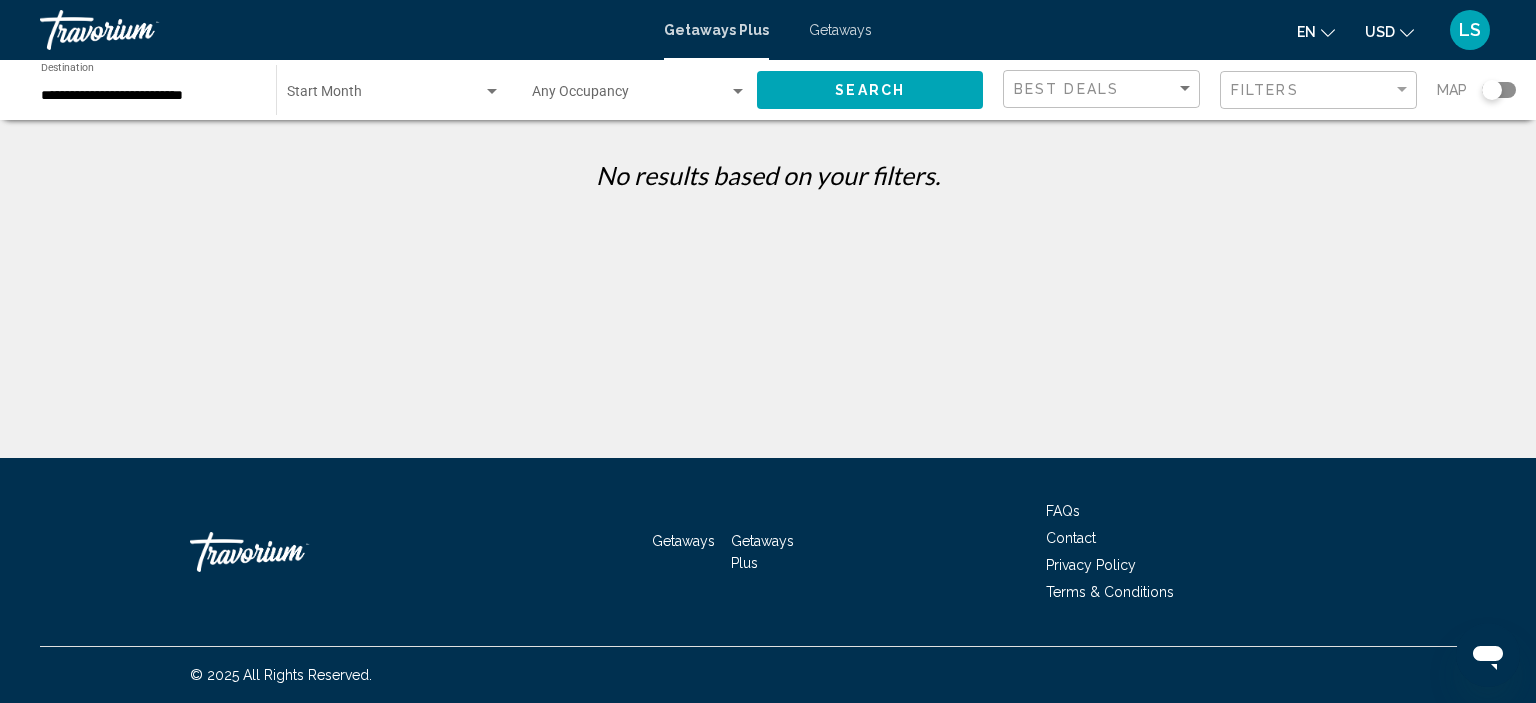 click on "Search" 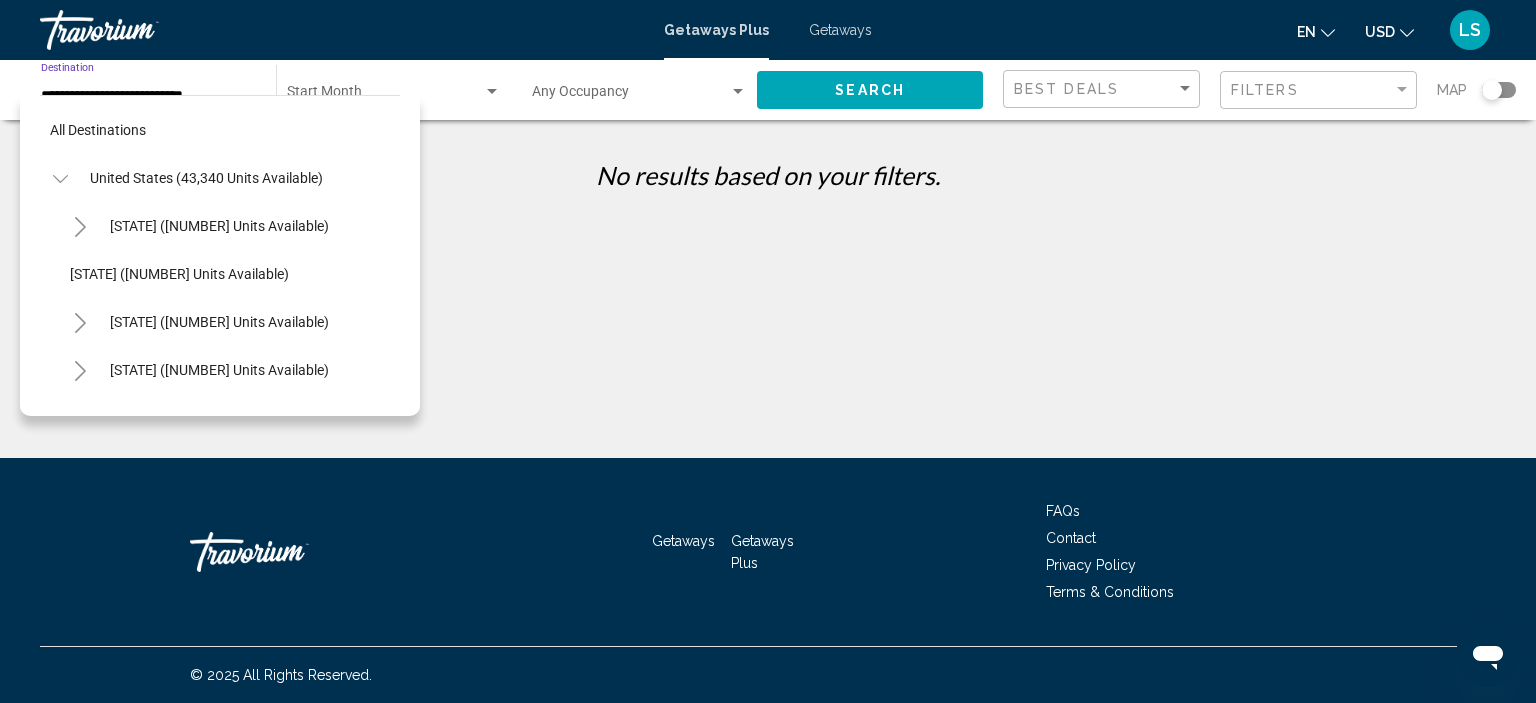 scroll, scrollTop: 222, scrollLeft: 0, axis: vertical 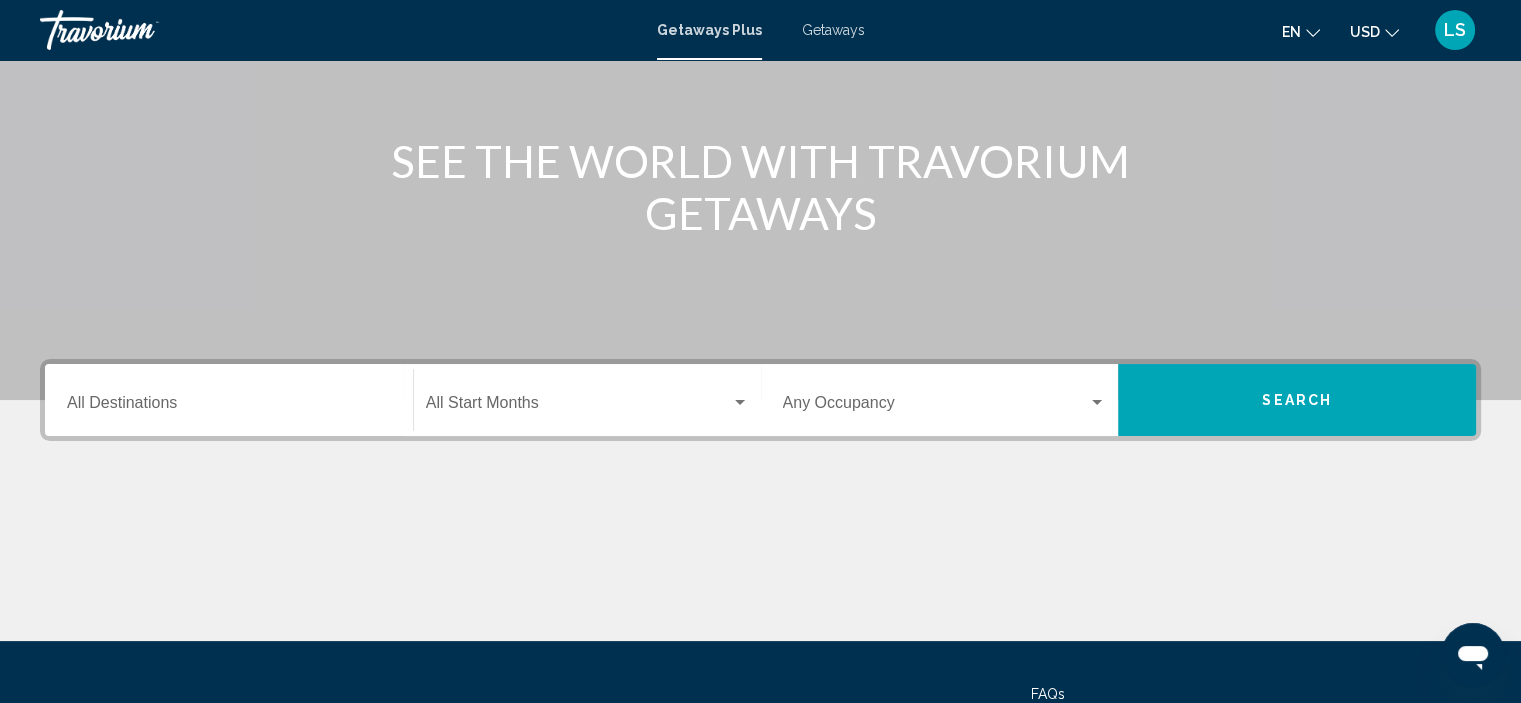 click on "Destination All Destinations" at bounding box center (229, 407) 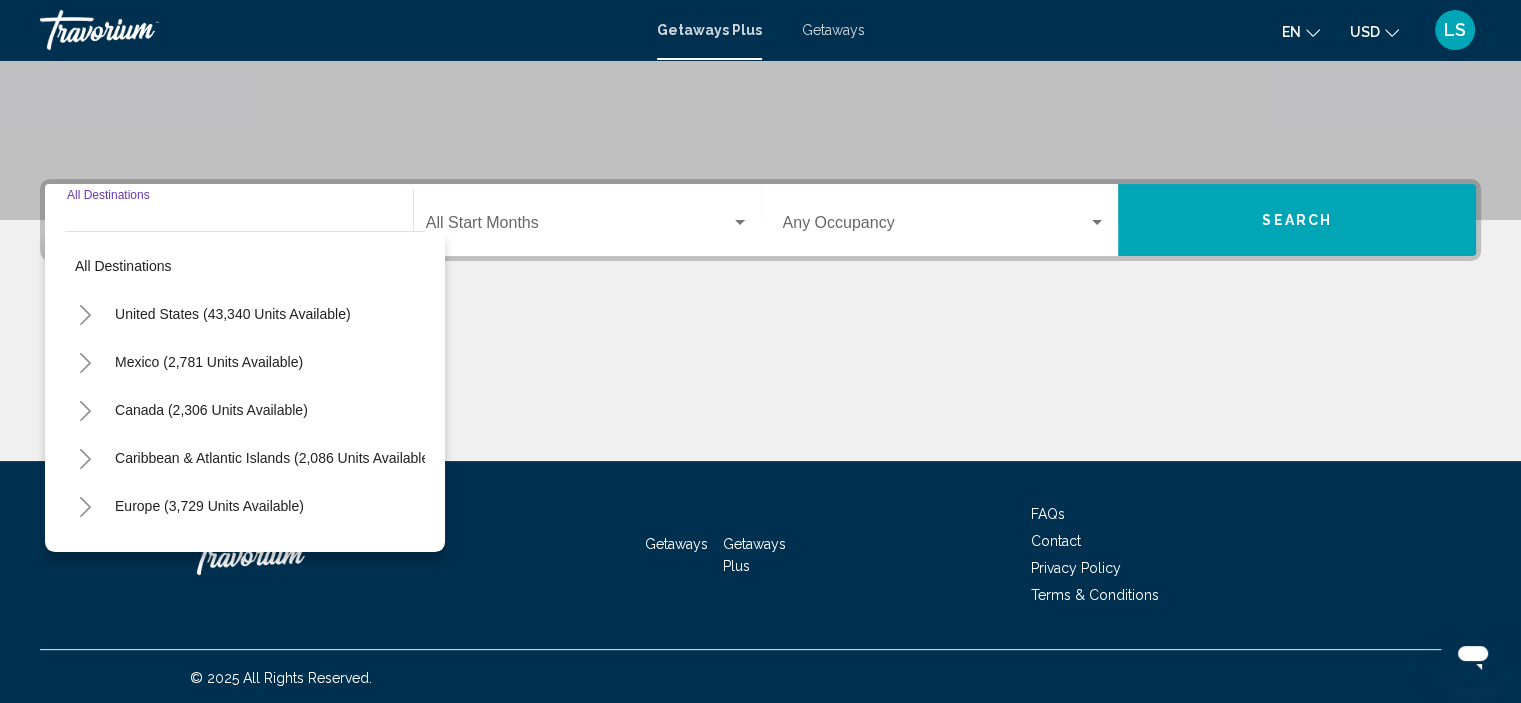 scroll, scrollTop: 382, scrollLeft: 0, axis: vertical 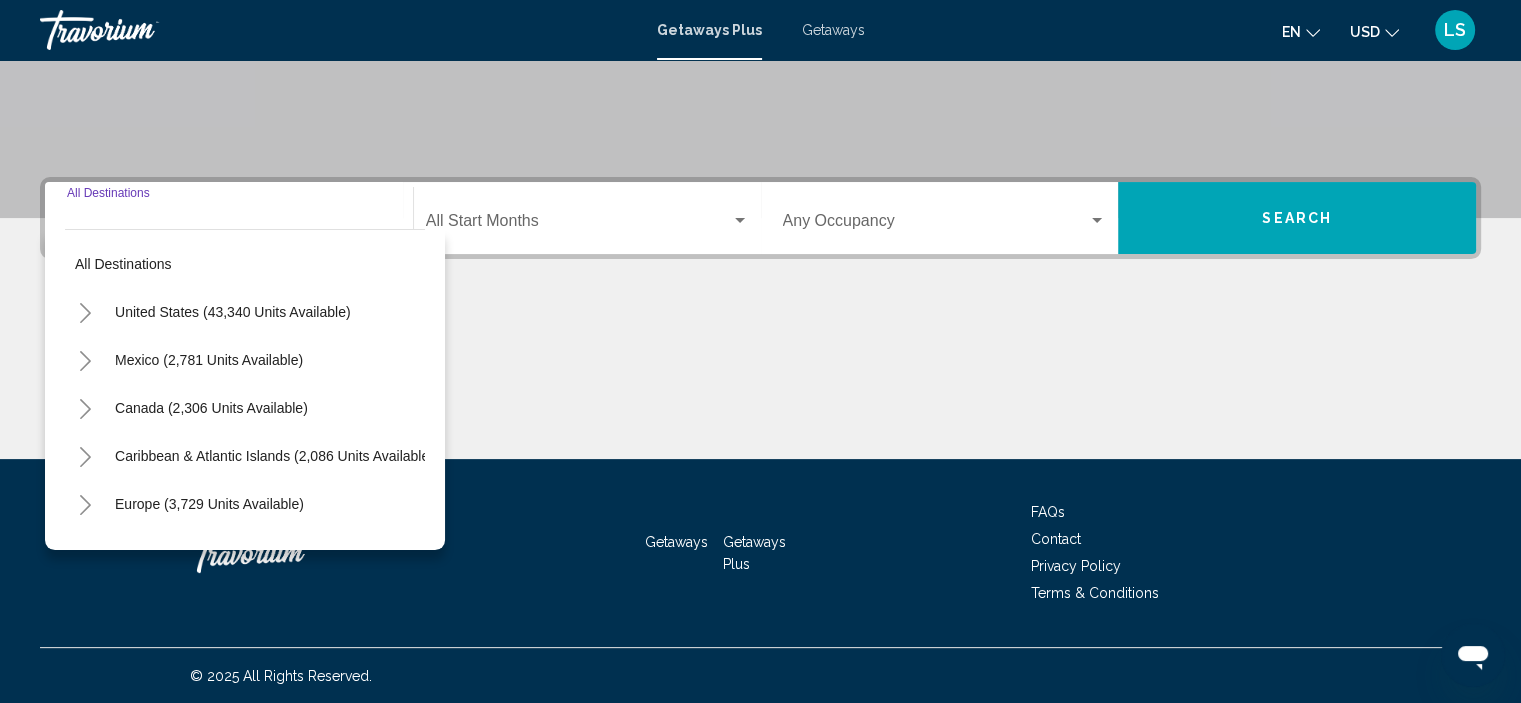 click 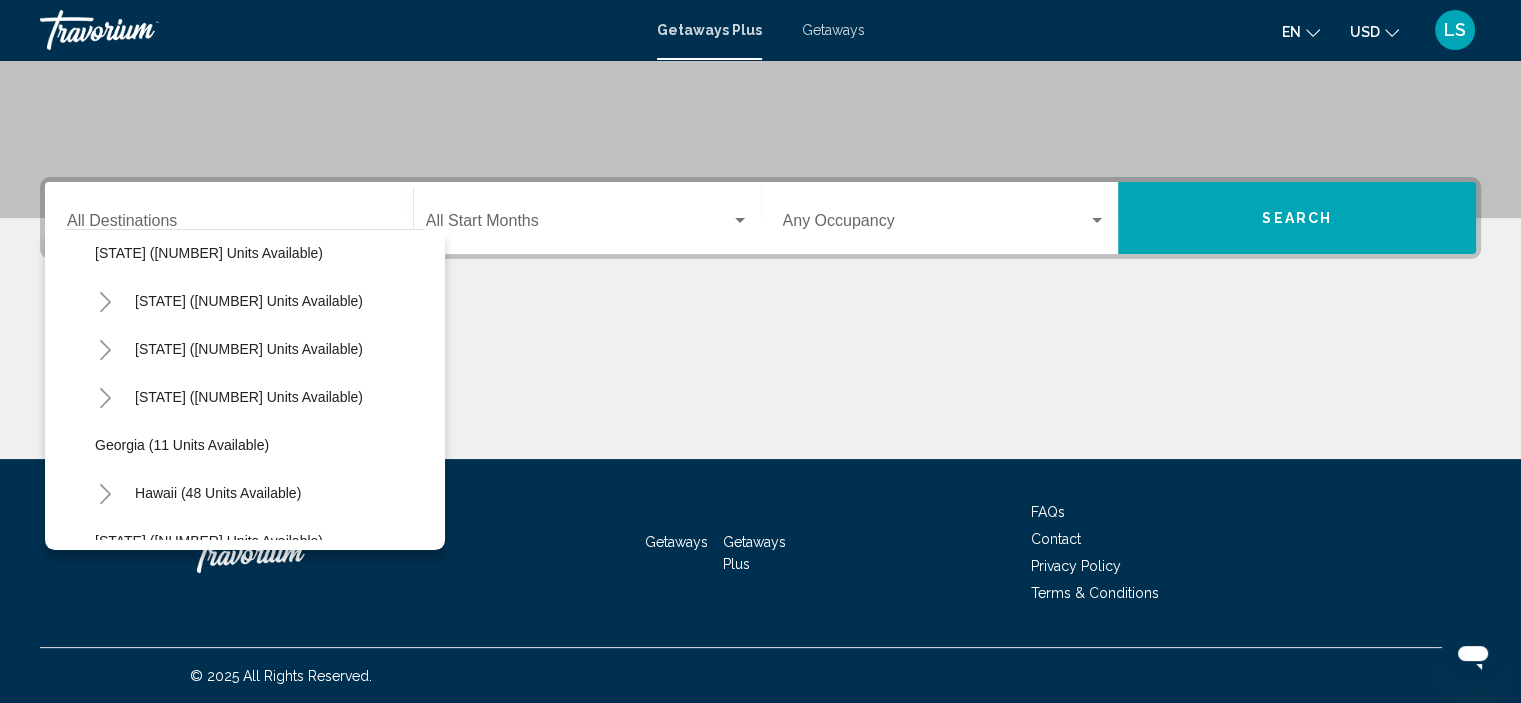 scroll, scrollTop: 200, scrollLeft: 0, axis: vertical 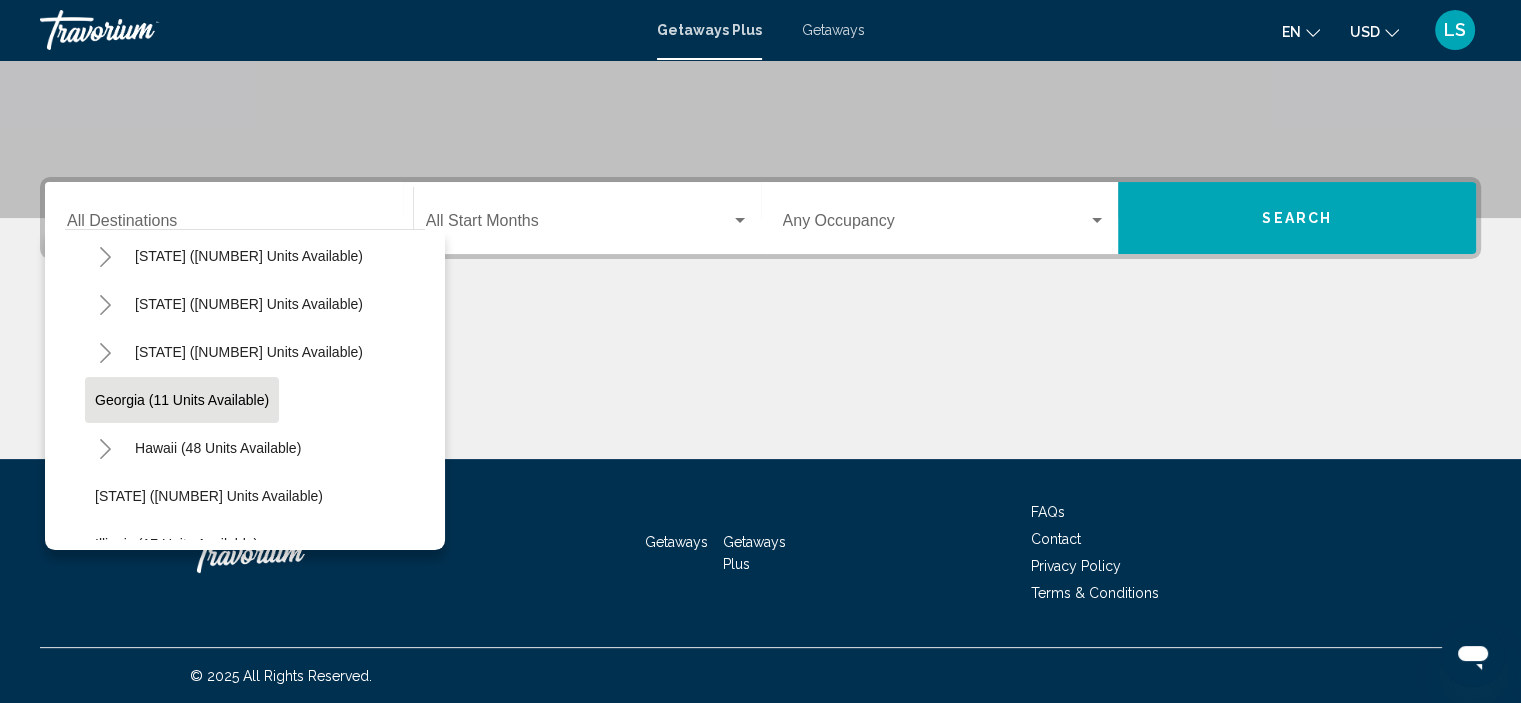 click on "Georgia (11 units available)" 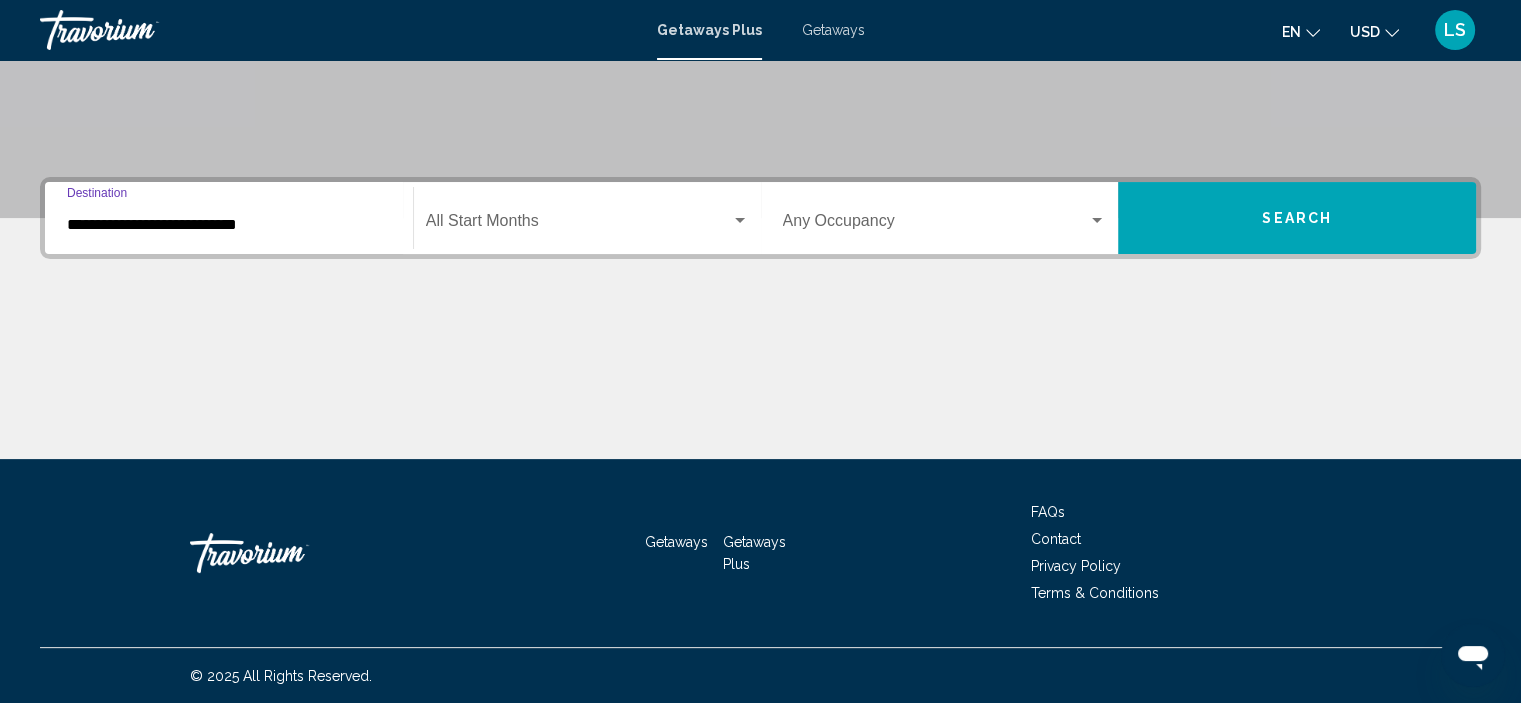 click on "Search" at bounding box center (1297, 218) 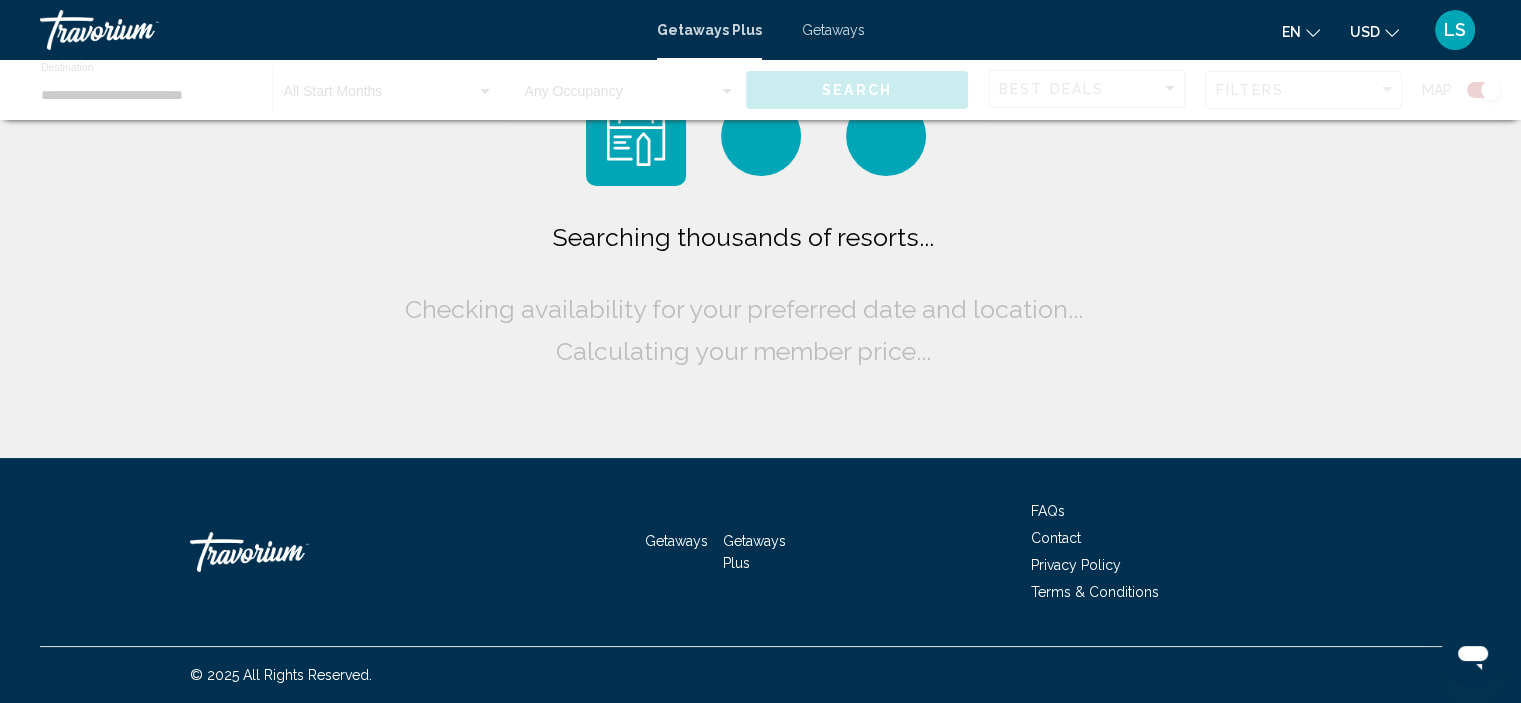 scroll, scrollTop: 0, scrollLeft: 0, axis: both 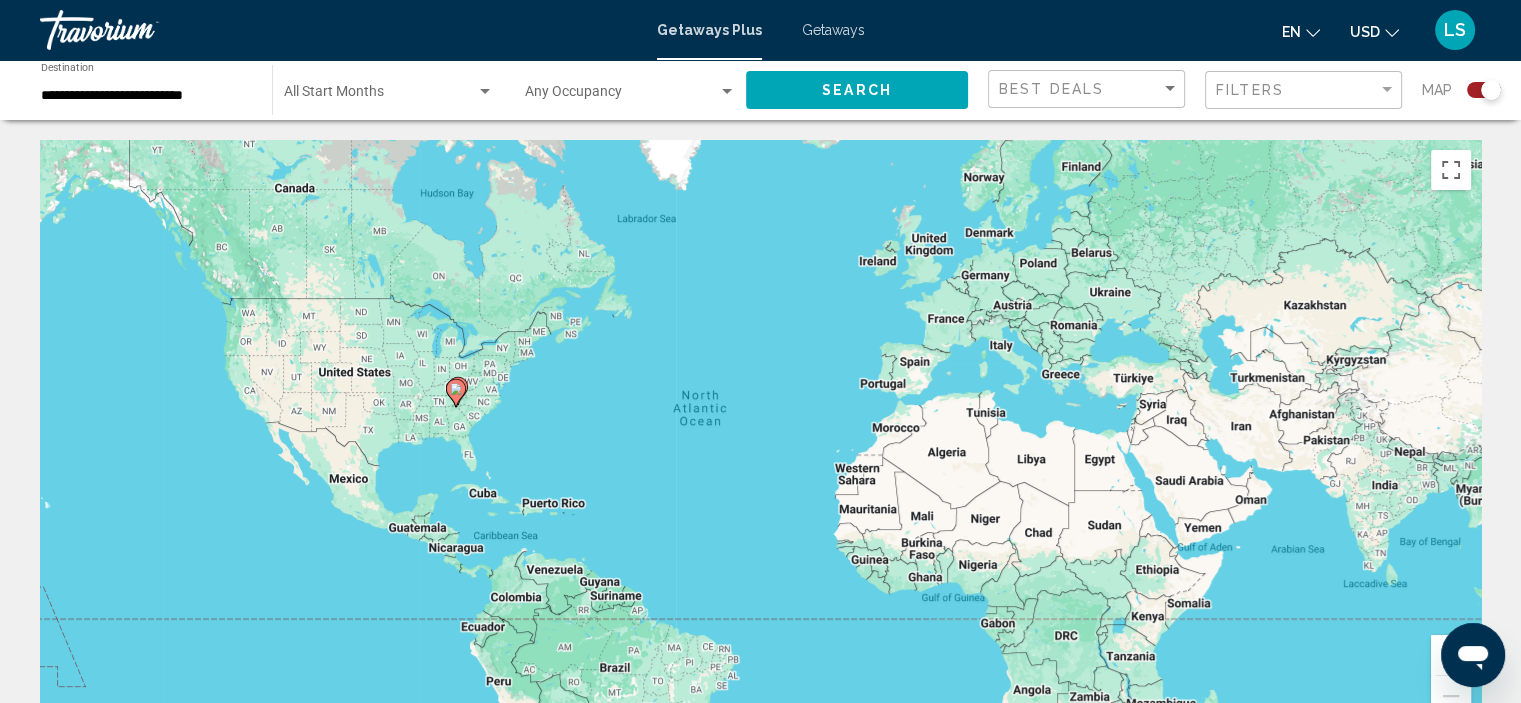 click 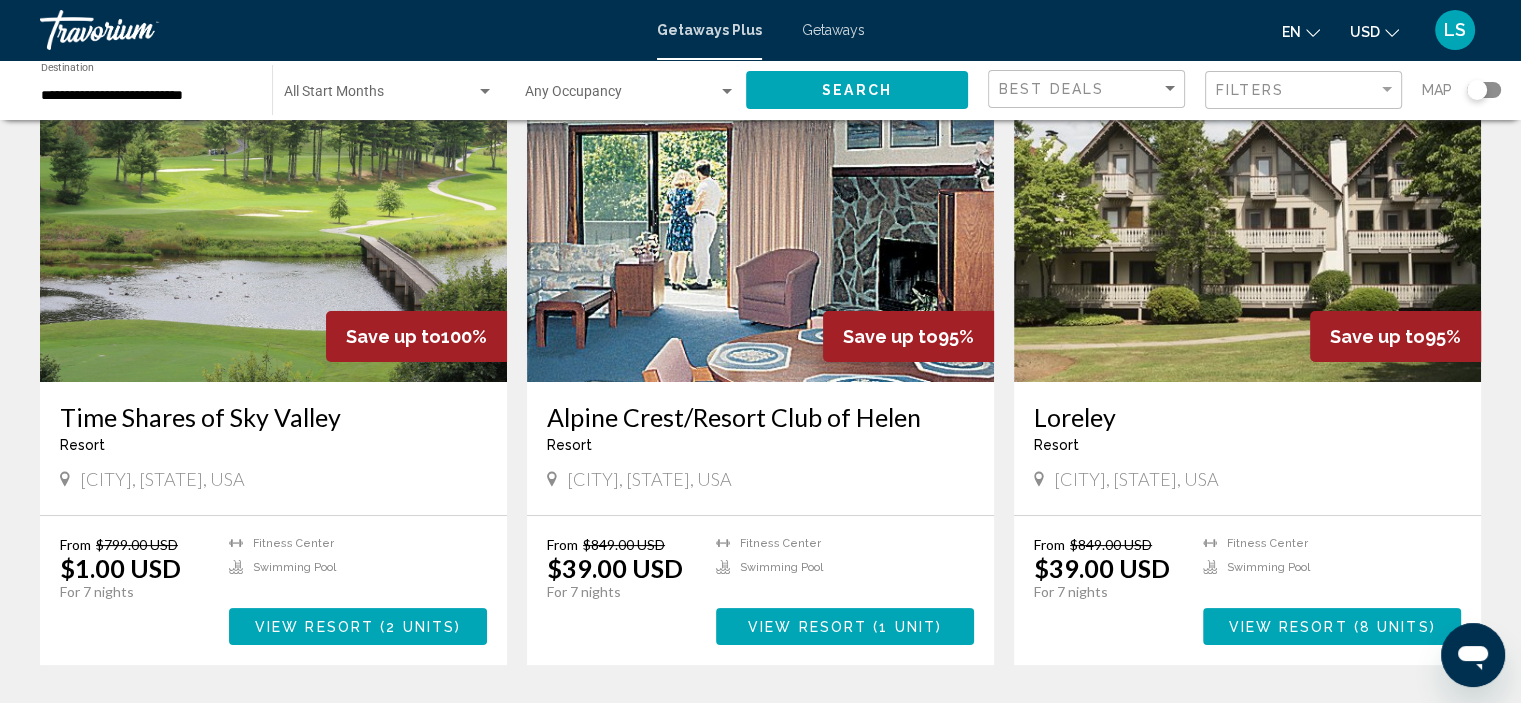 scroll, scrollTop: 100, scrollLeft: 0, axis: vertical 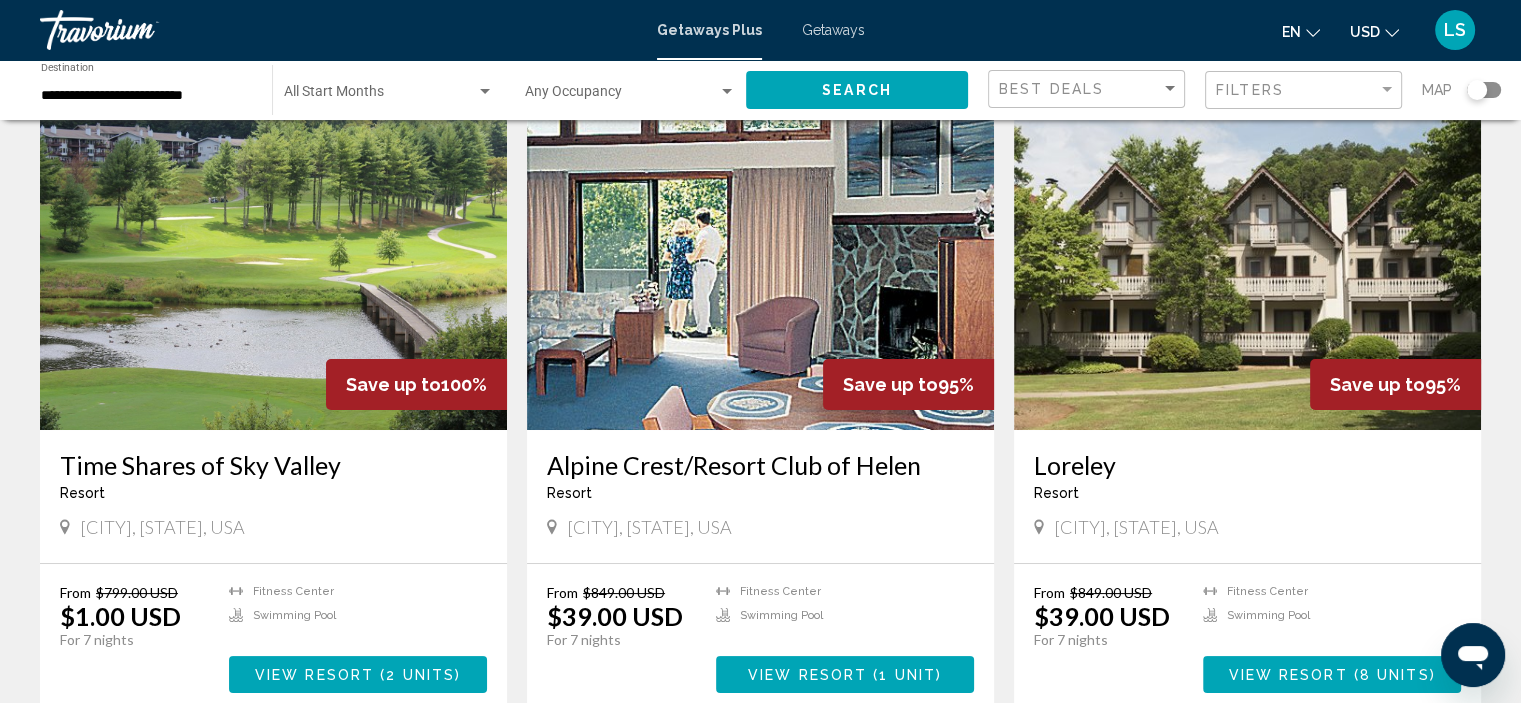 click at bounding box center [760, 270] 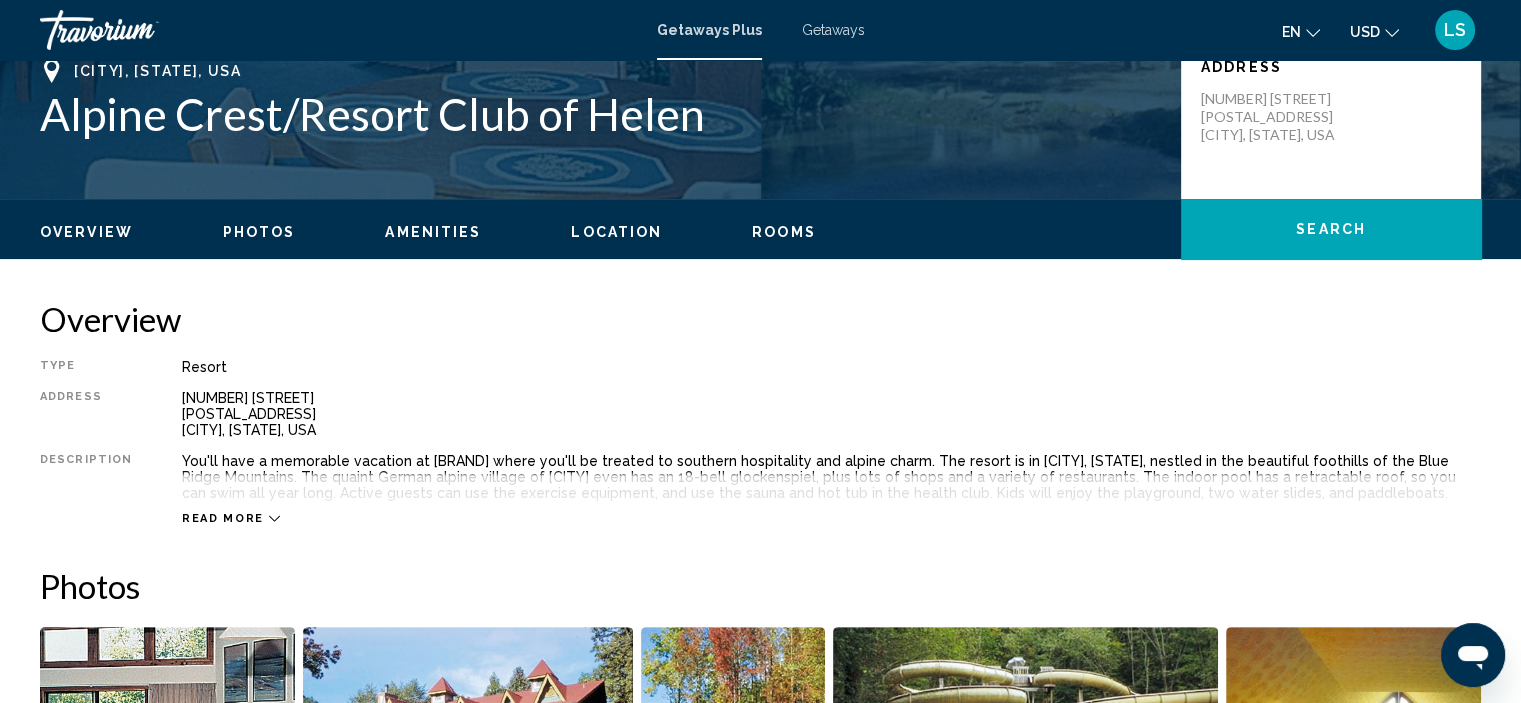 scroll, scrollTop: 508, scrollLeft: 0, axis: vertical 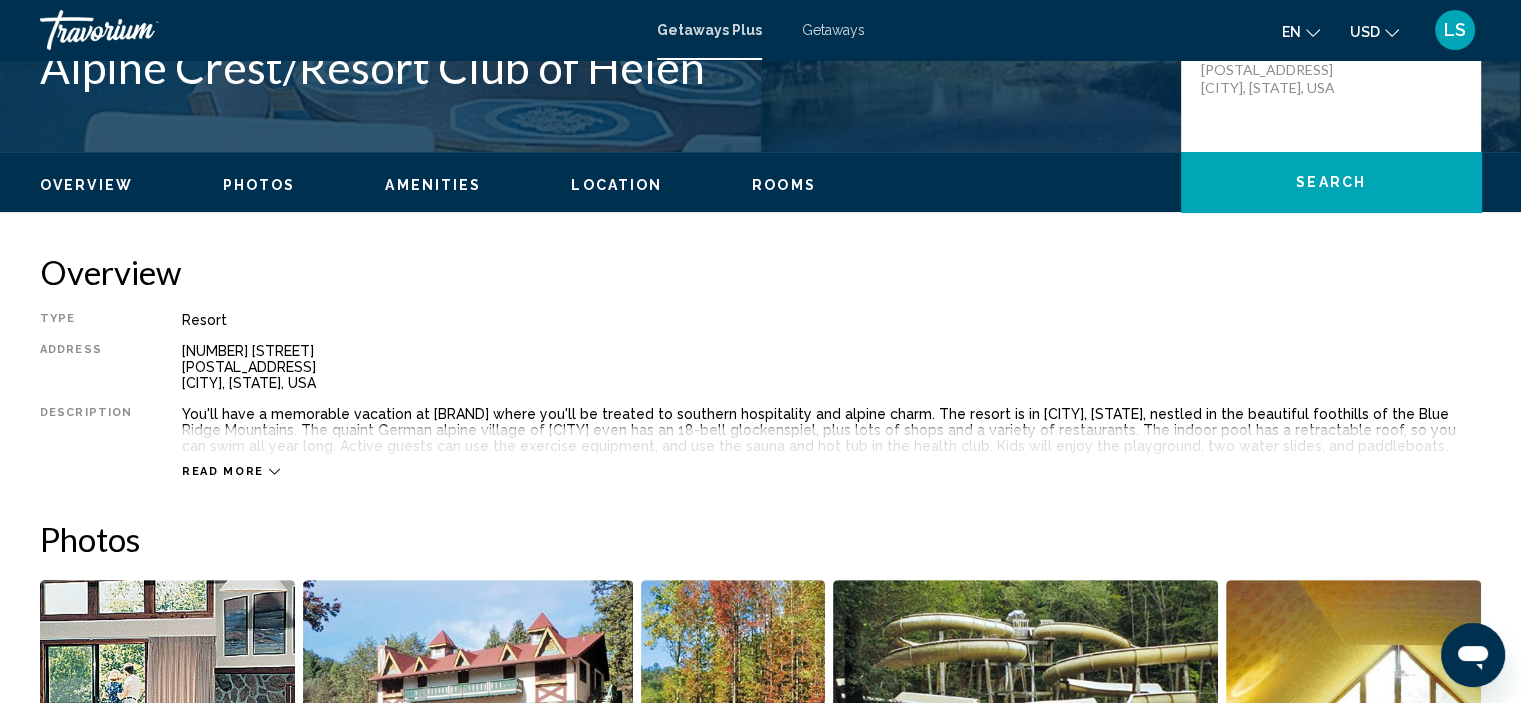click on "Read more" at bounding box center [231, 471] 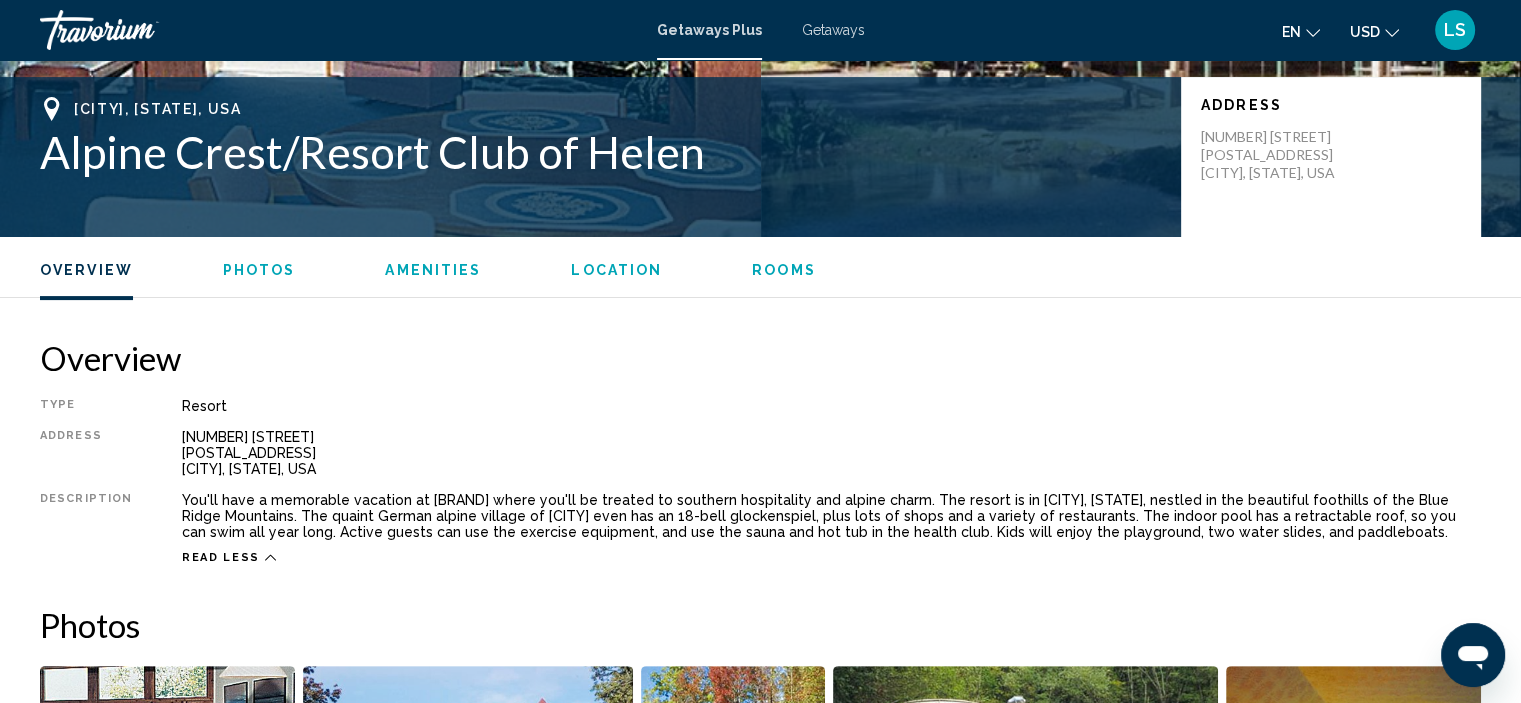 scroll, scrollTop: 208, scrollLeft: 0, axis: vertical 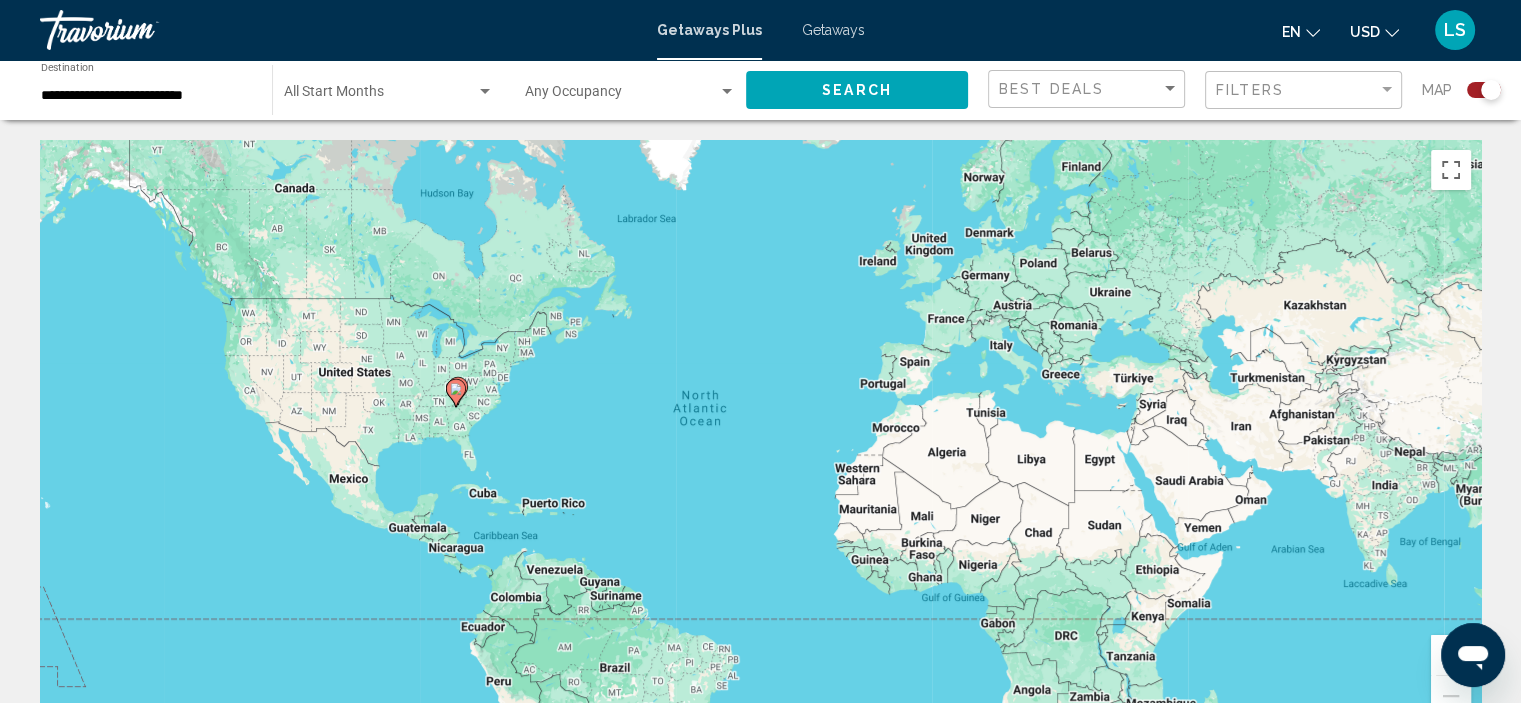 click 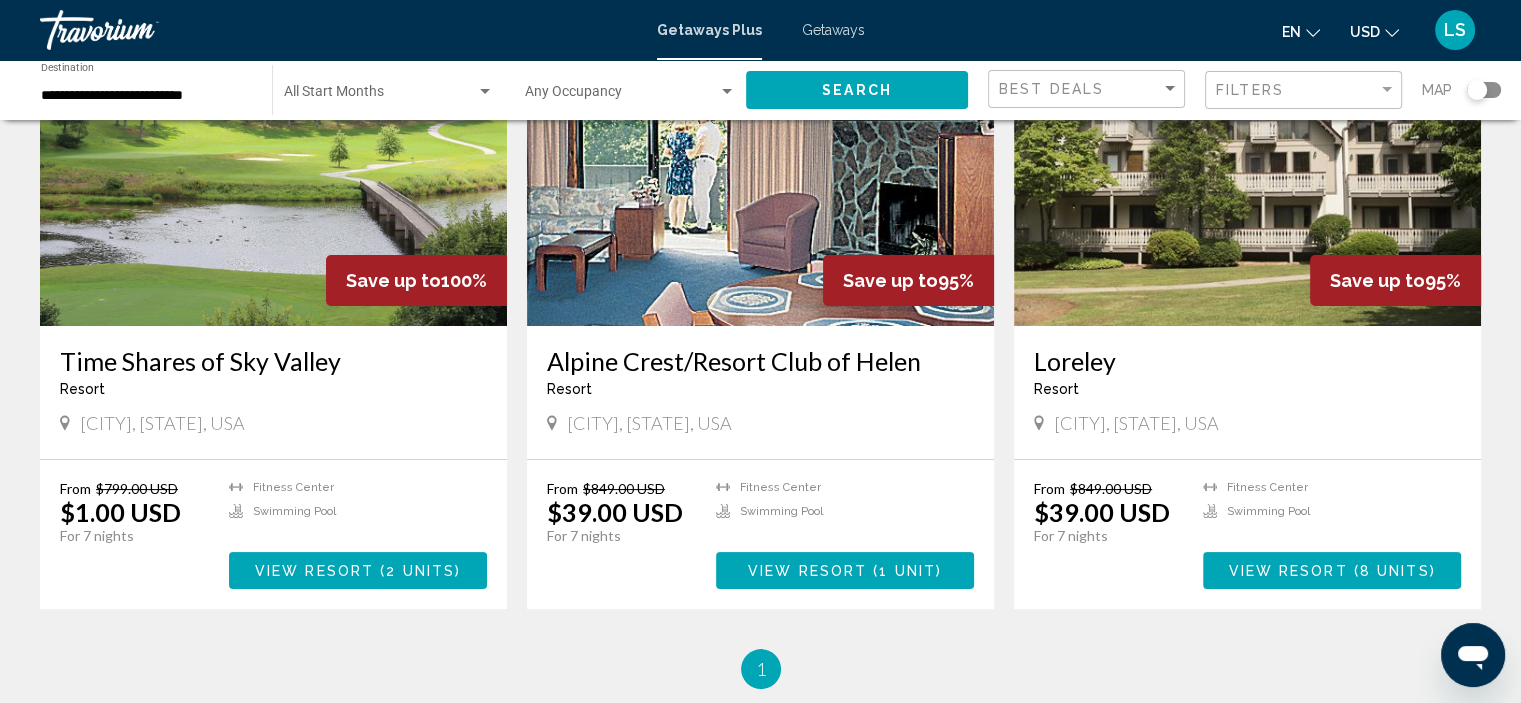 scroll, scrollTop: 174, scrollLeft: 0, axis: vertical 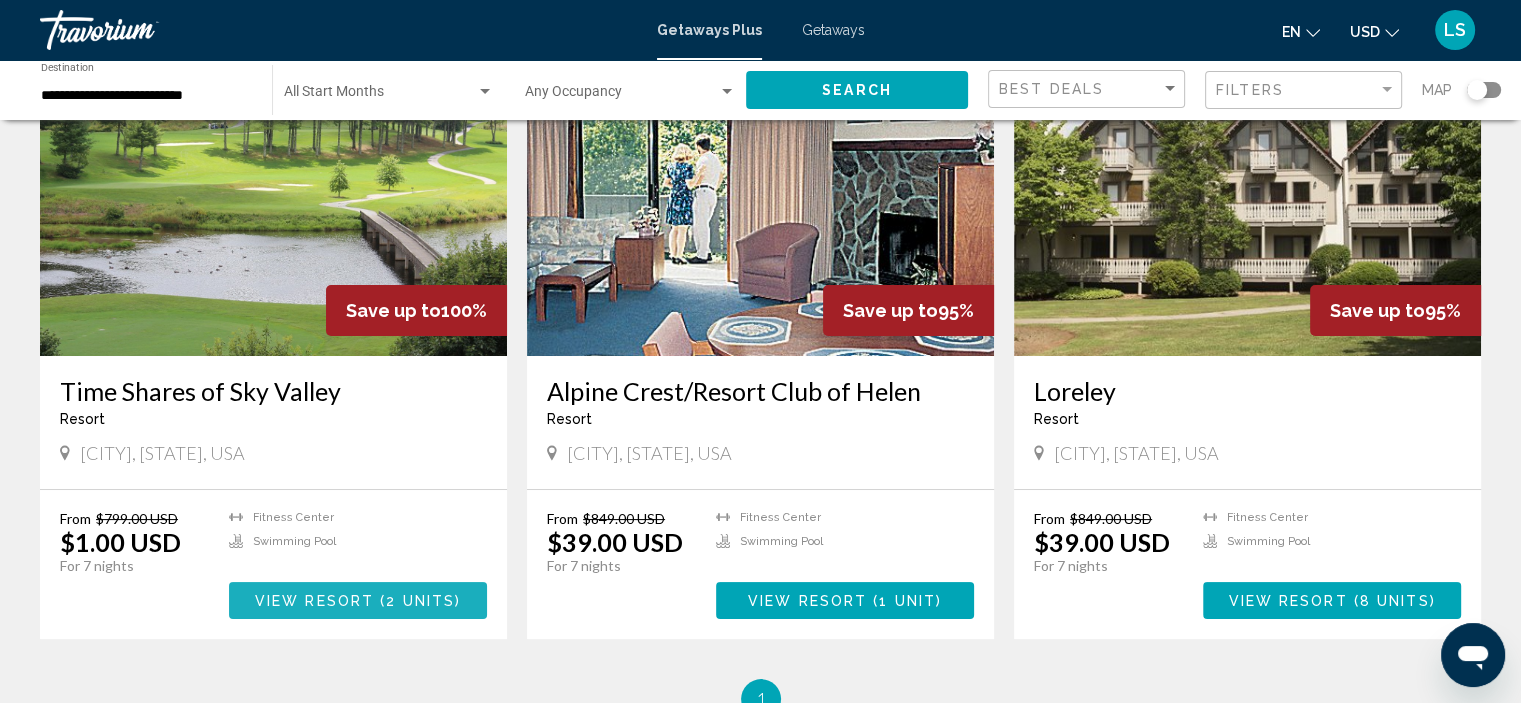 click on "View Resort" at bounding box center (314, 601) 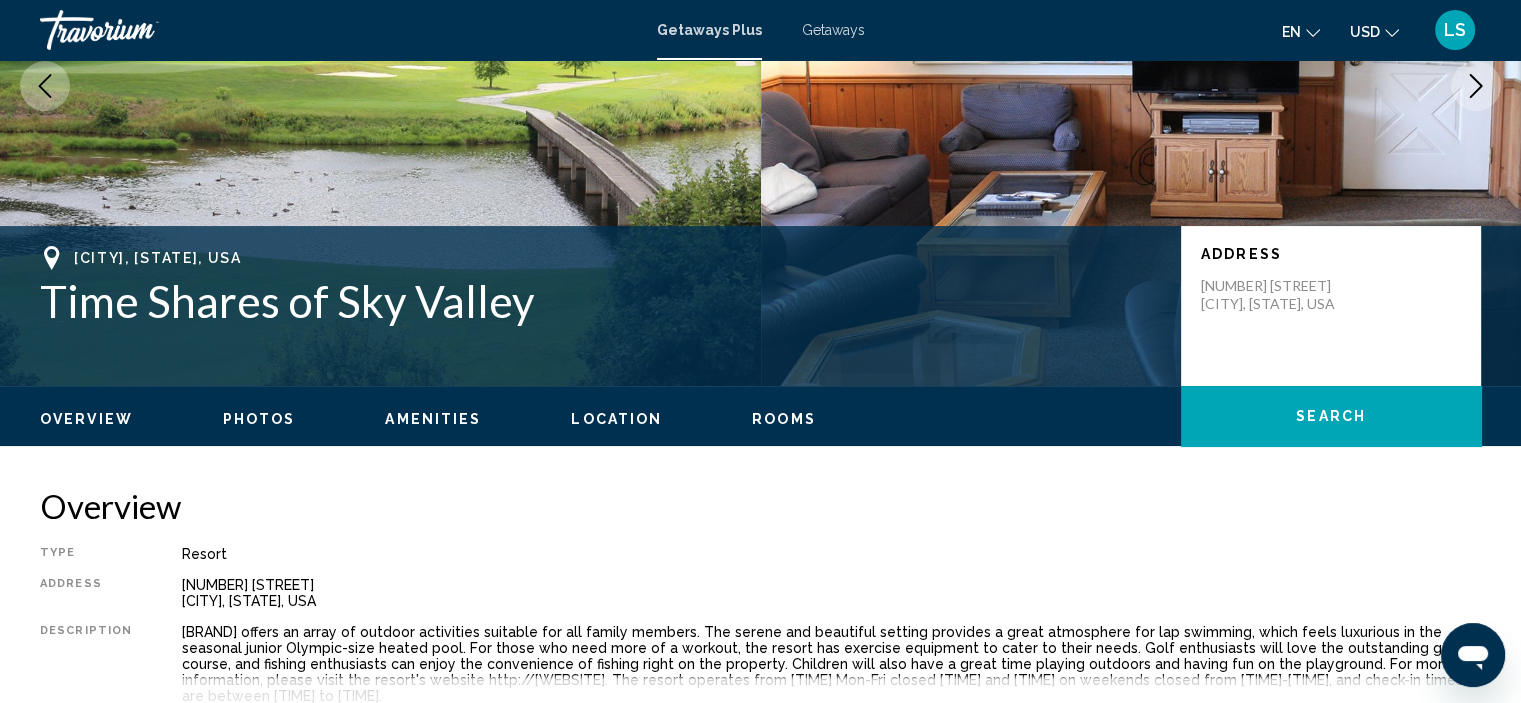 scroll, scrollTop: 8, scrollLeft: 0, axis: vertical 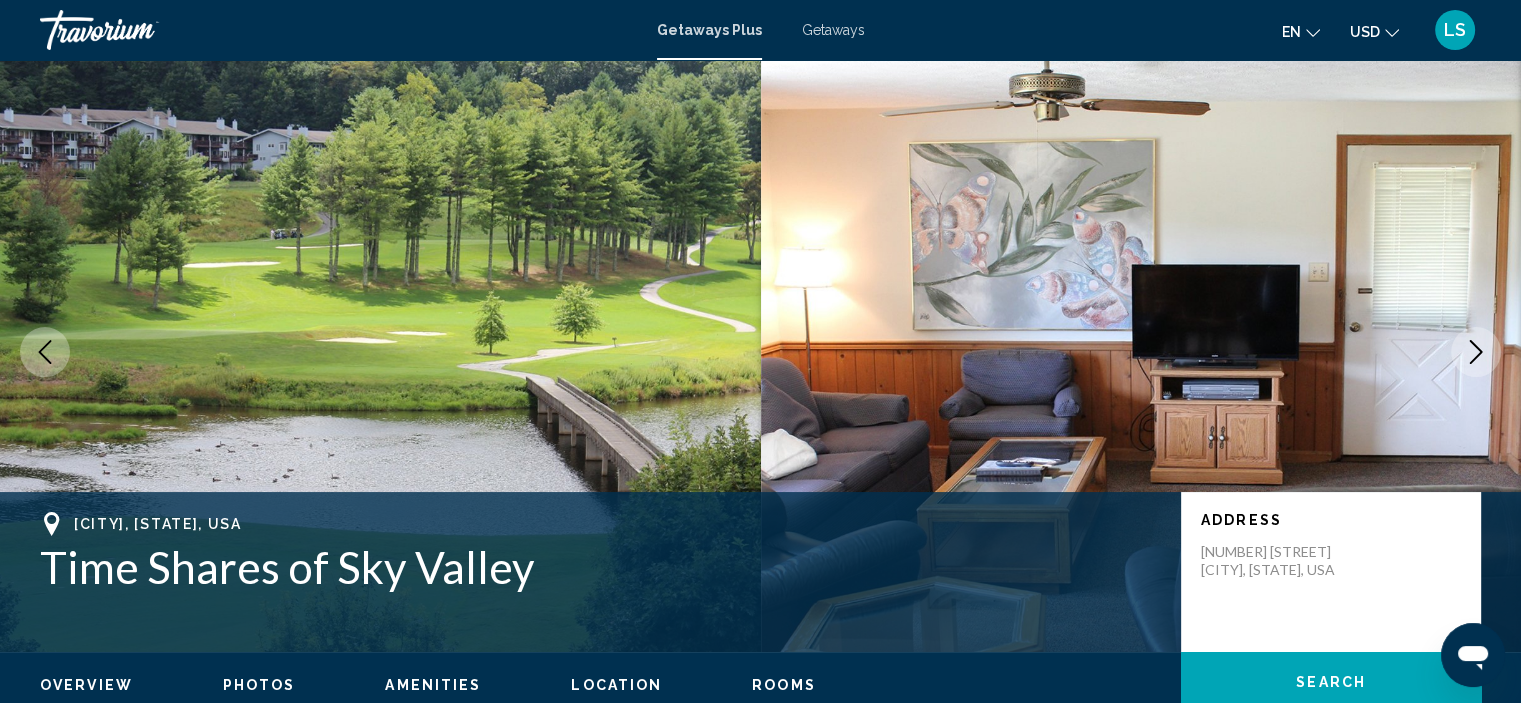click at bounding box center [1476, 352] 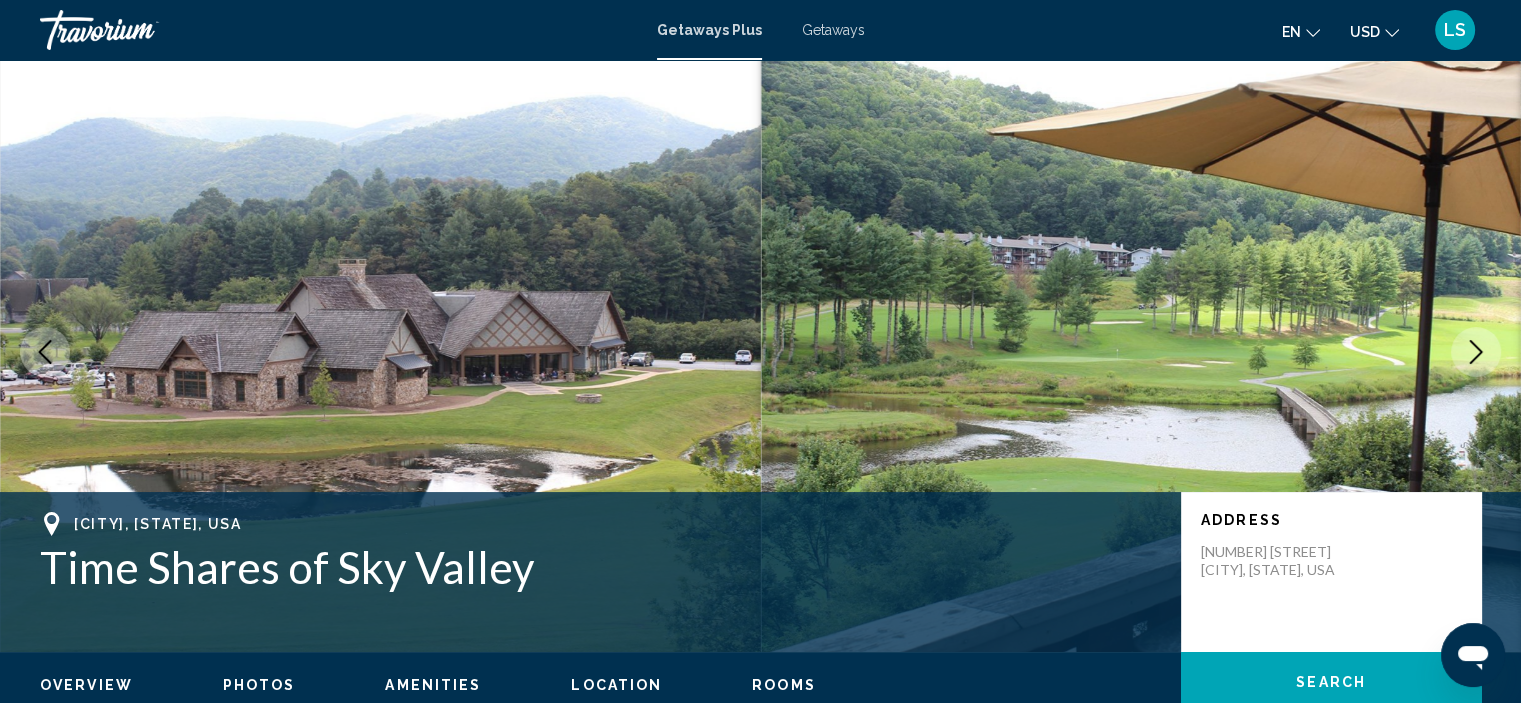 click 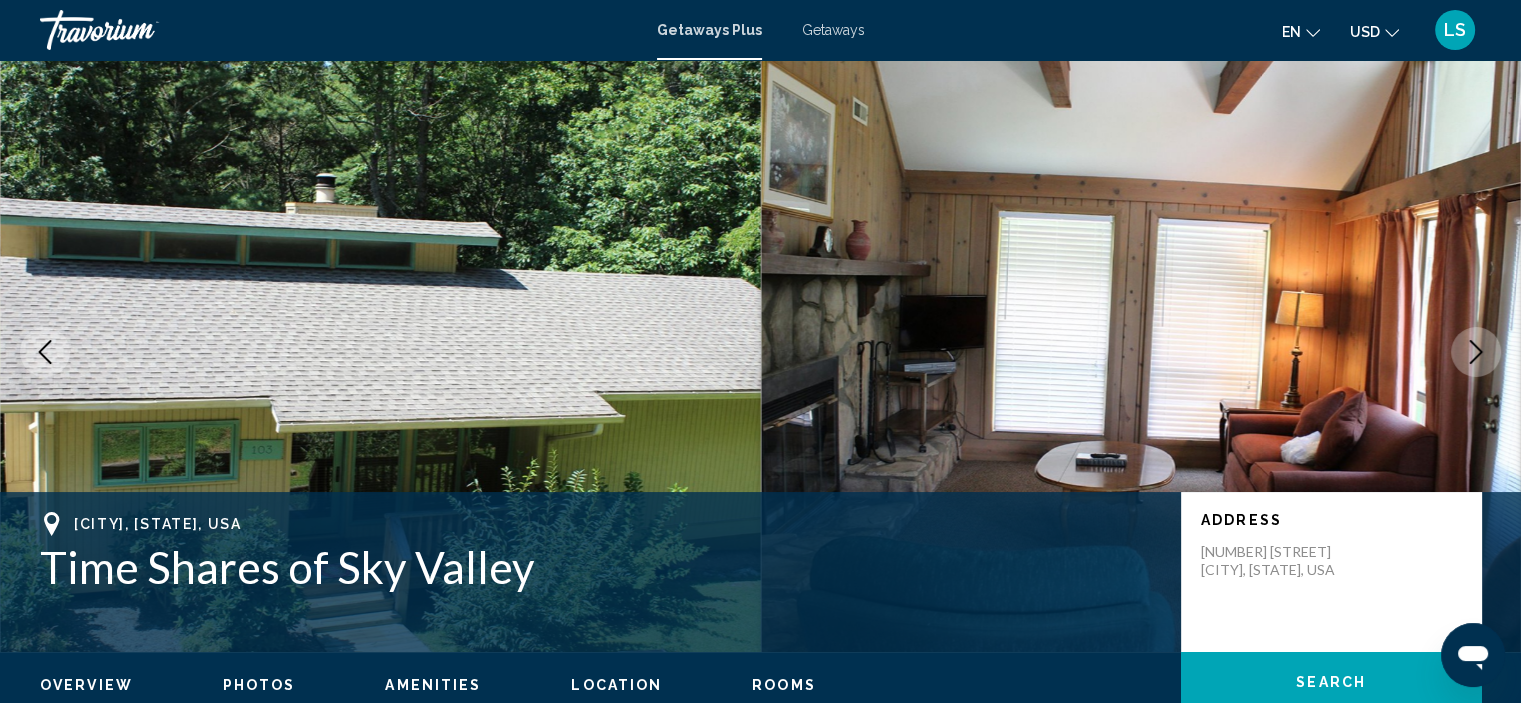 click 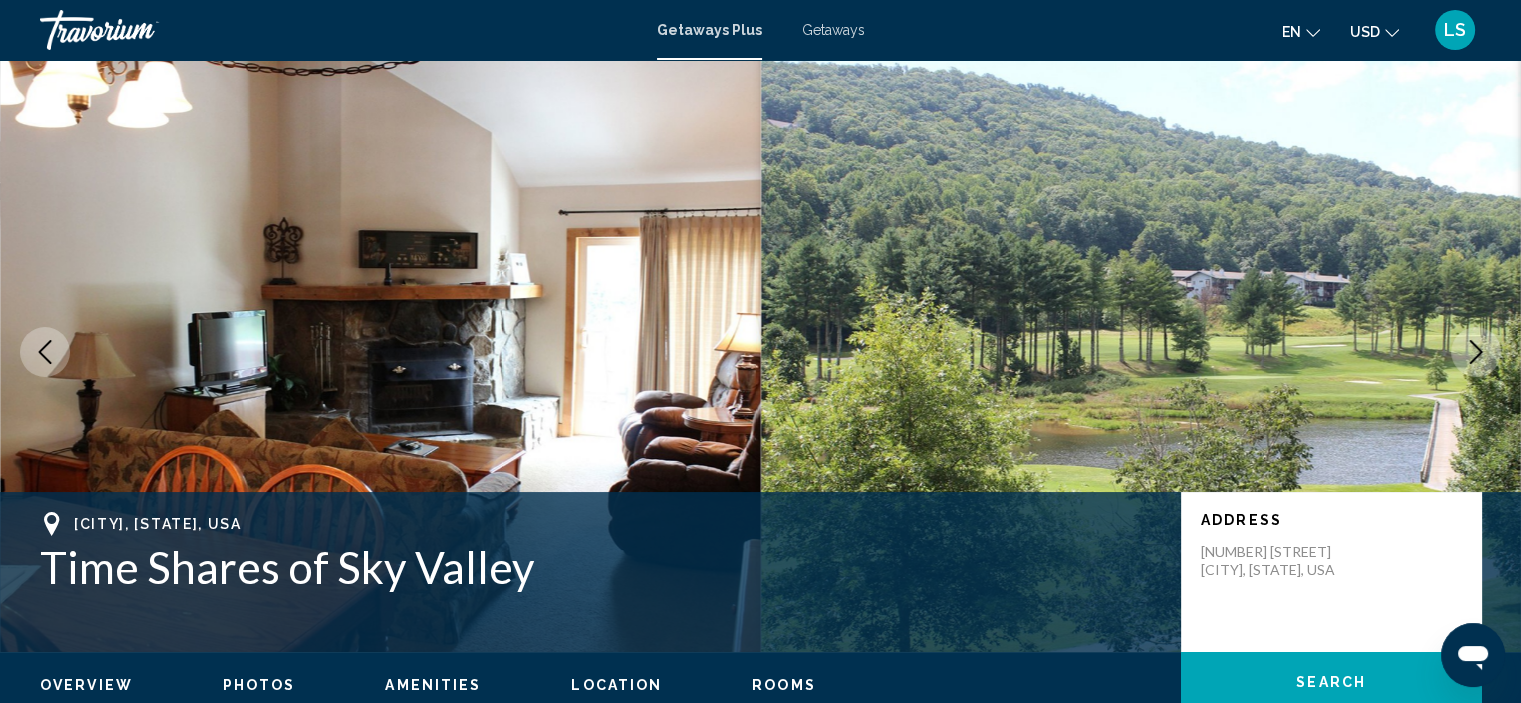 click 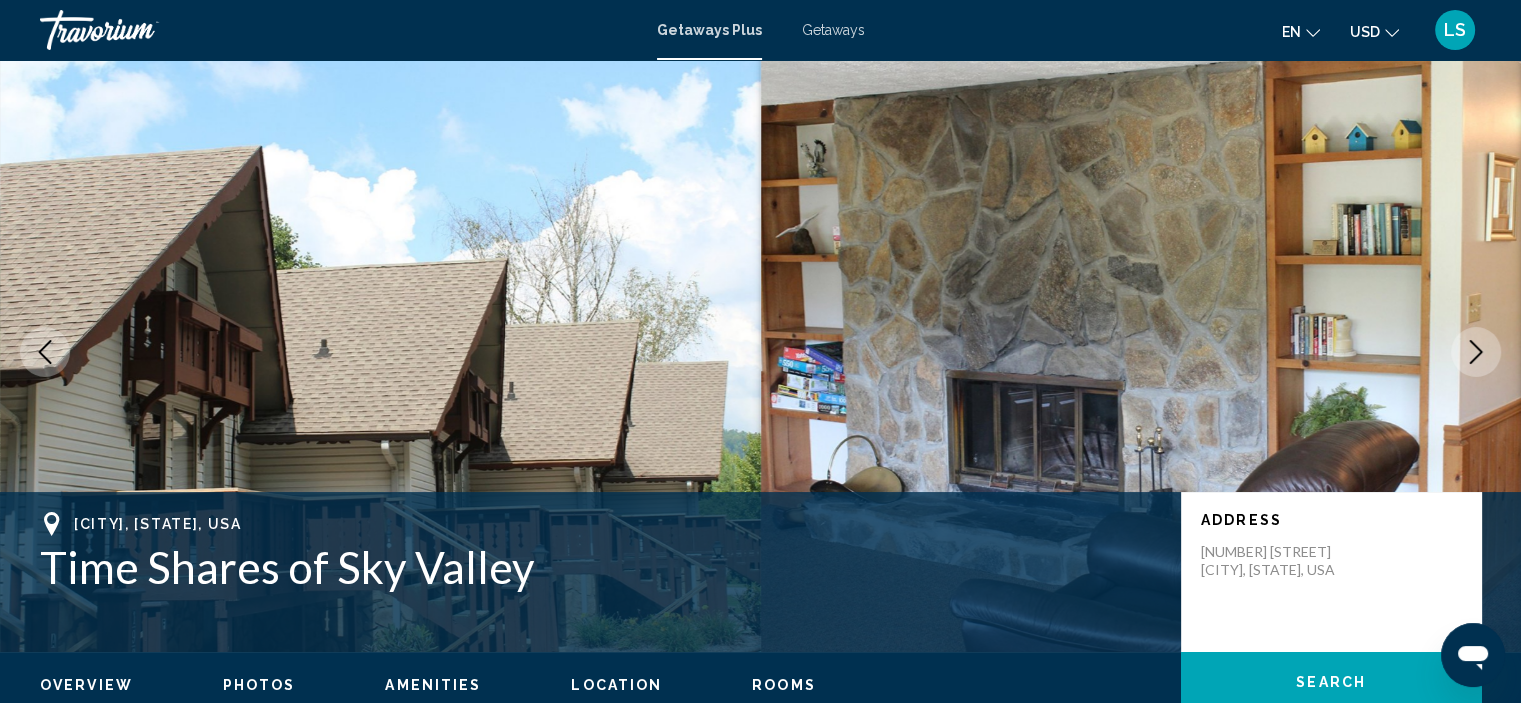 click 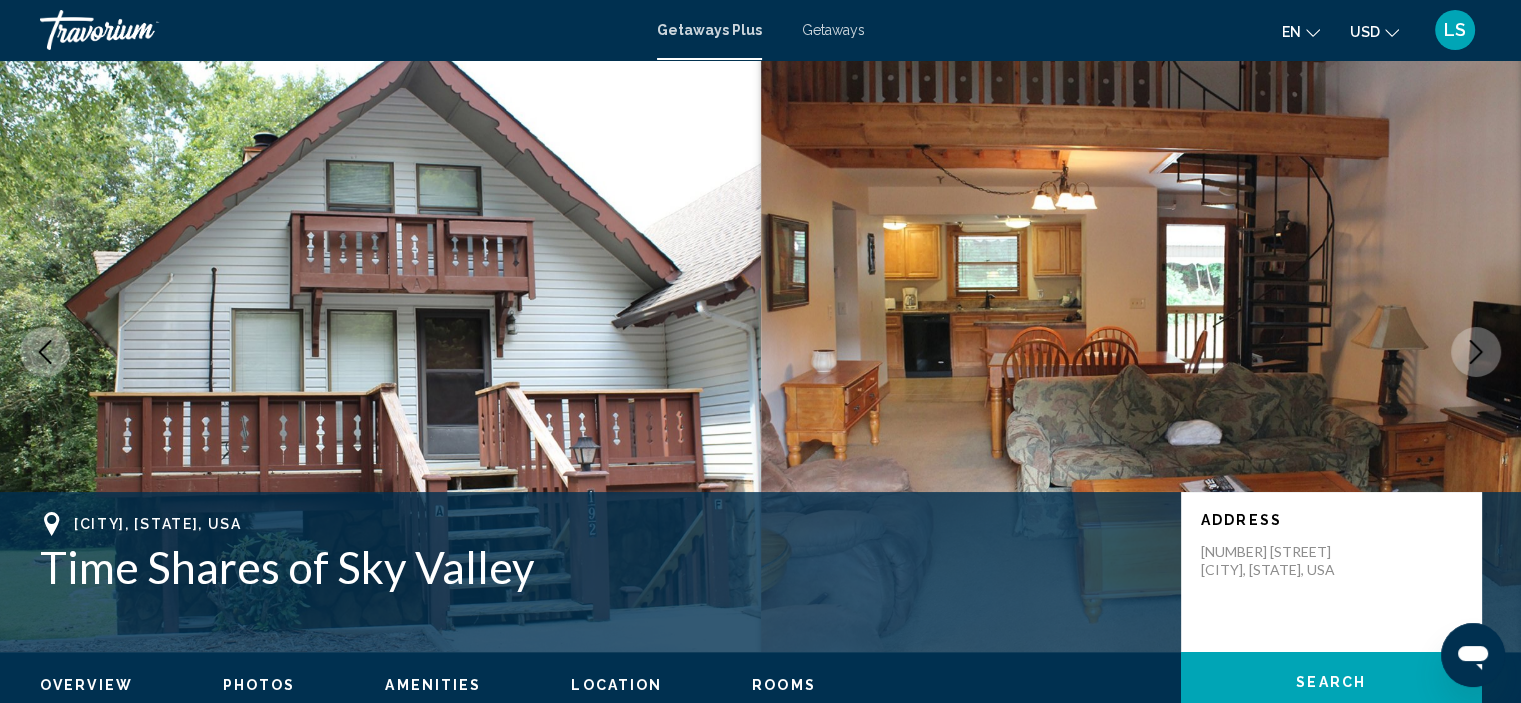click 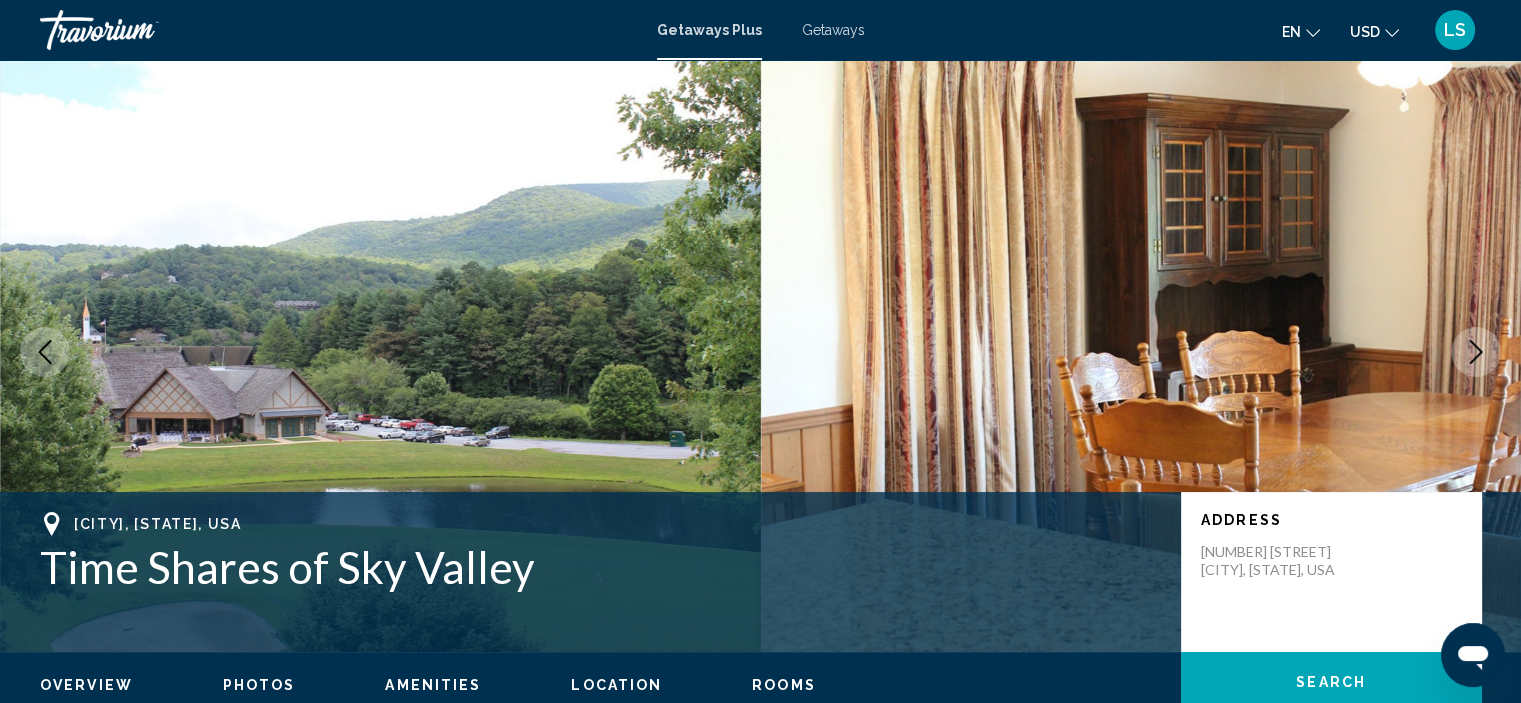 click 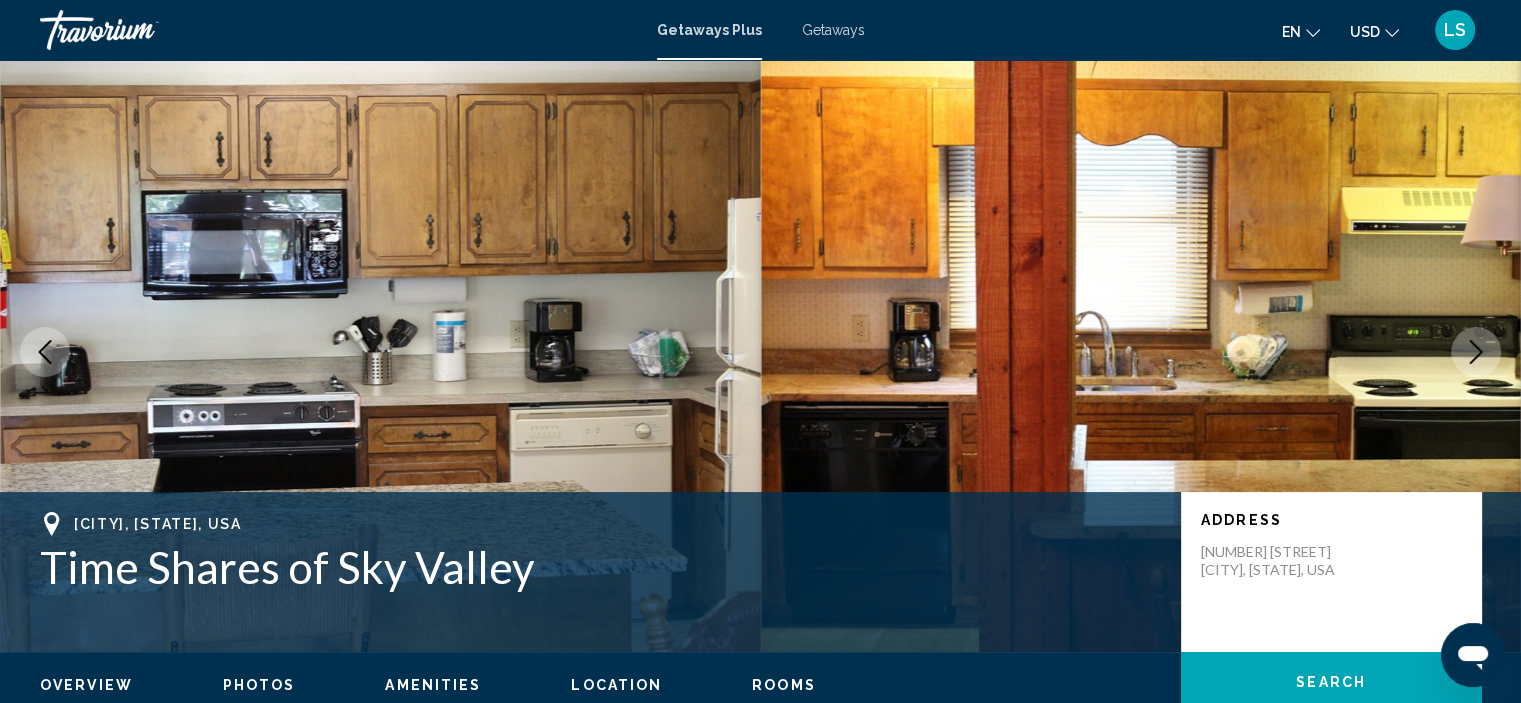 click 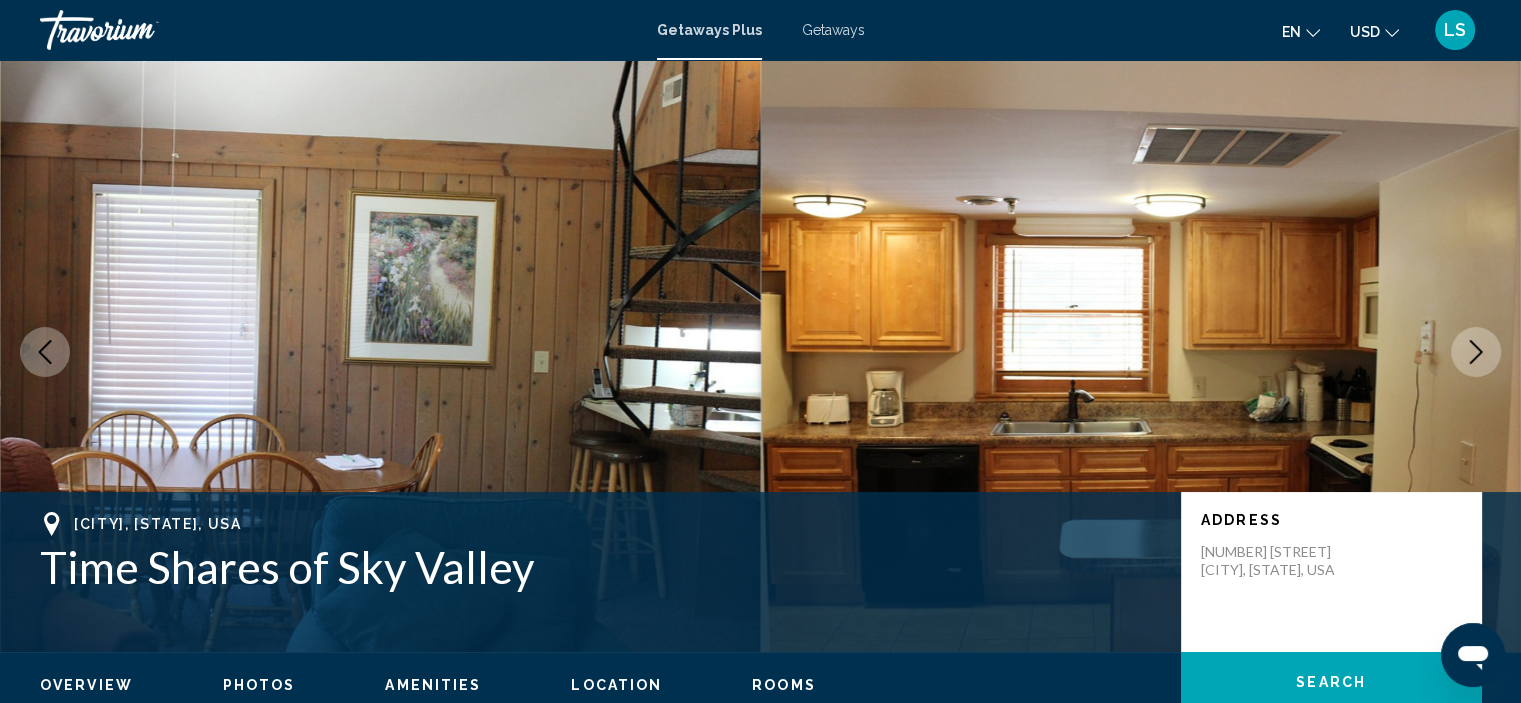 click 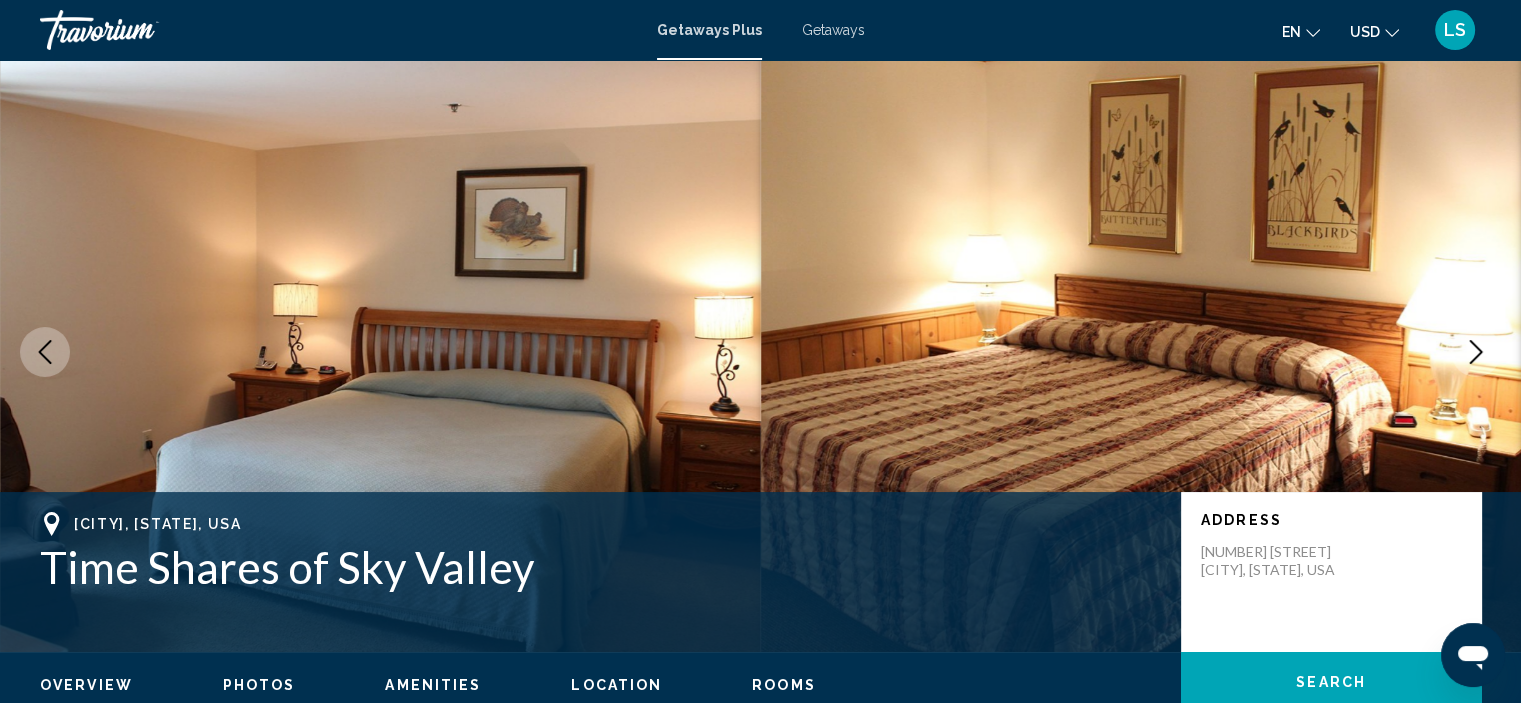 click 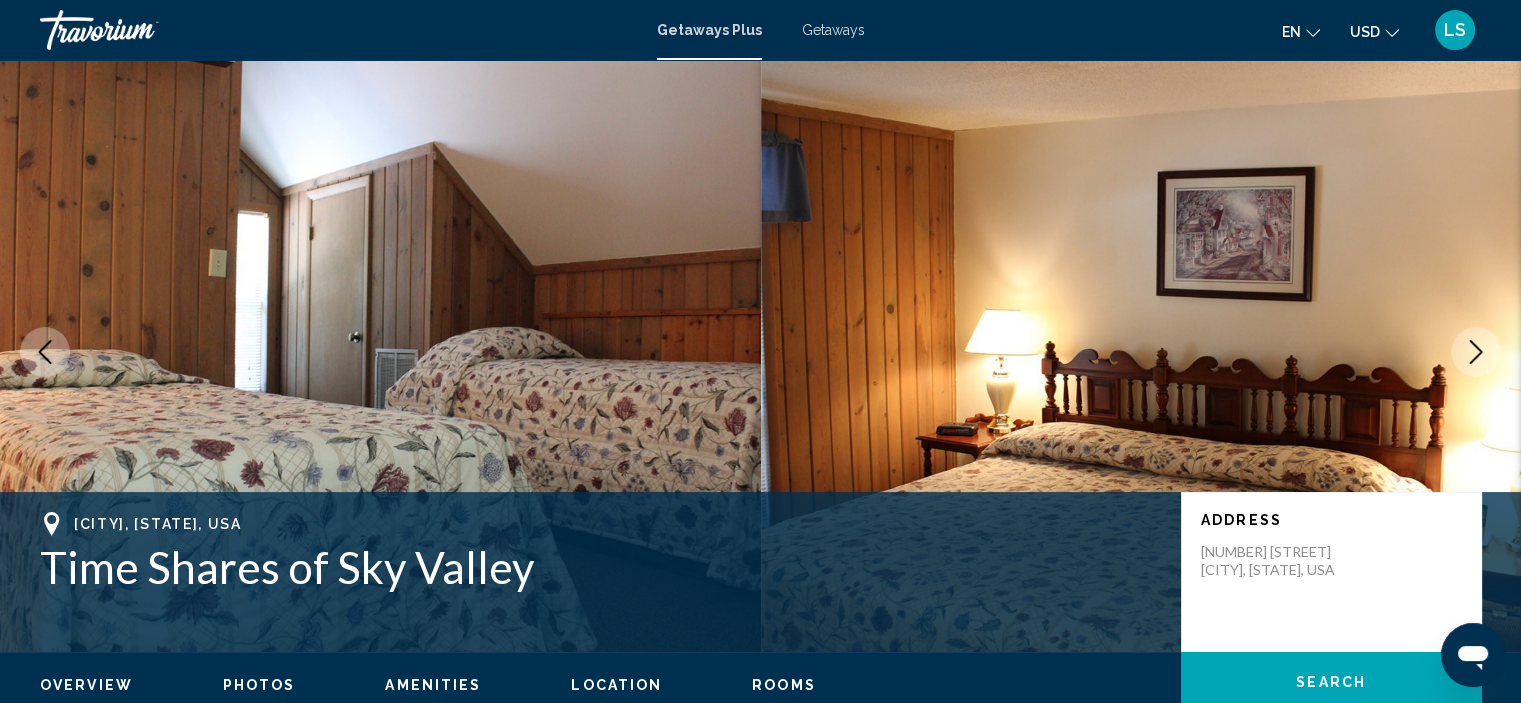 click 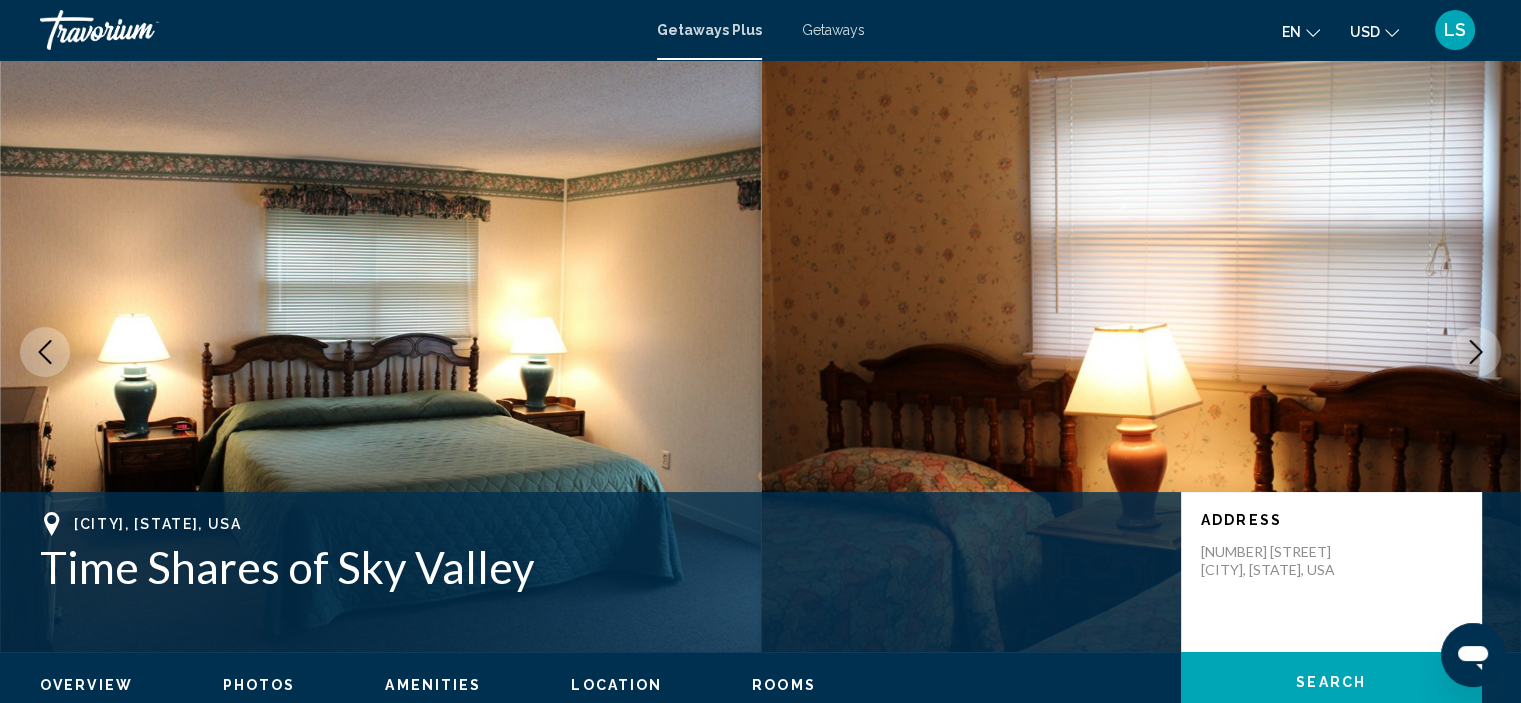 click 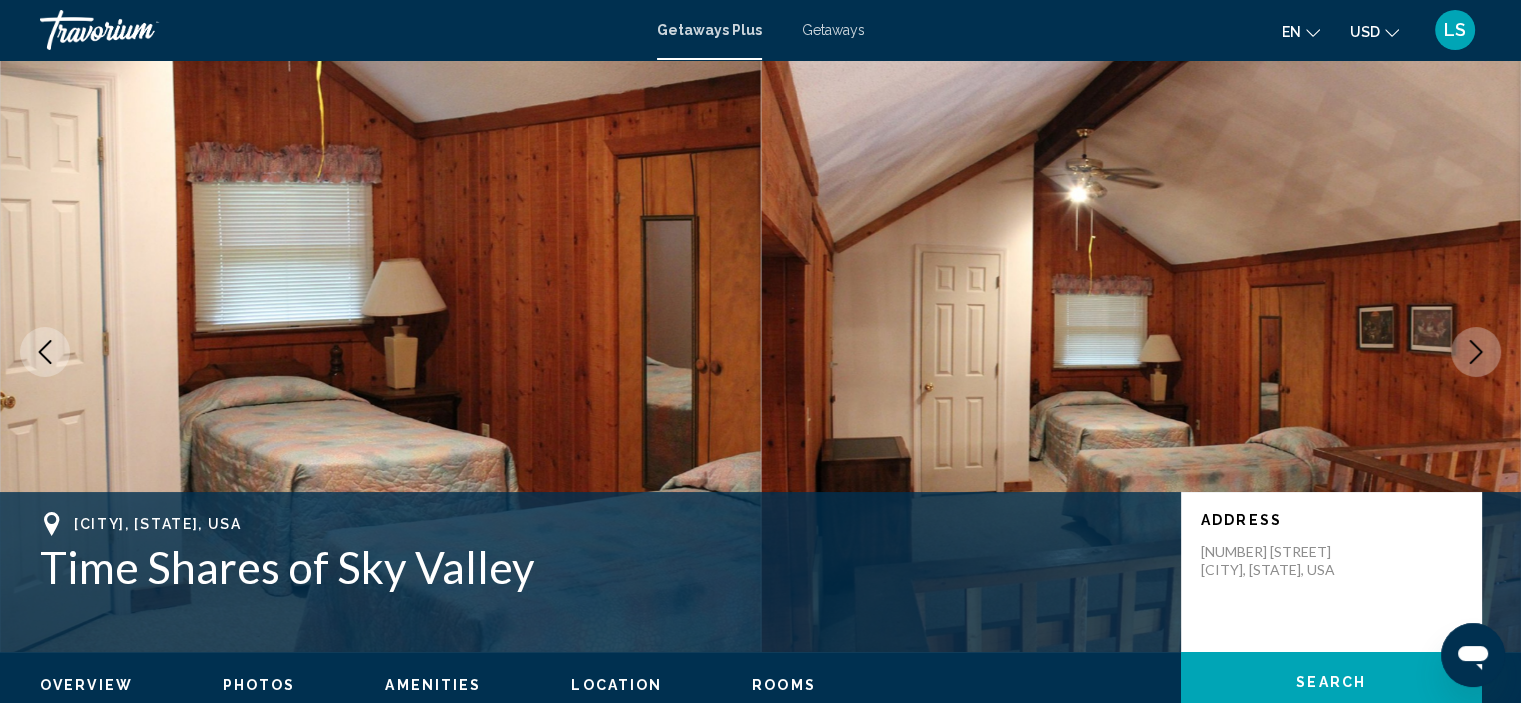 click 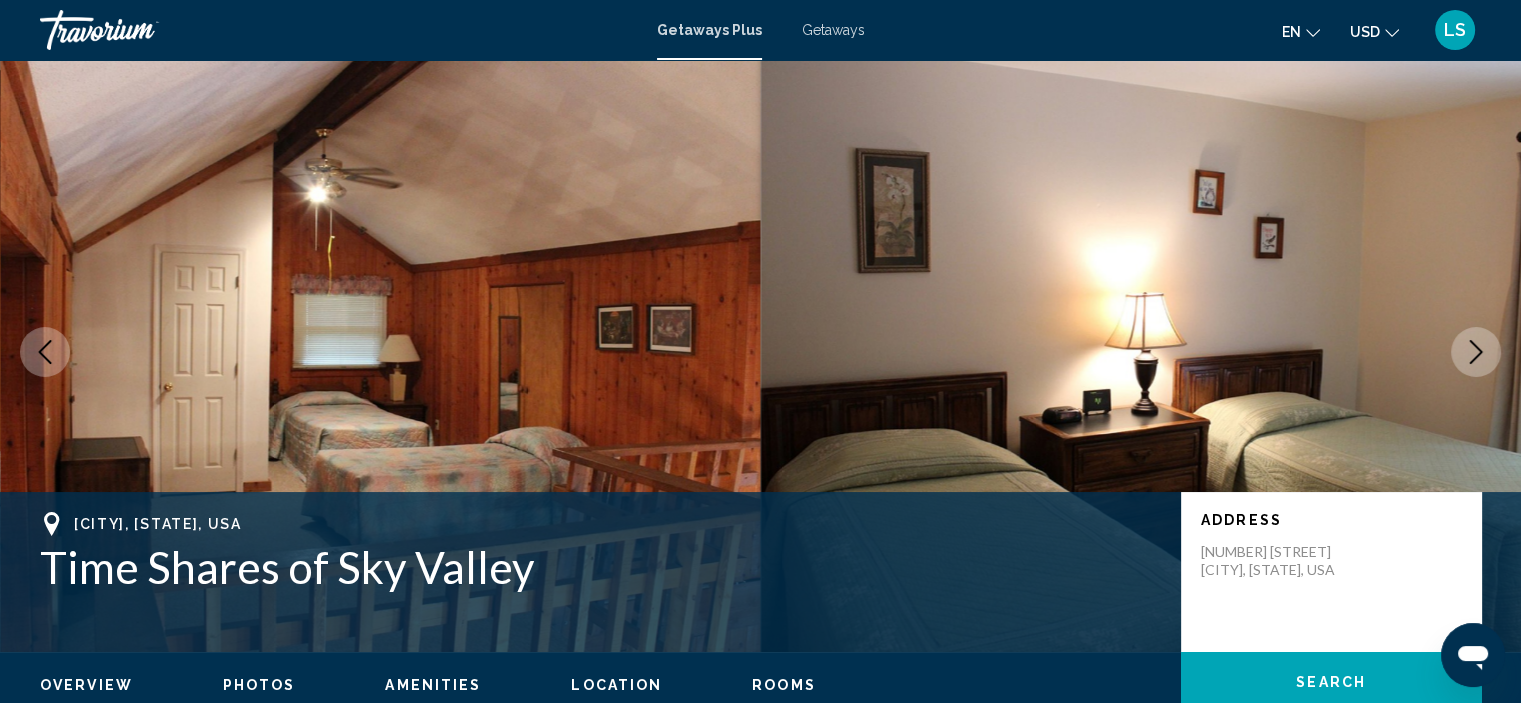 click 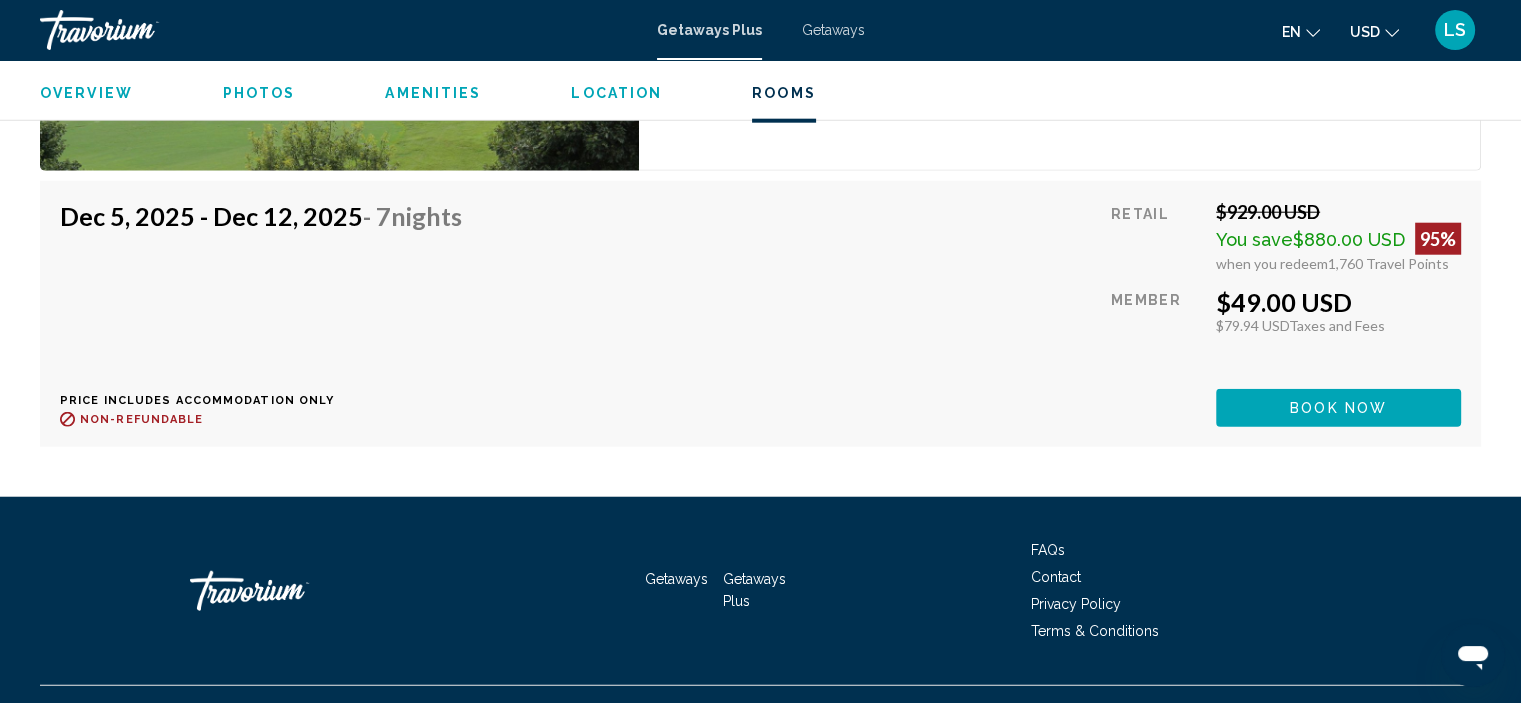 scroll, scrollTop: 5077, scrollLeft: 0, axis: vertical 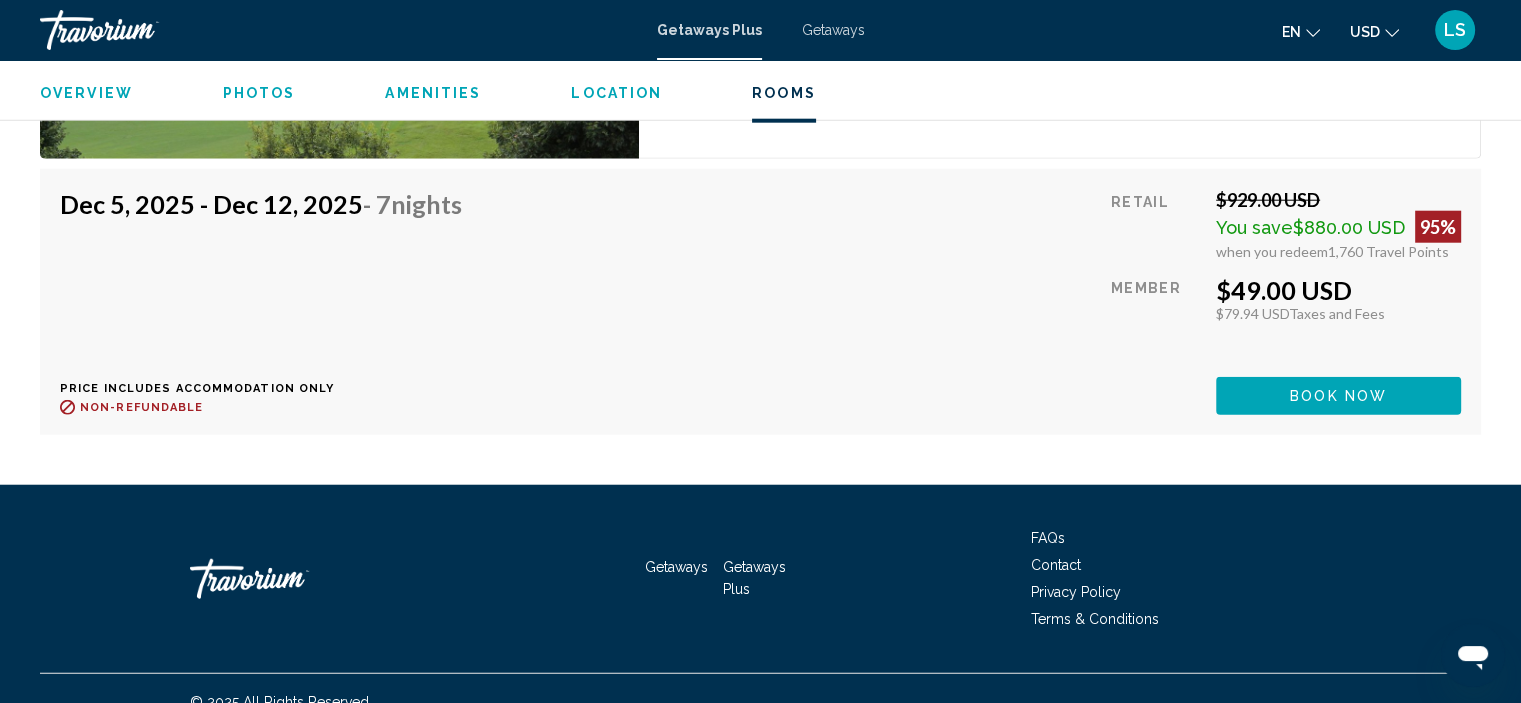 click on "en
English Español Français Italiano Português русский USD
USD ($) MXN (Mex$) CAD (Can$) GBP (£) EUR (€) AUD (A$) NZD (NZ$) CNY (CN¥) LS Login" at bounding box center (1183, 30) 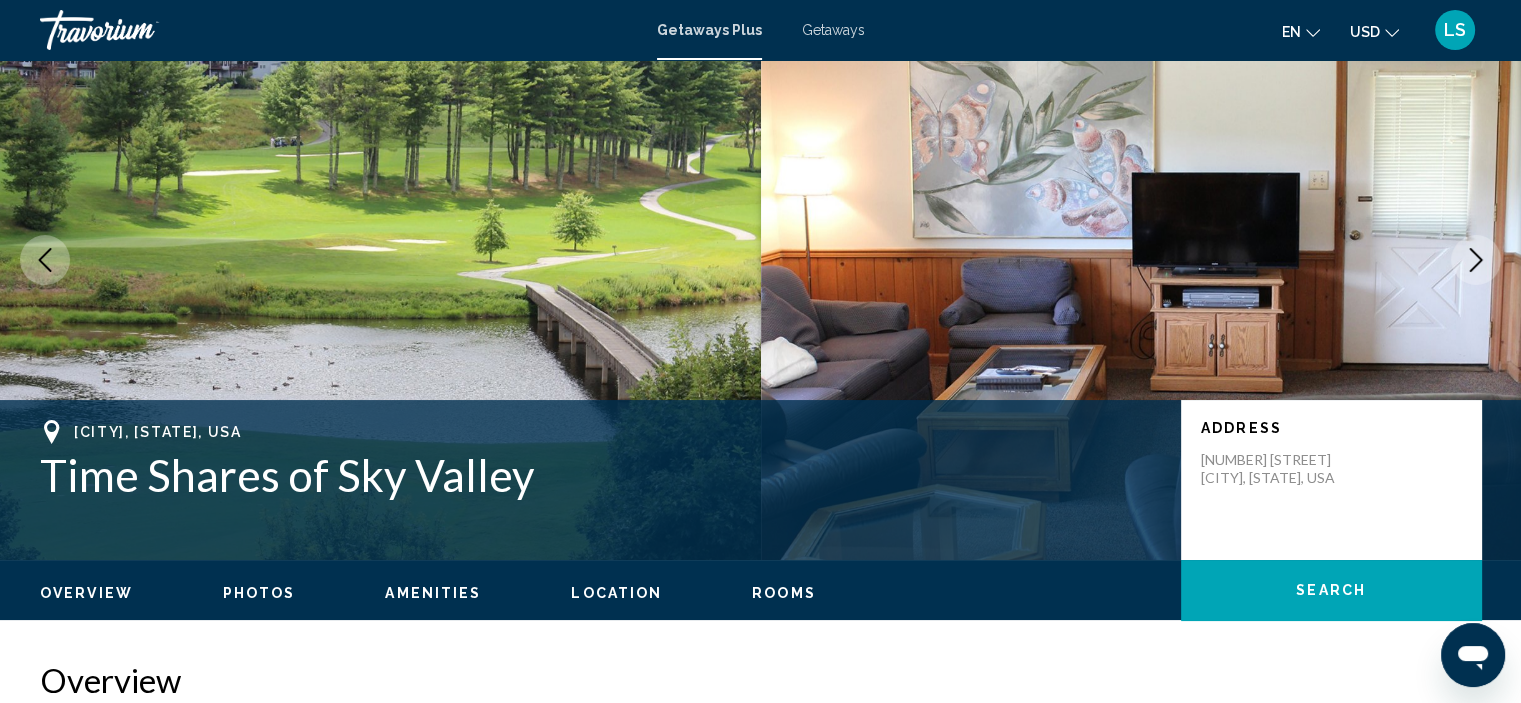 scroll, scrollTop: 0, scrollLeft: 0, axis: both 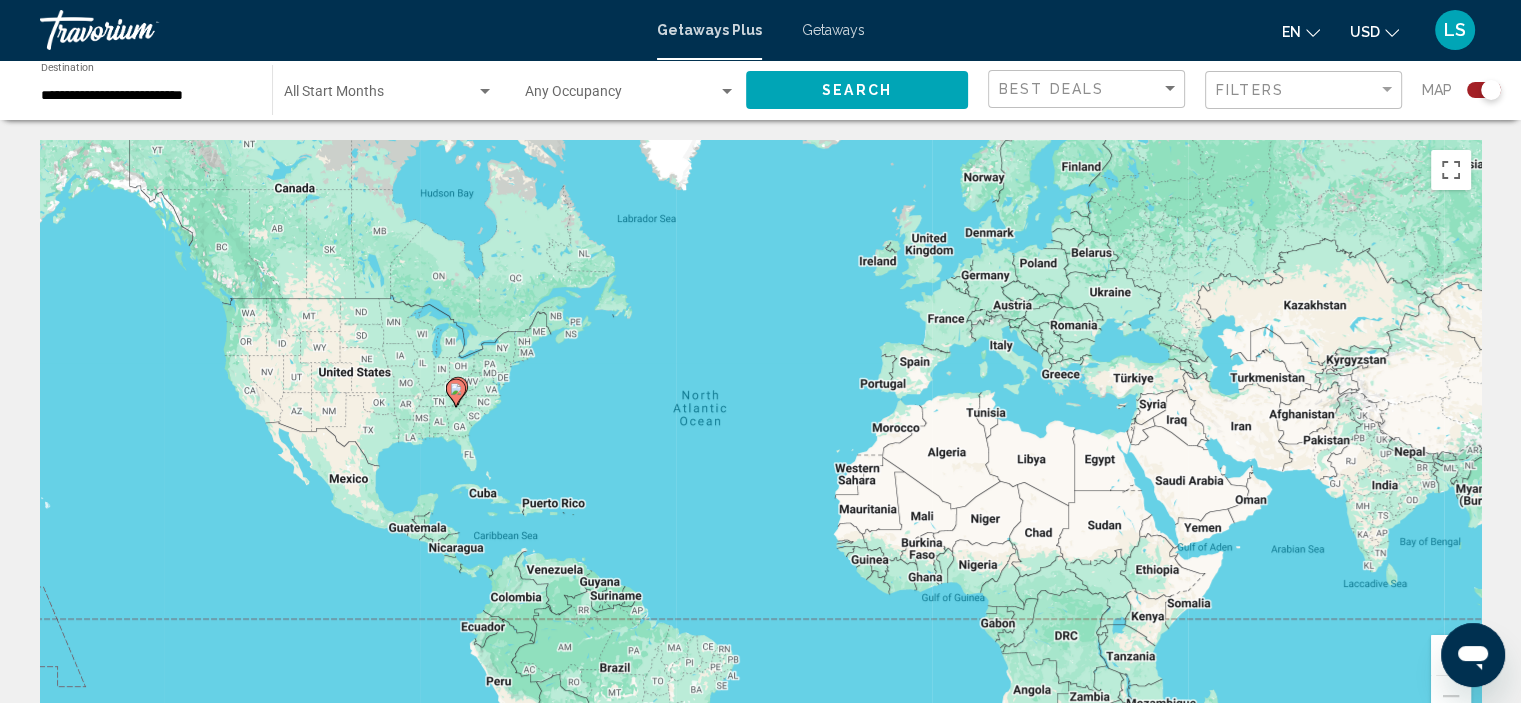click on "**********" at bounding box center (146, 96) 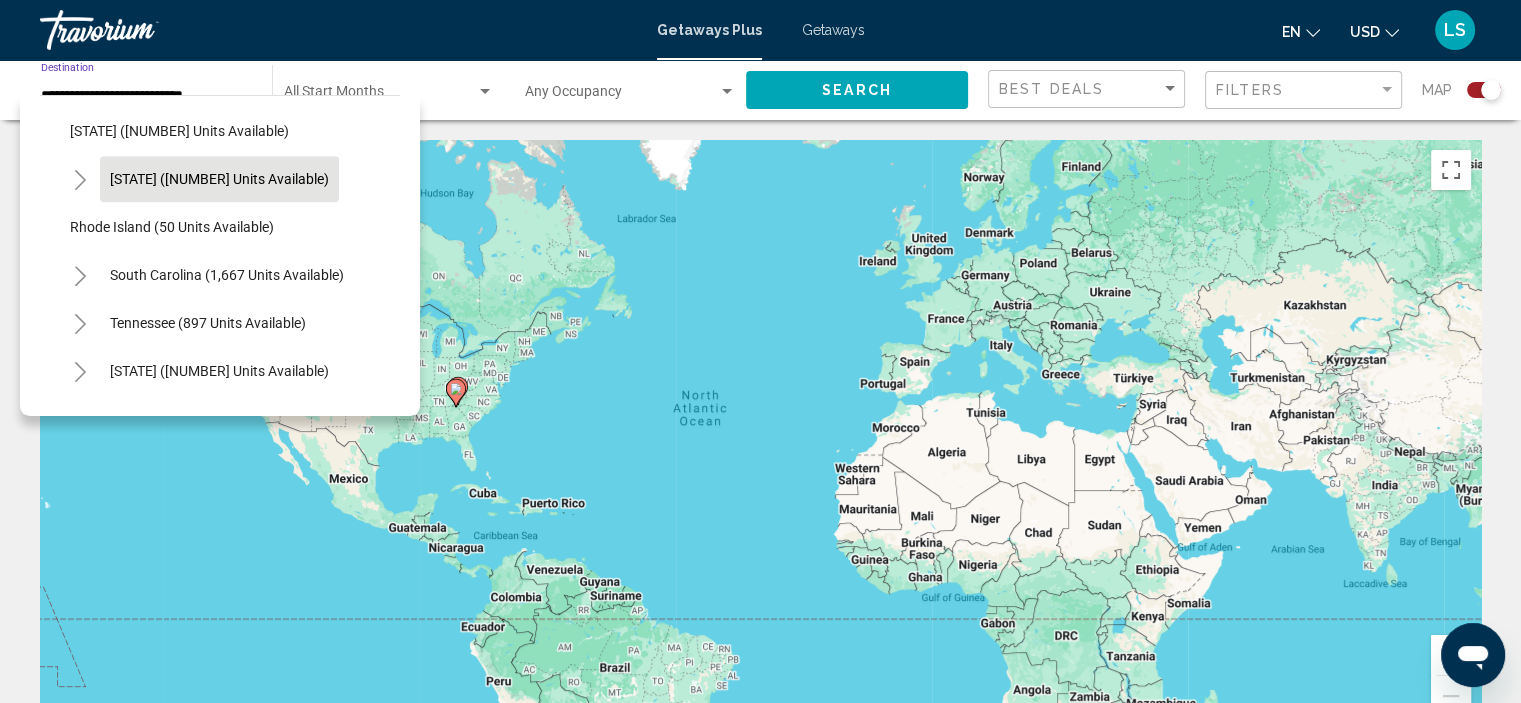 scroll, scrollTop: 1422, scrollLeft: 0, axis: vertical 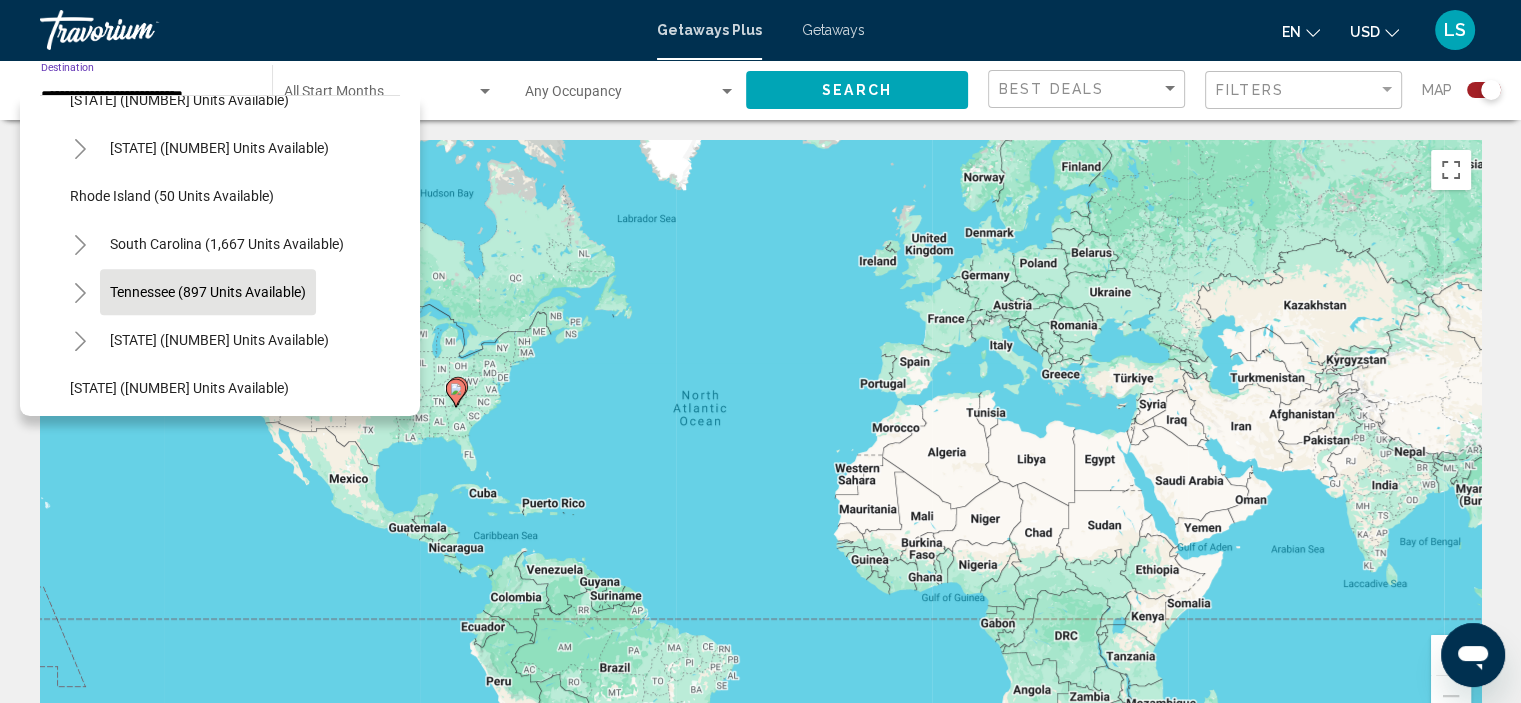 click on "Tennessee (897 units available)" 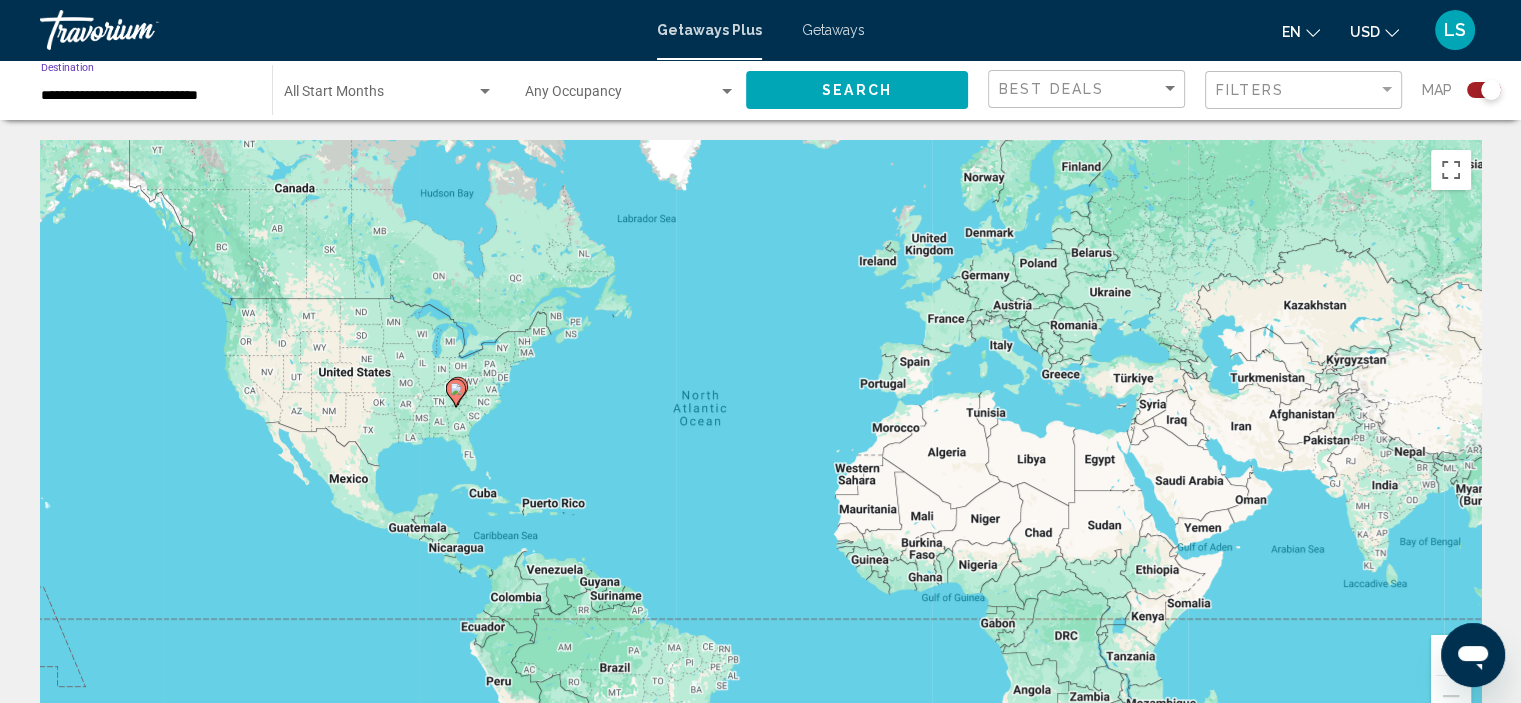 click on "Map" 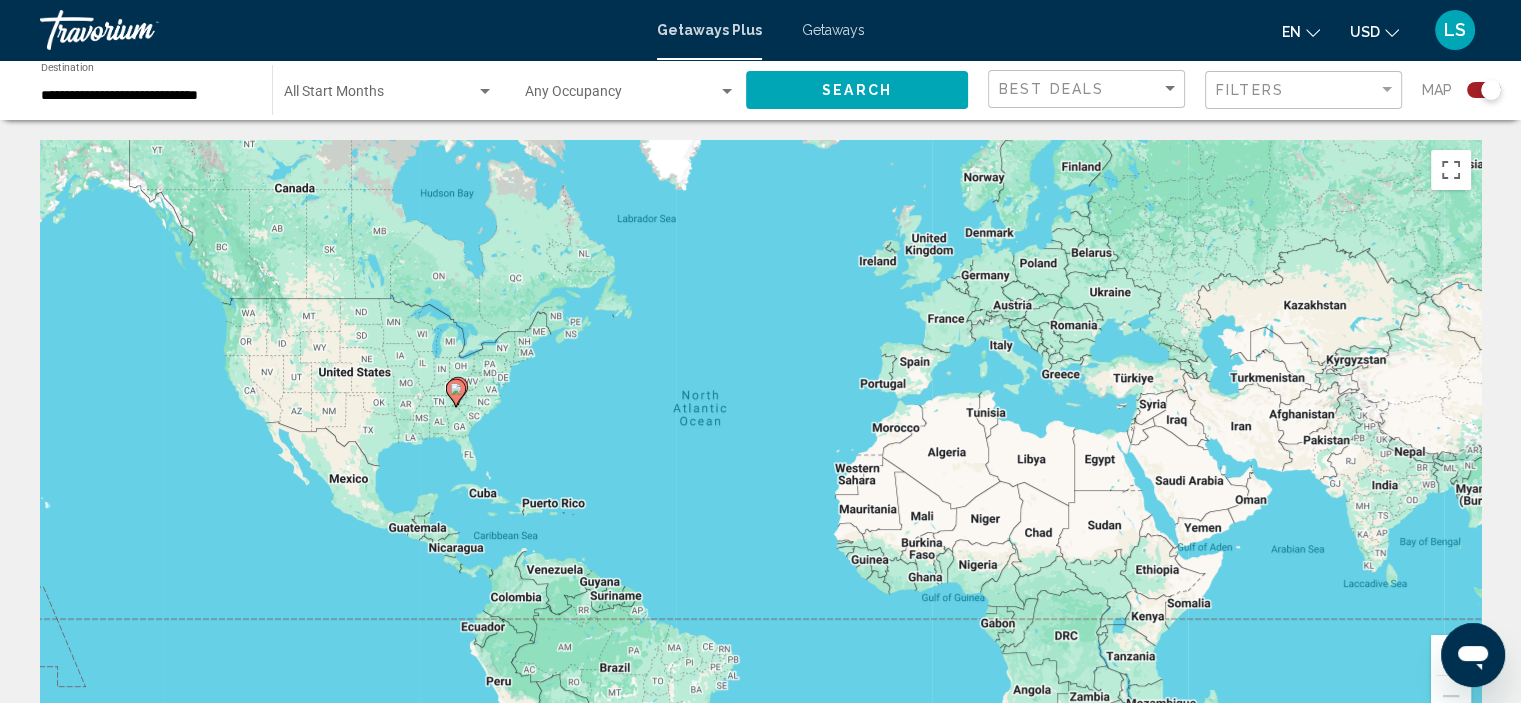 click on "Map" 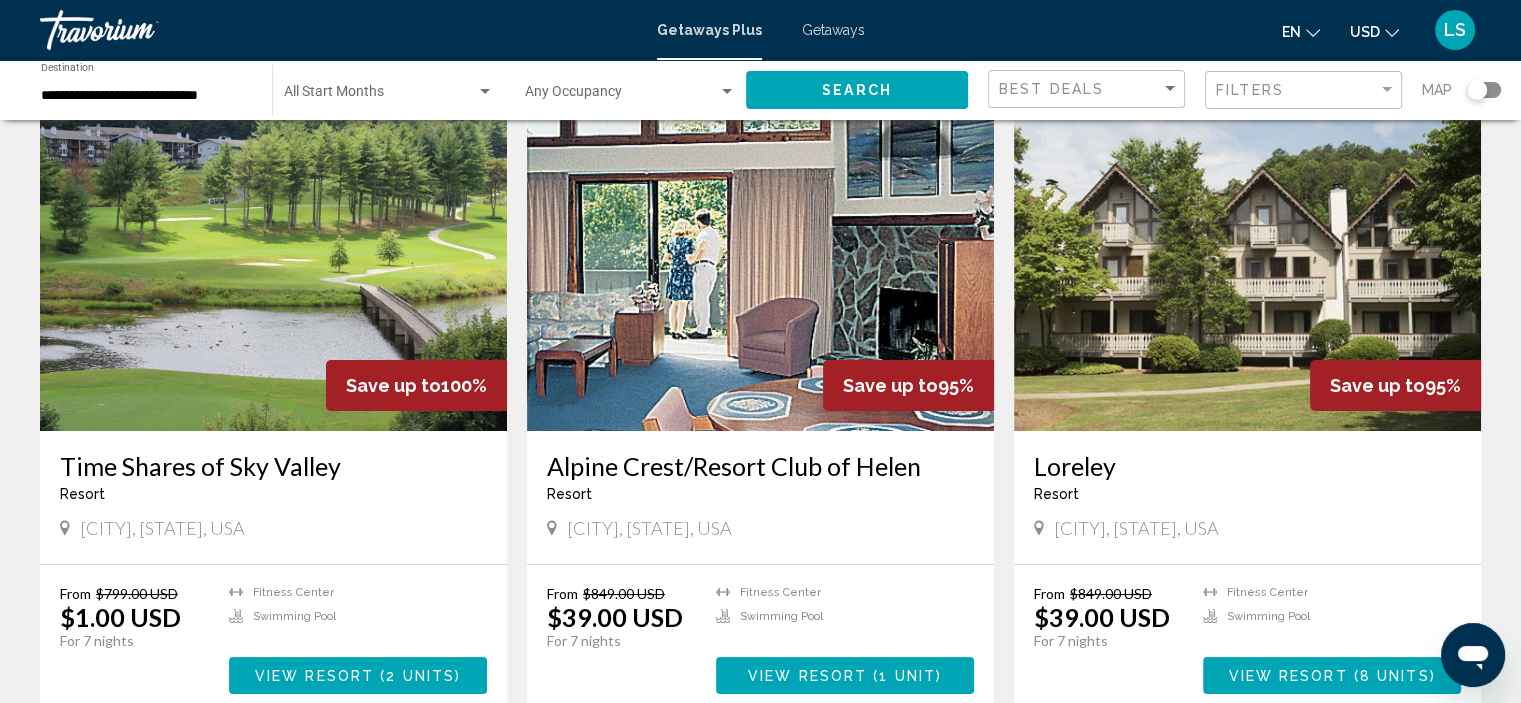 scroll, scrollTop: 0, scrollLeft: 0, axis: both 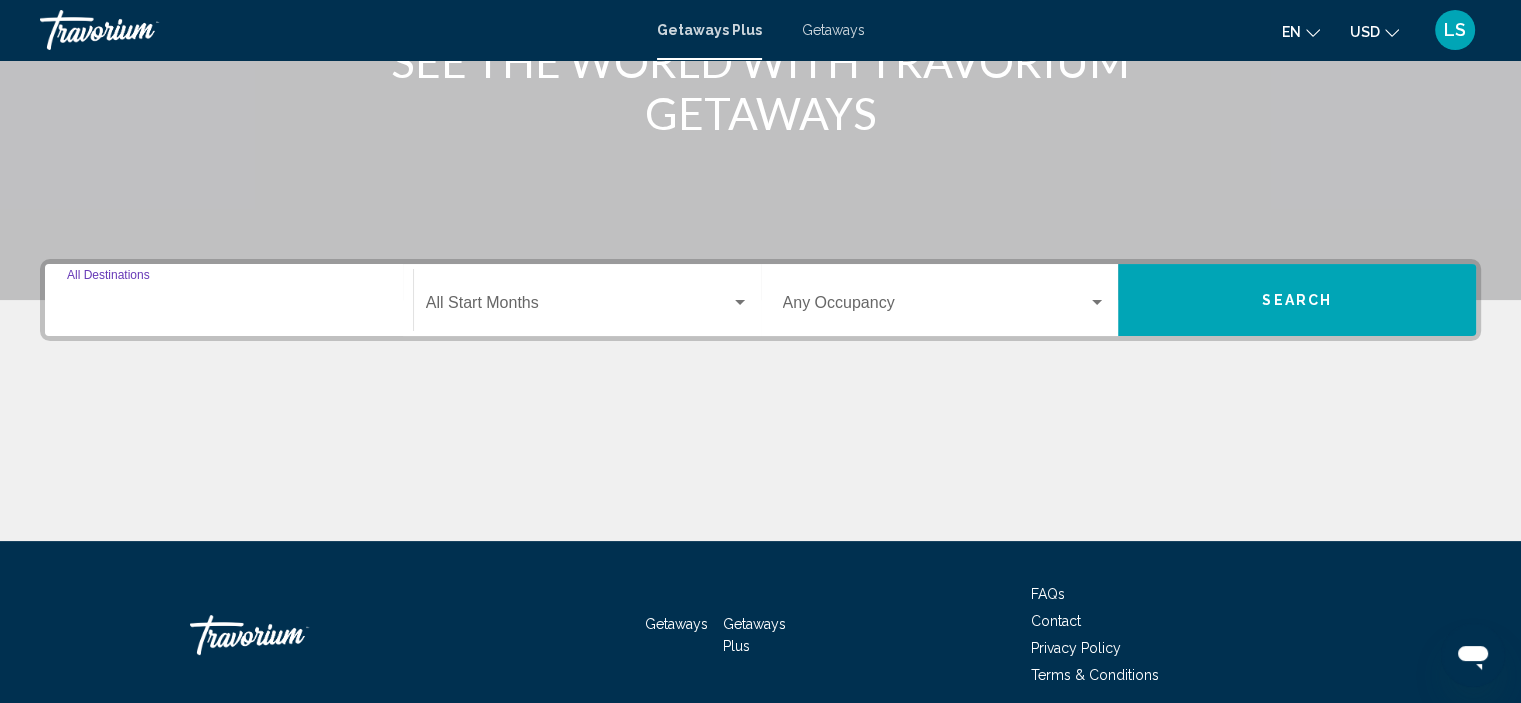 click on "Destination All Destinations" at bounding box center (229, 307) 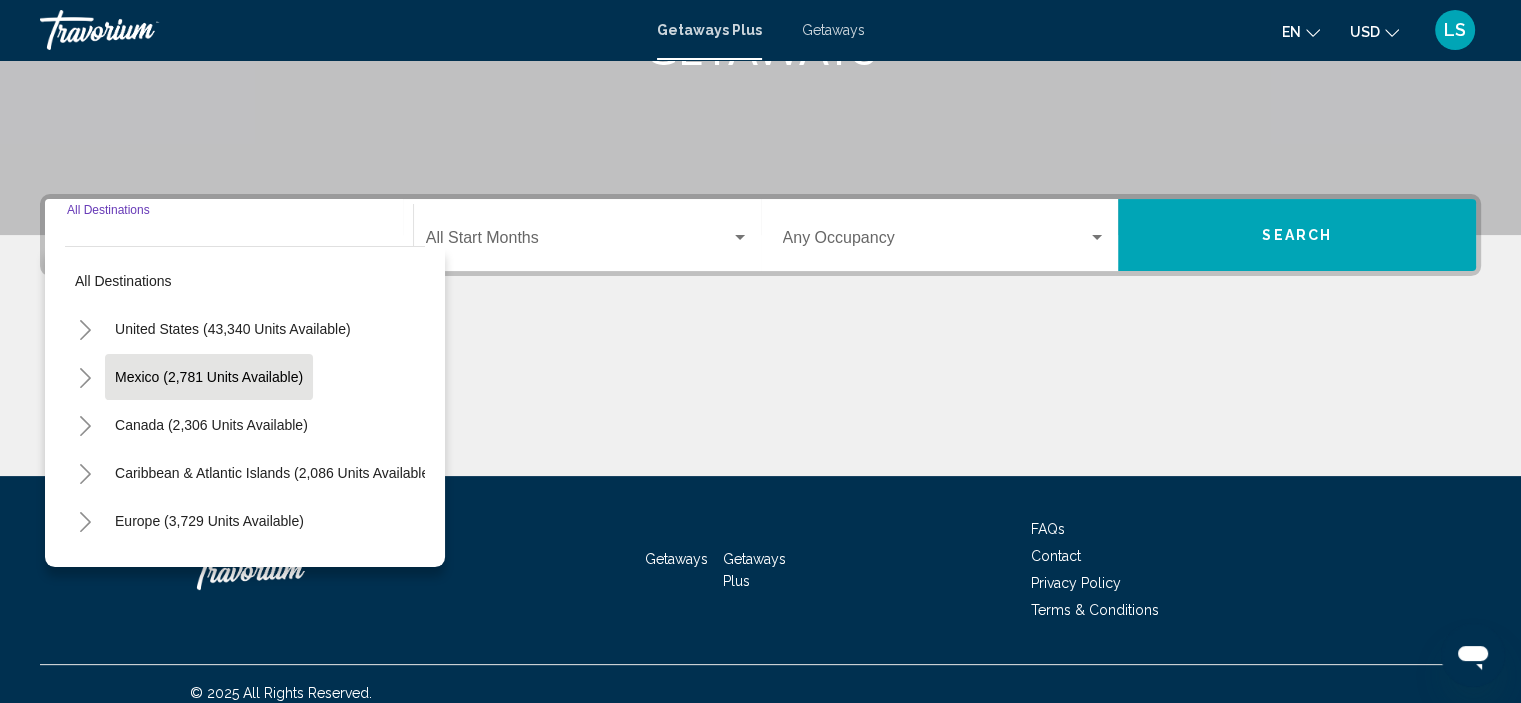 scroll, scrollTop: 382, scrollLeft: 0, axis: vertical 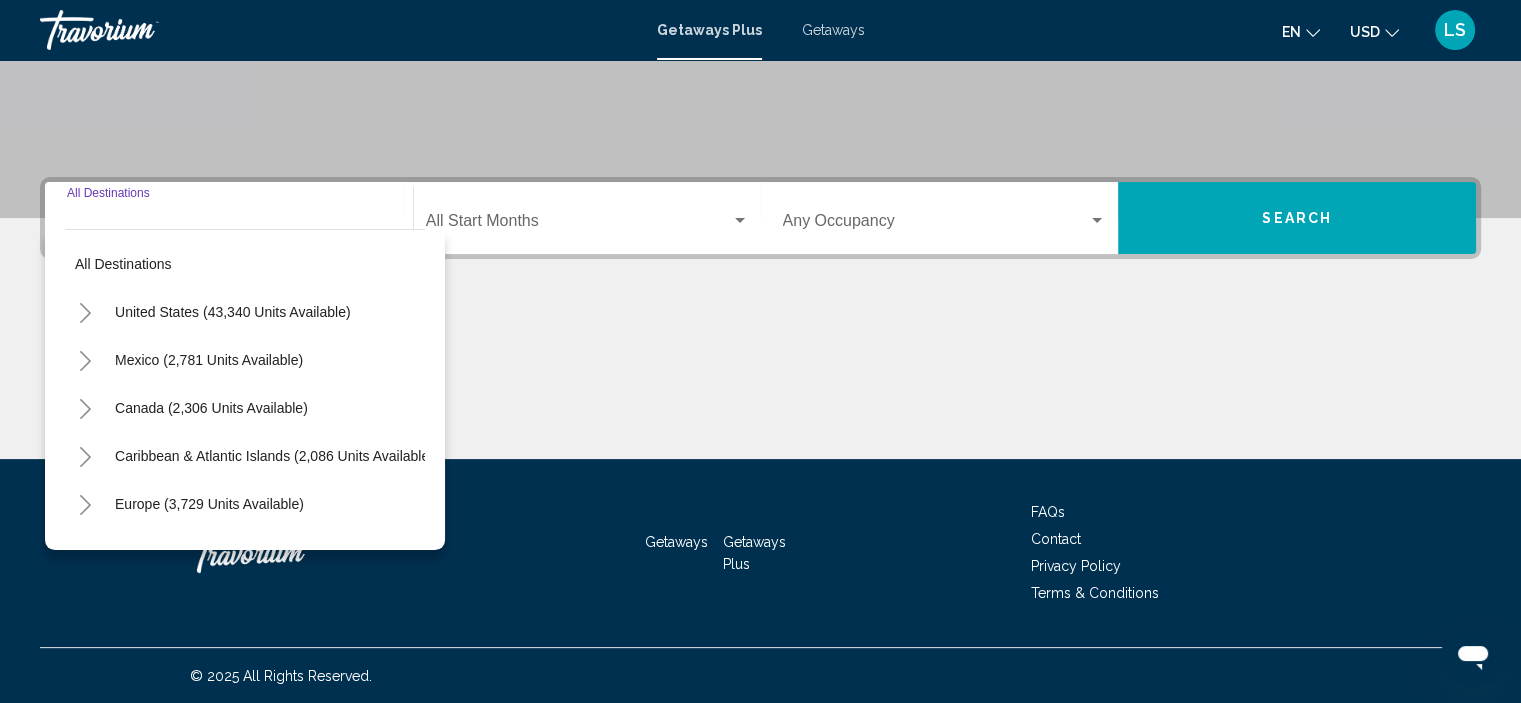 click 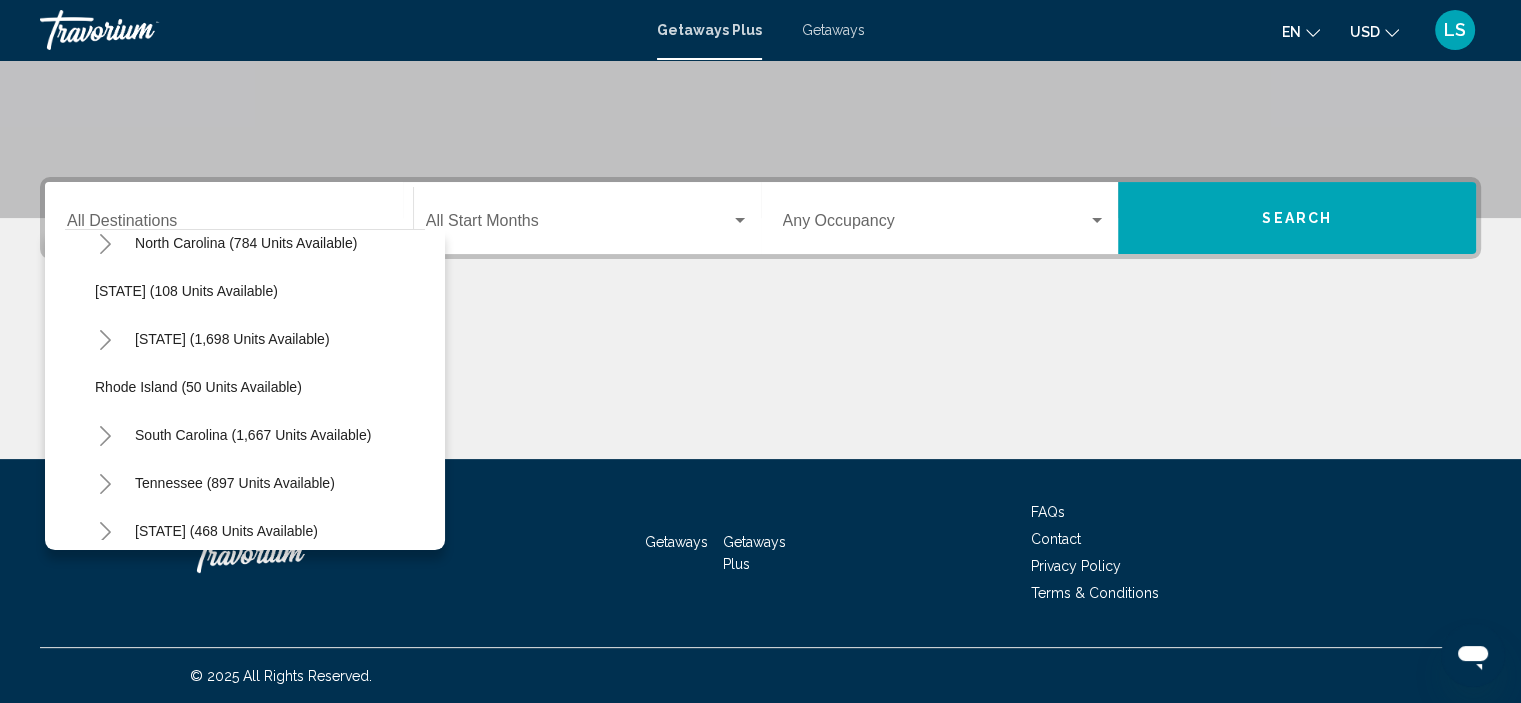 scroll, scrollTop: 1400, scrollLeft: 0, axis: vertical 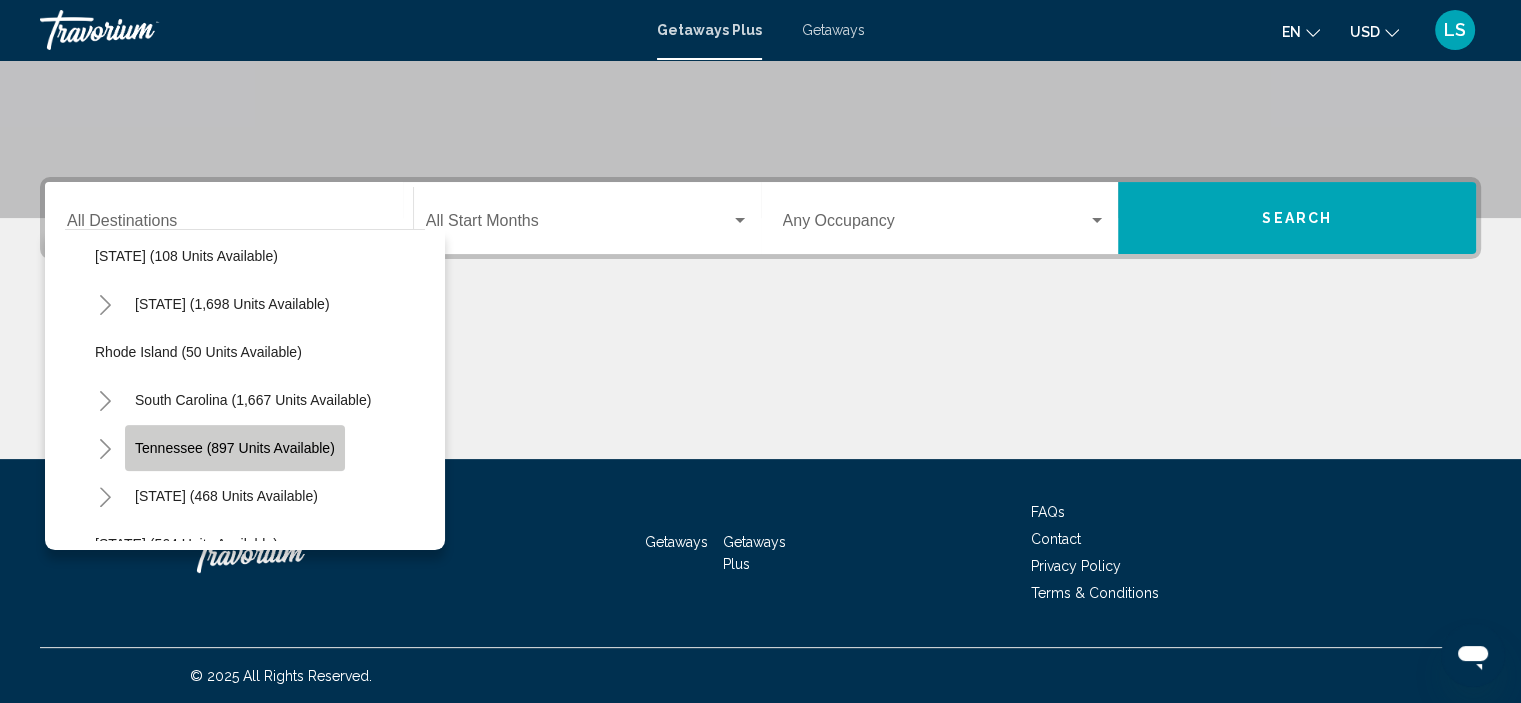 click on "Tennessee (897 units available)" 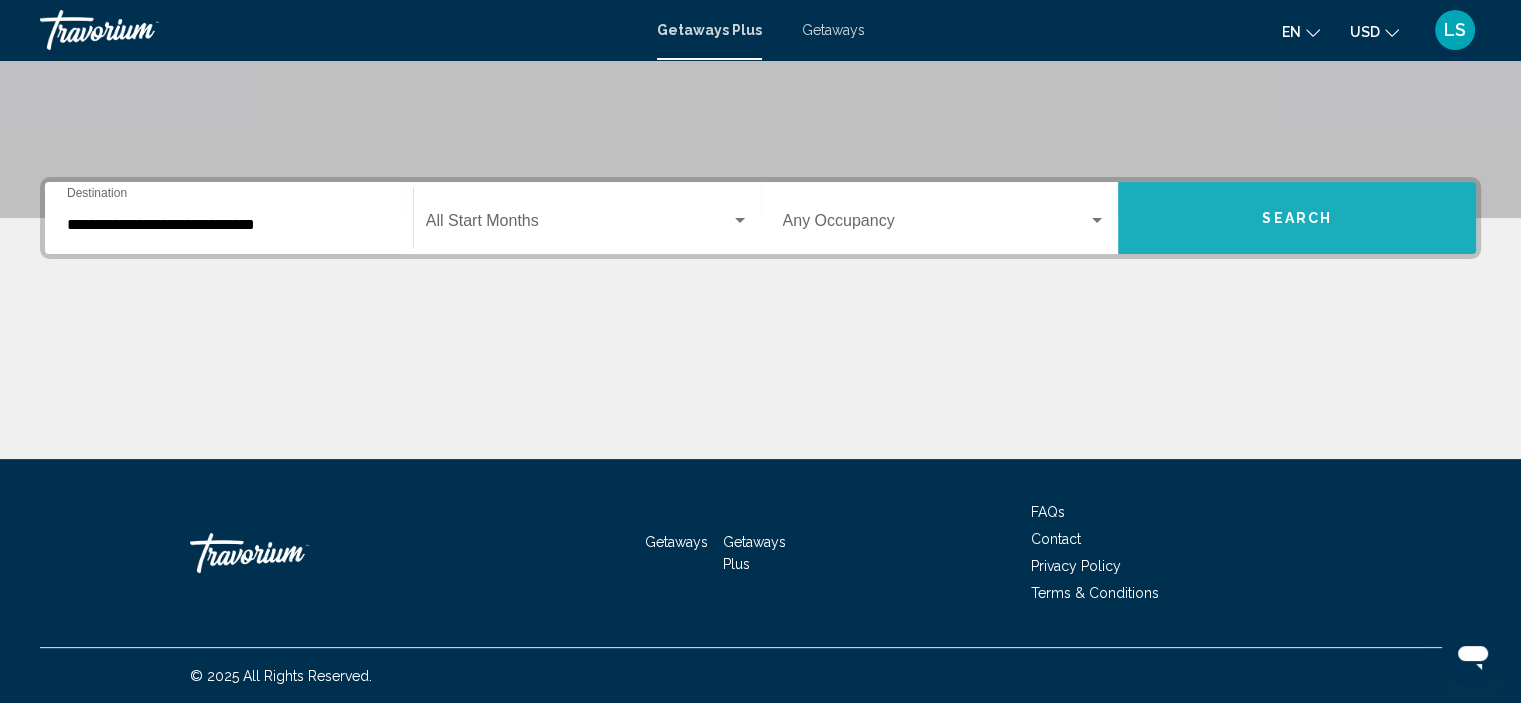 click on "Search" at bounding box center [1297, 218] 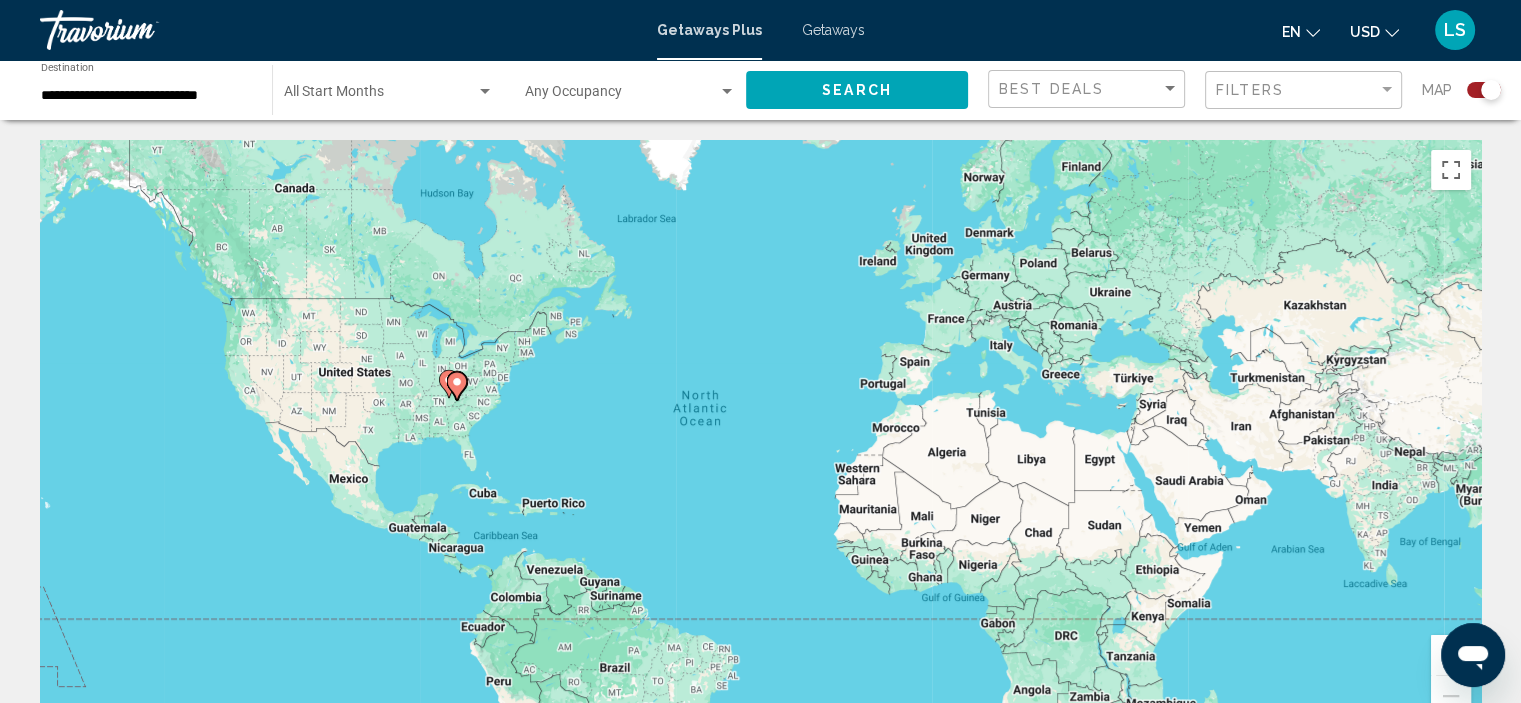 click 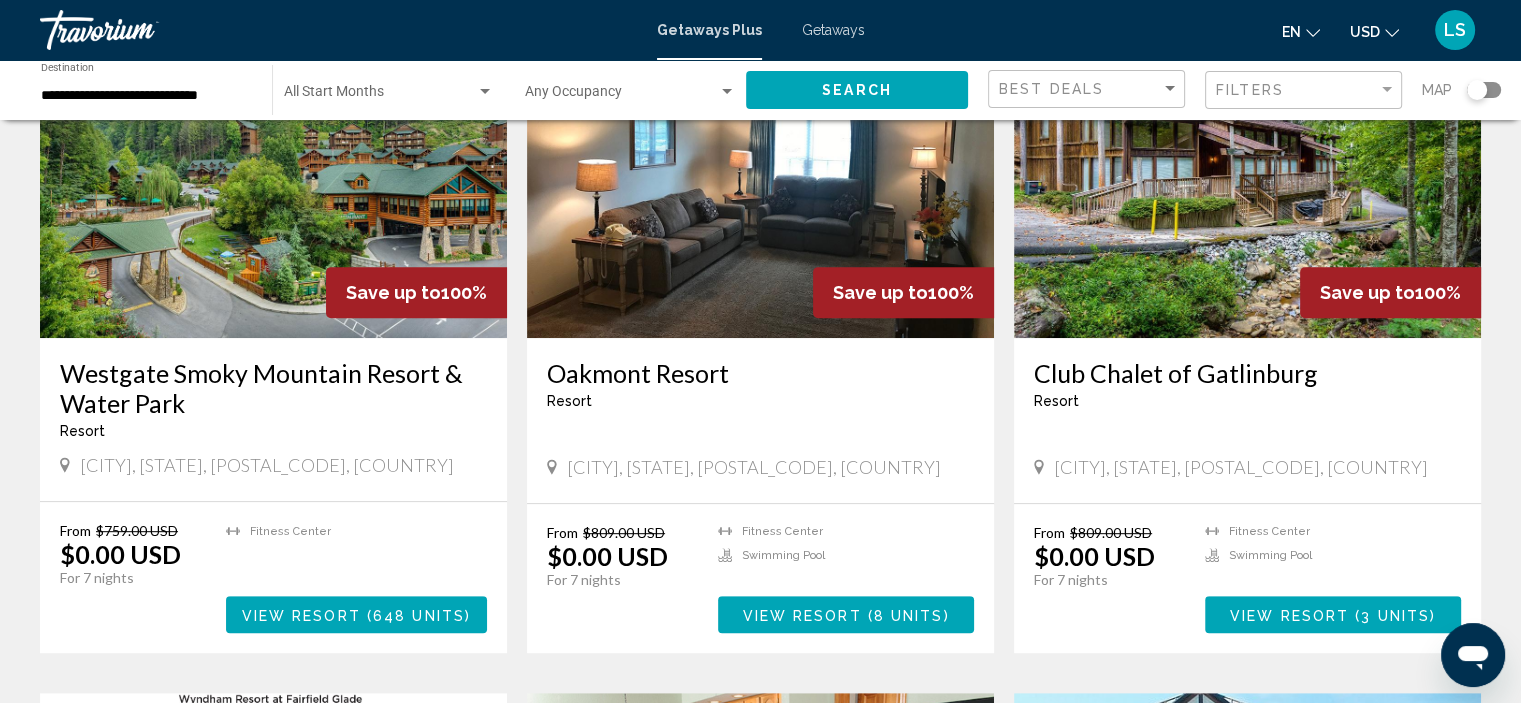 scroll, scrollTop: 800, scrollLeft: 0, axis: vertical 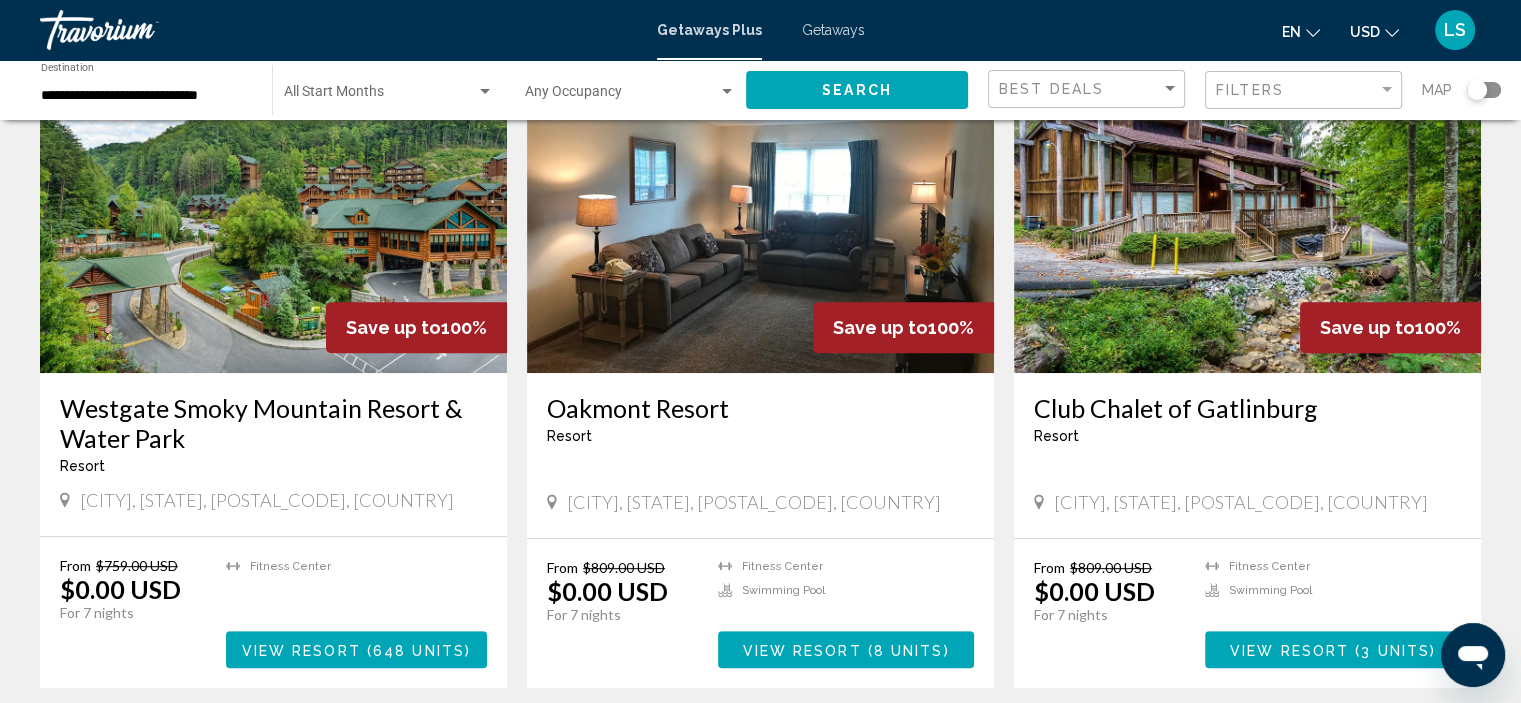 click at bounding box center [273, 213] 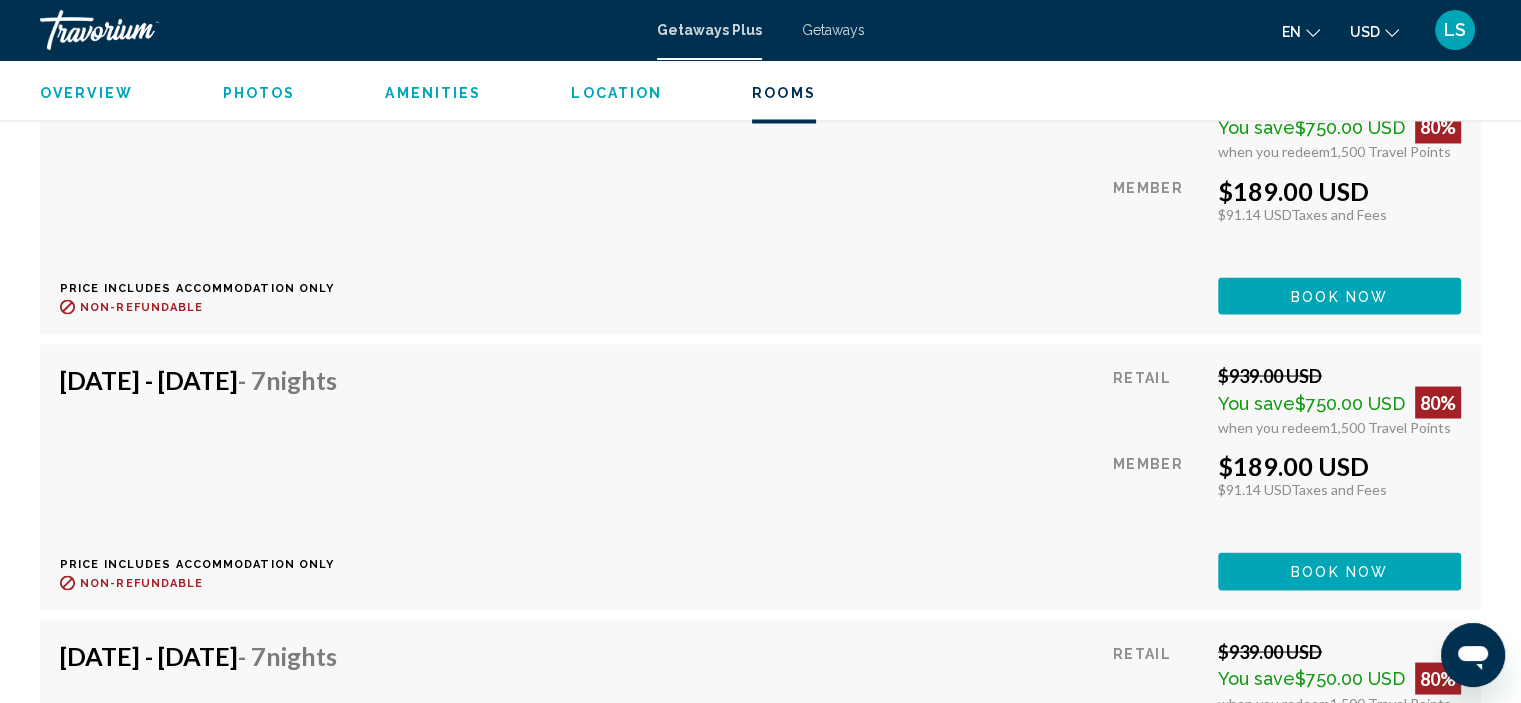 scroll, scrollTop: 3608, scrollLeft: 0, axis: vertical 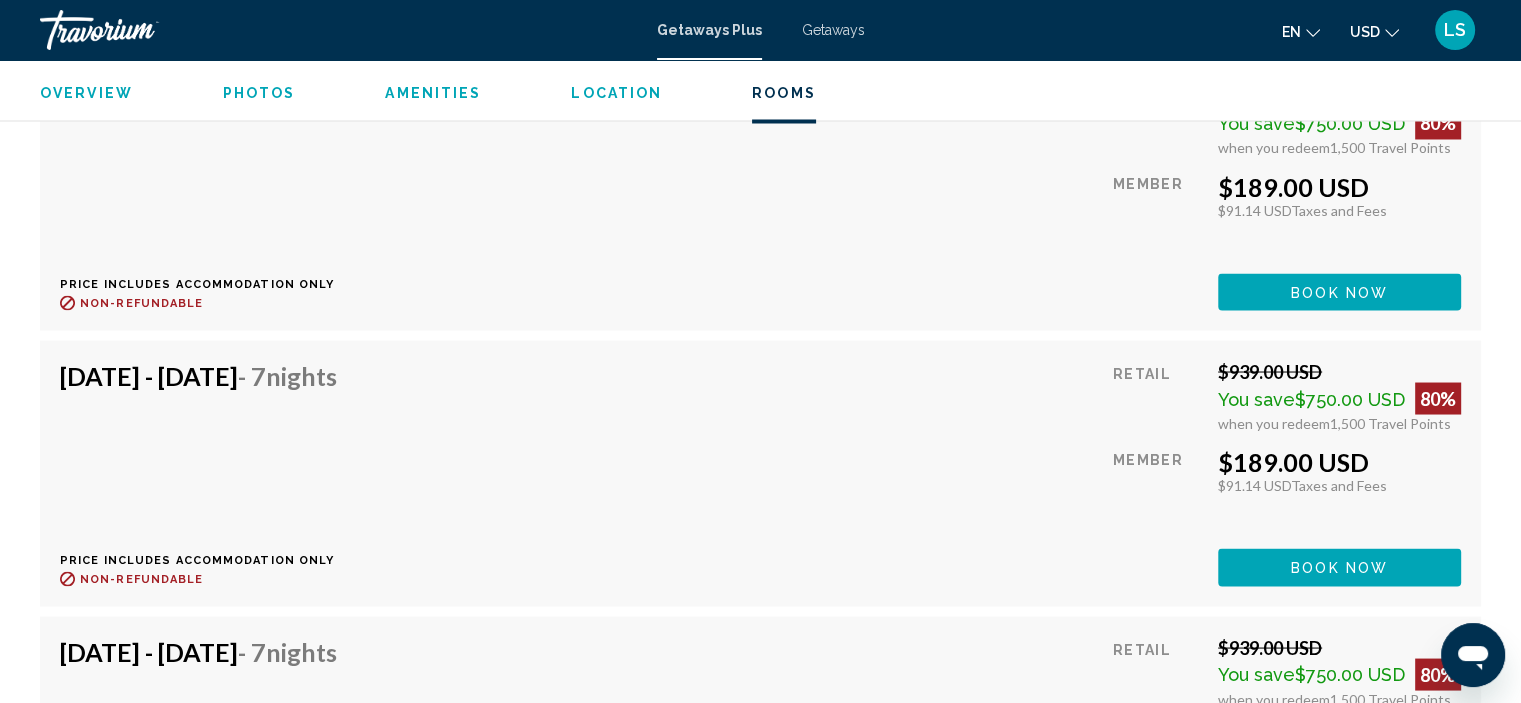 click on "Nov 14, 2025 - Nov 21, 2025  - 7  Nights Price includes accommodation only
Refundable until :
Non-refundable Retail  $939.00 USD  You save  $750.00 USD   80%  when you redeem  1,500  Travel Points  Member  $189.00 USD   $91.14 USD  Taxes and Fees You earn  0  Travel Points  Book now This room is no longer available. Price includes accommodation only
Refundable until
Non-refundable Book now This room is no longer available." at bounding box center (760, 472) 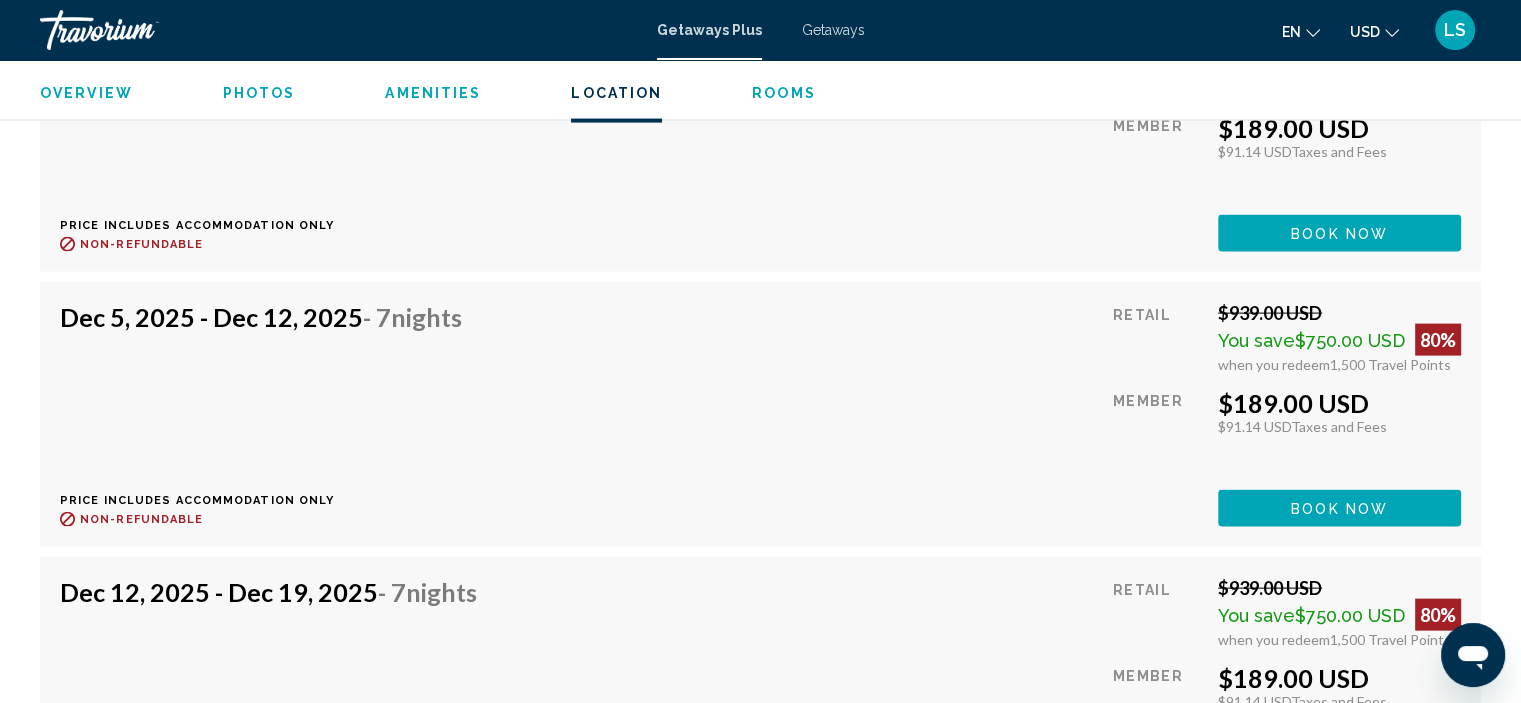 scroll, scrollTop: 4208, scrollLeft: 0, axis: vertical 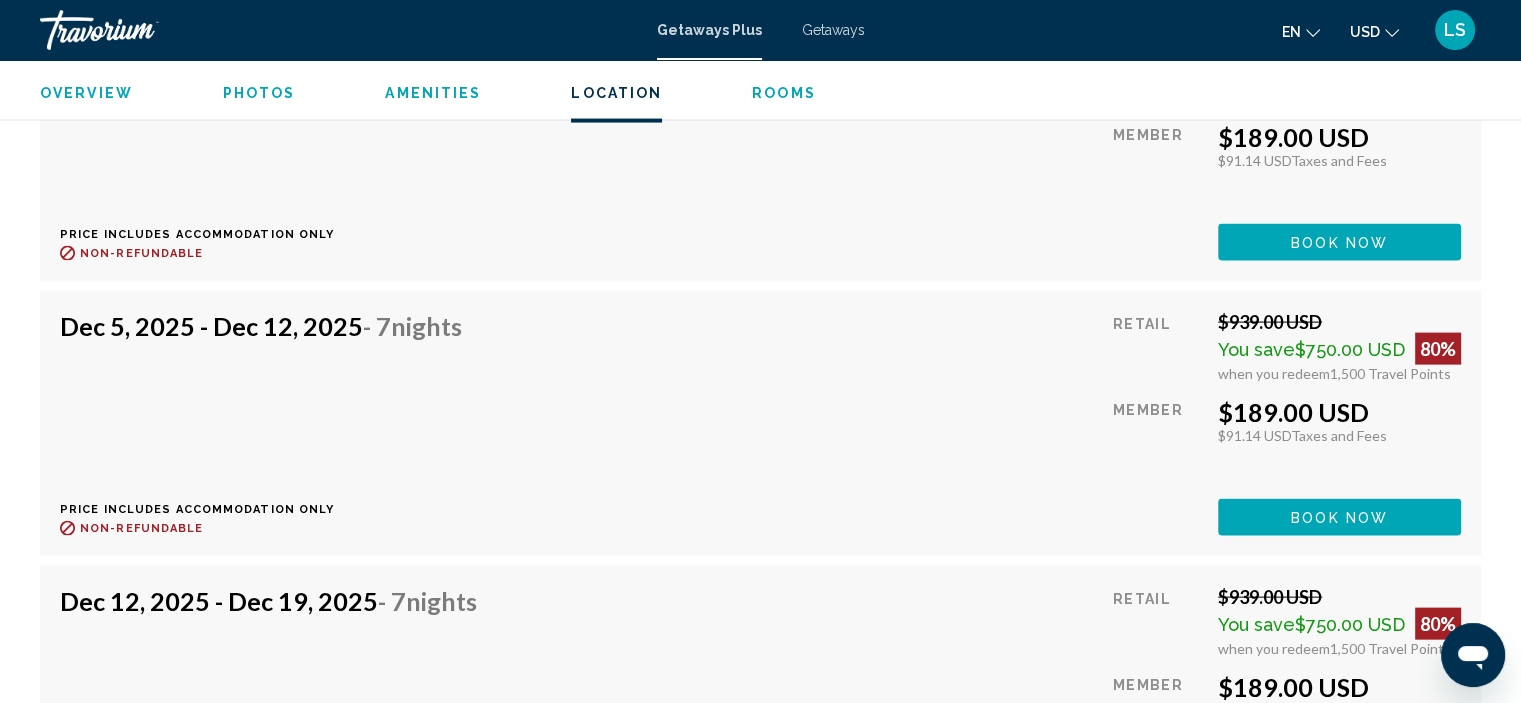 click on "Nov 28, 2025 - Dec 5, 2025  - 7  Nights Price includes accommodation only
Refundable until :
Non-refundable Retail  $939.00 USD  You save  $750.00 USD   80%  when you redeem  1,500  Travel Points  Member  $189.00 USD   $91.14 USD  Taxes and Fees You earn  0  Travel Points  Book now This room is no longer available. Price includes accommodation only
Refundable until
Non-refundable Book now This room is no longer available." at bounding box center [760, 148] 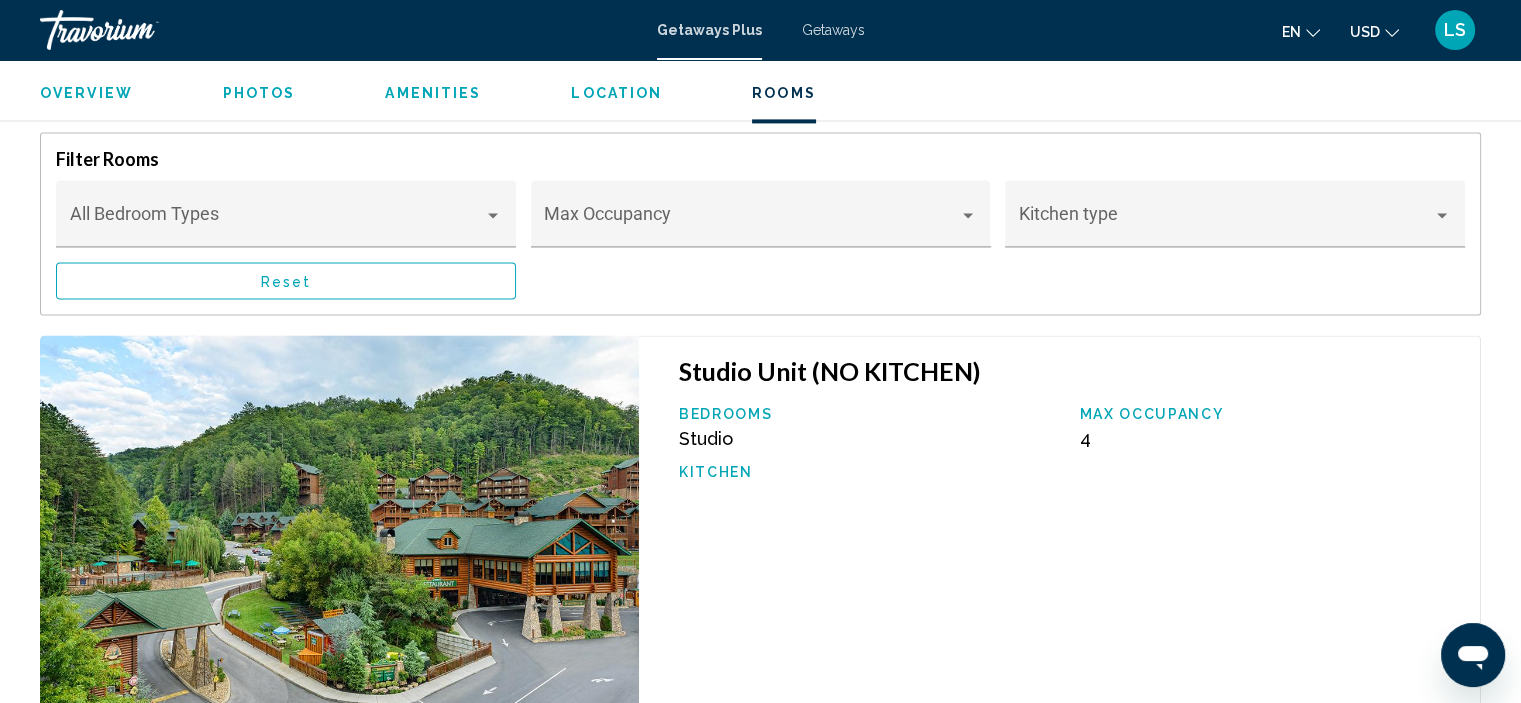 scroll, scrollTop: 3108, scrollLeft: 0, axis: vertical 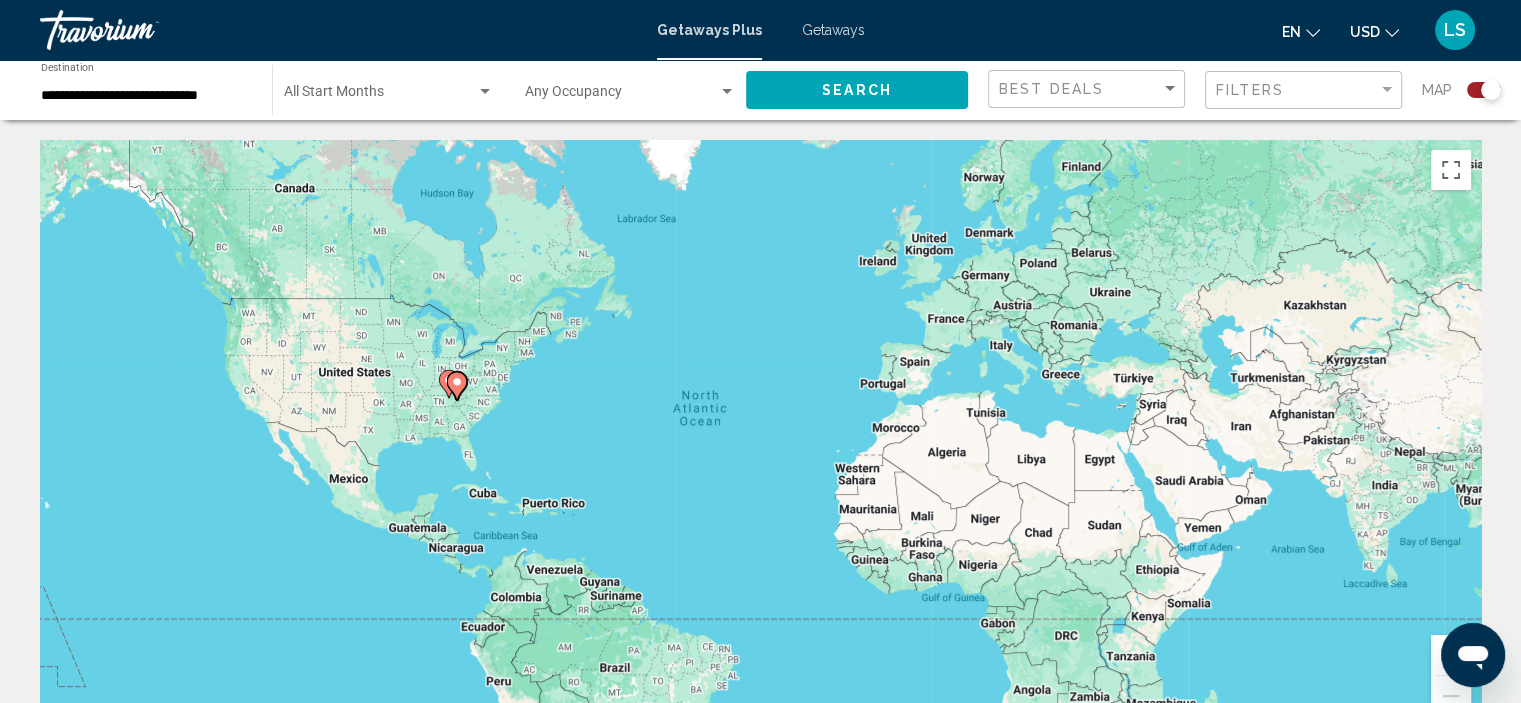 click 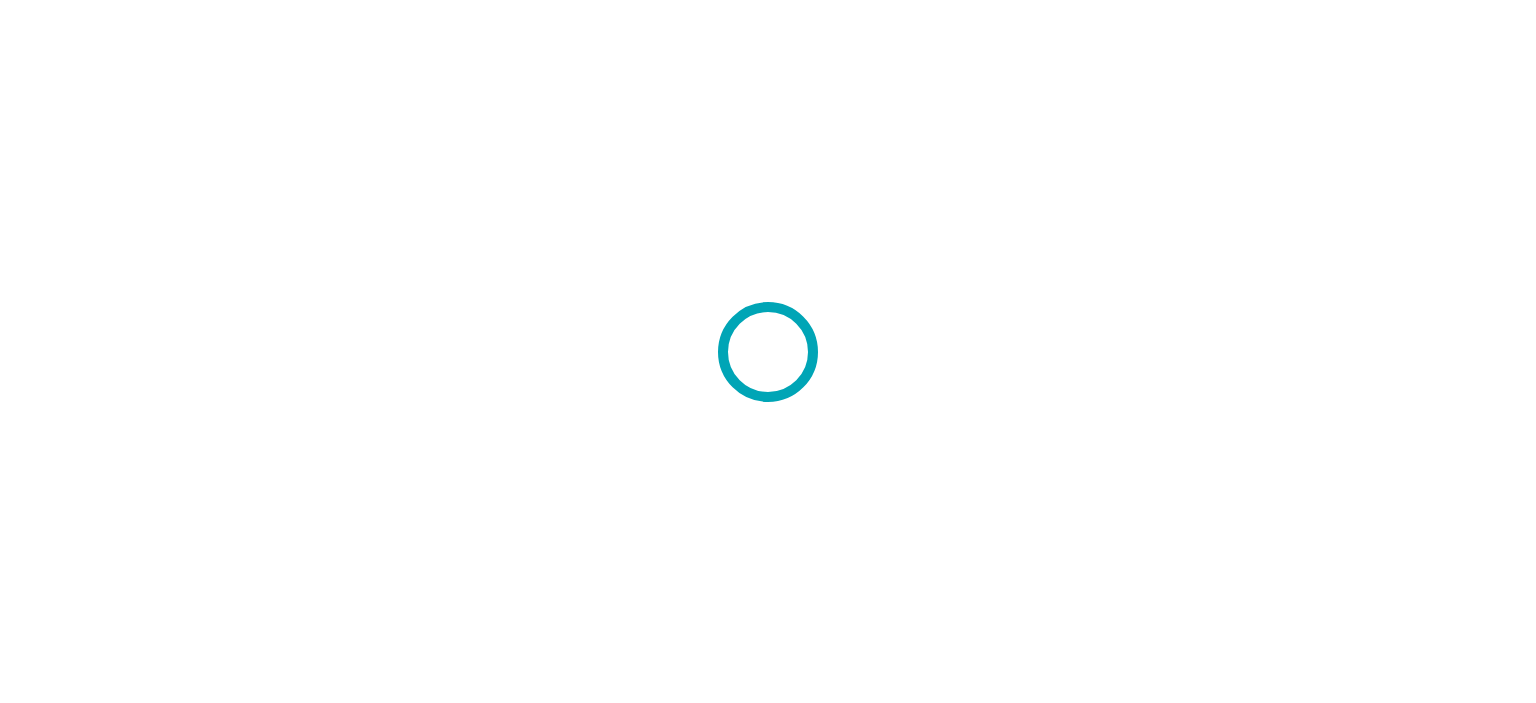 scroll, scrollTop: 0, scrollLeft: 0, axis: both 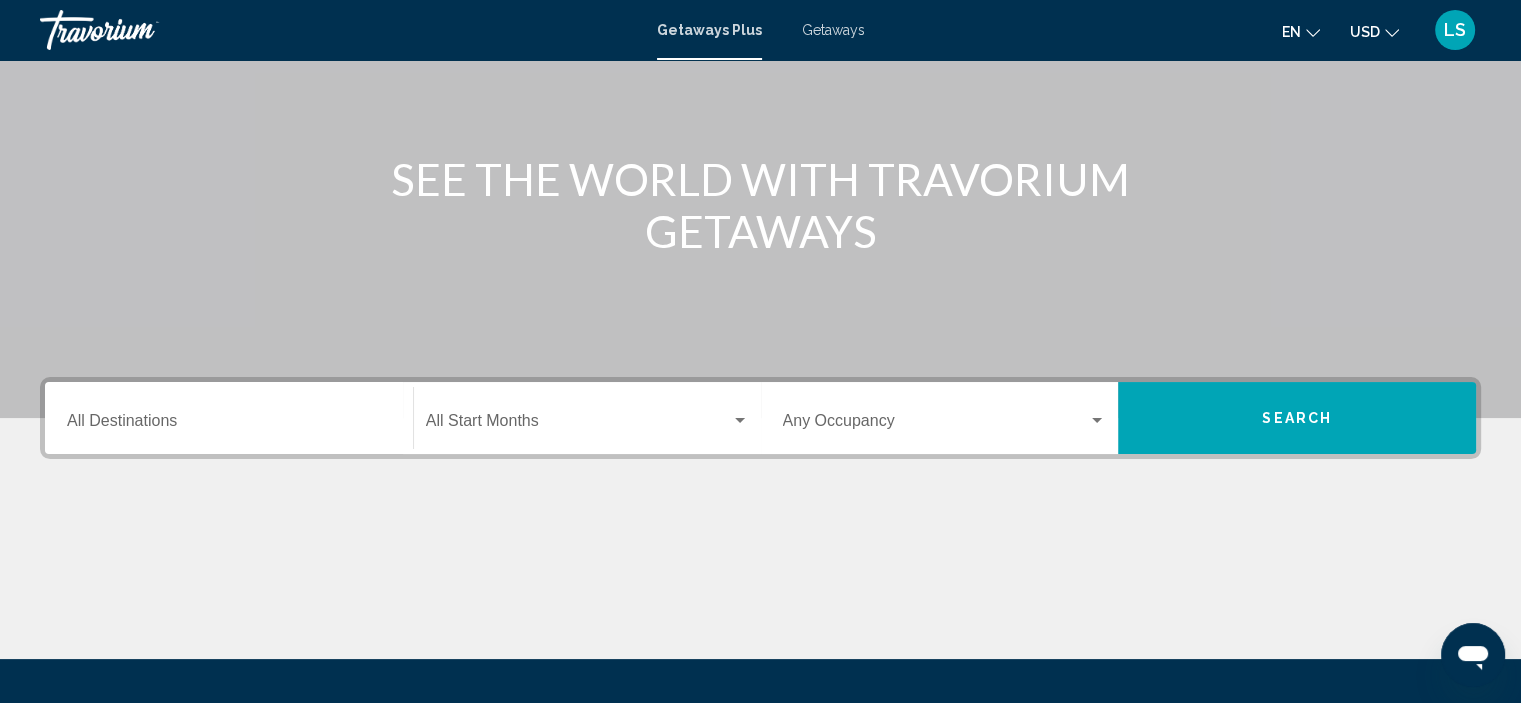 click on "Destination All Destinations" at bounding box center (229, 418) 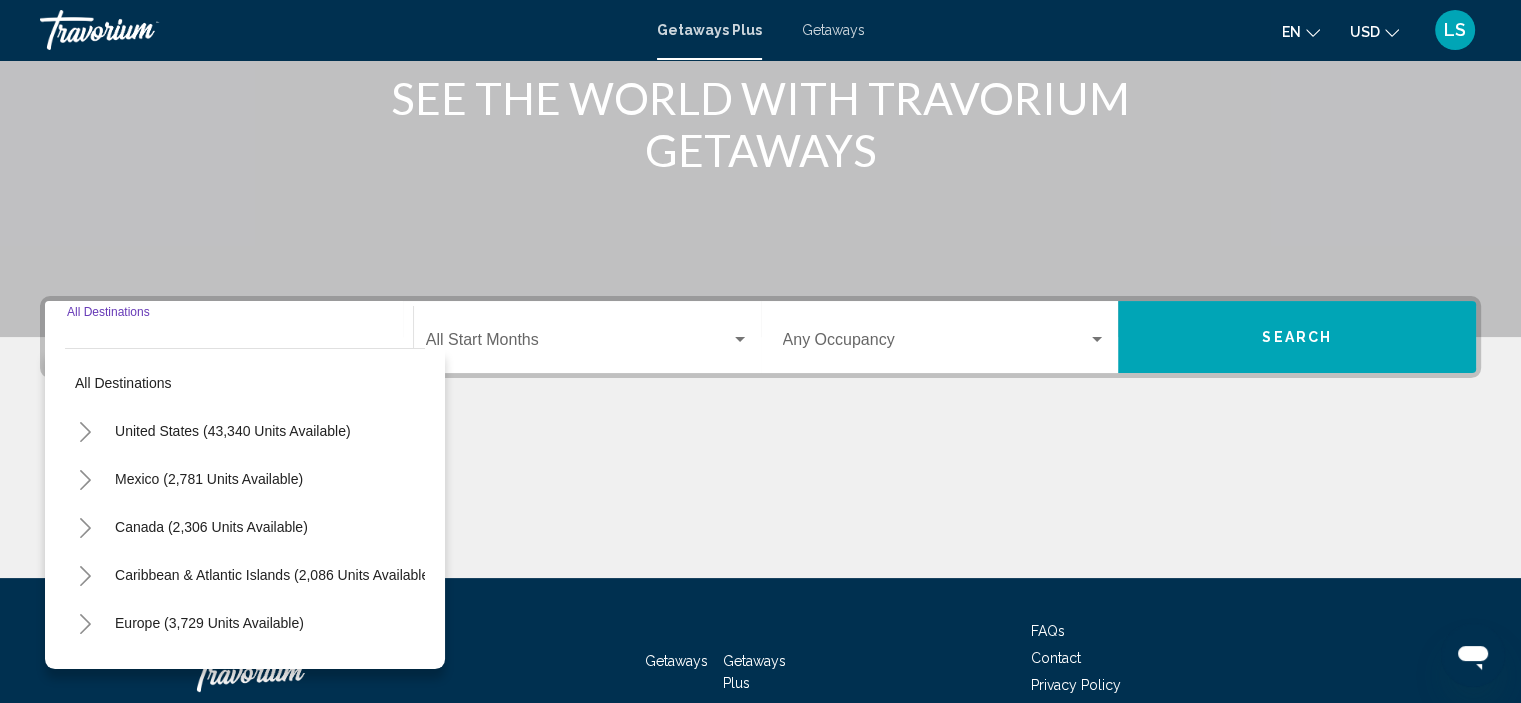 scroll, scrollTop: 382, scrollLeft: 0, axis: vertical 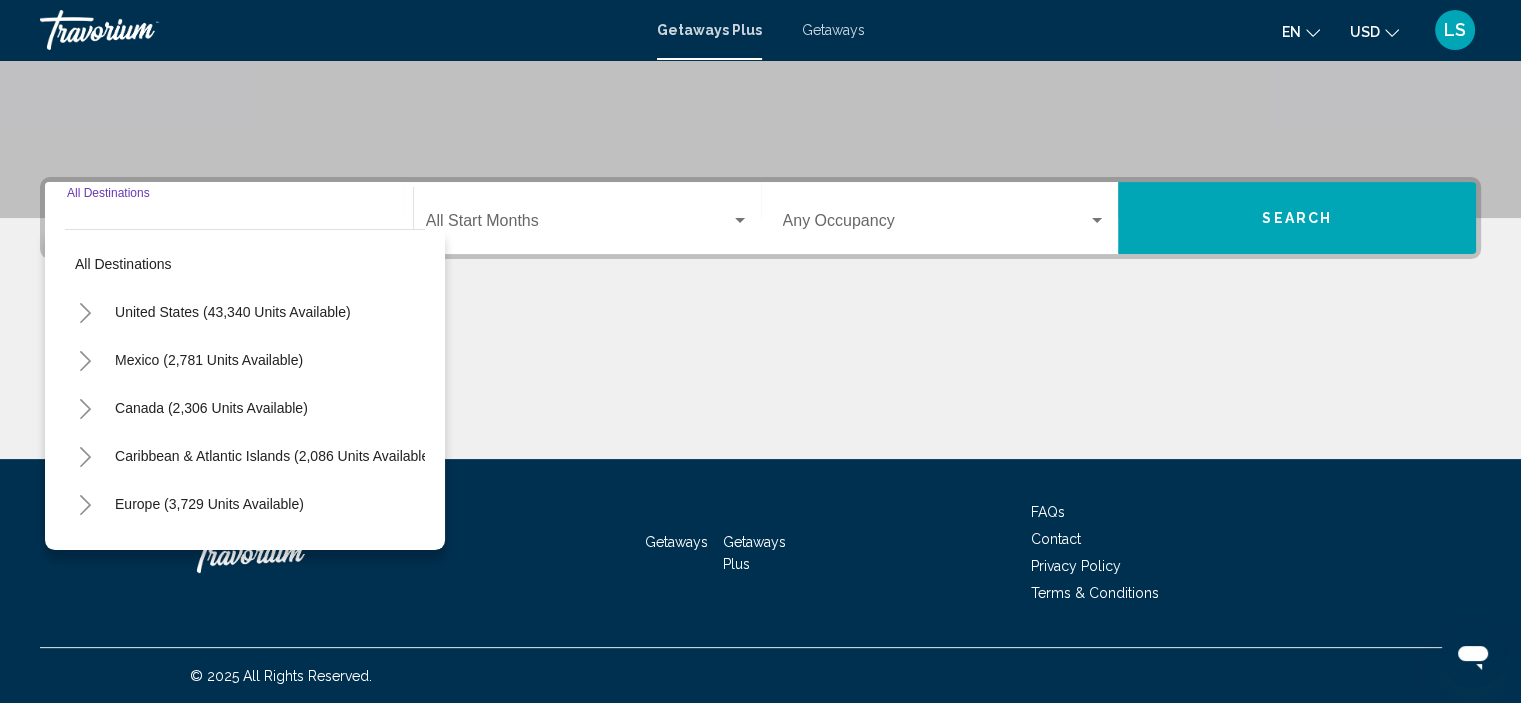 click 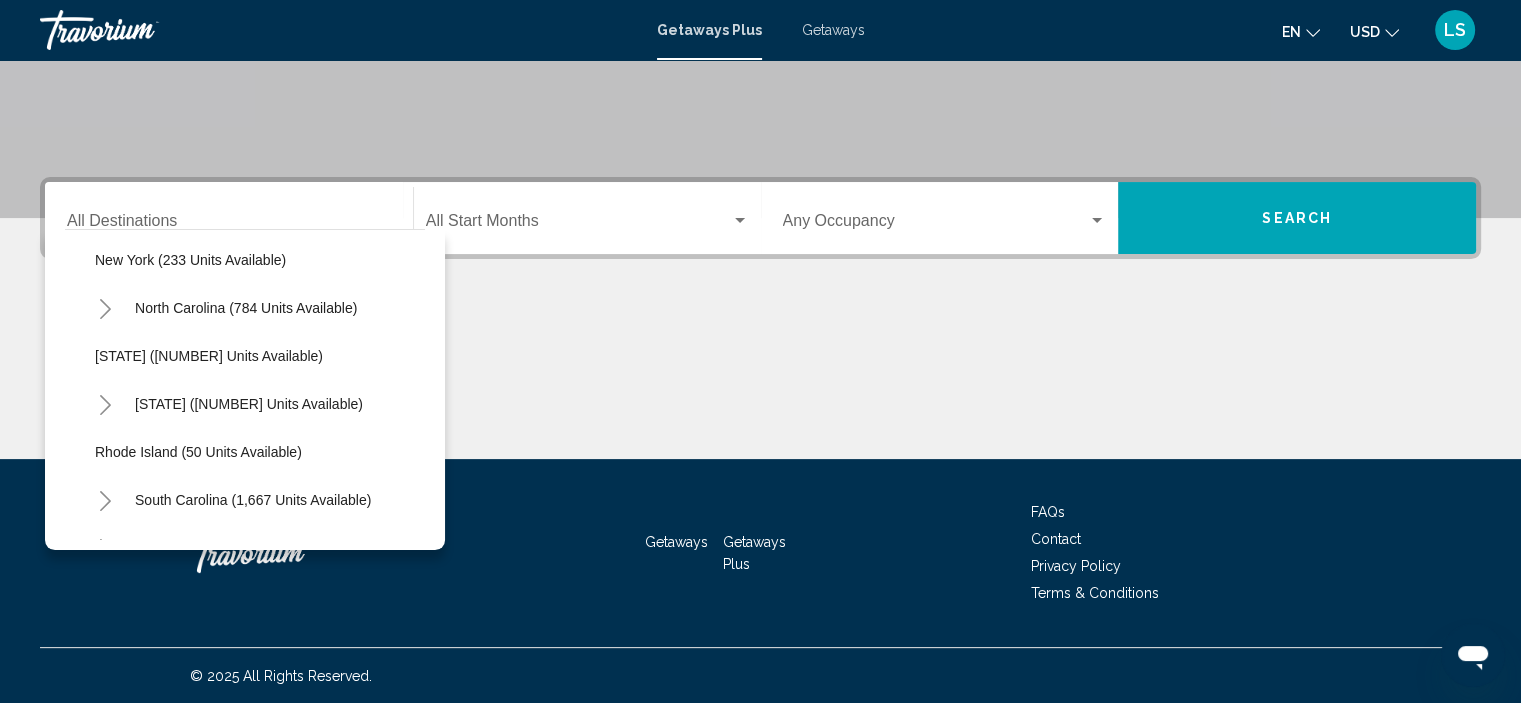 scroll, scrollTop: 1400, scrollLeft: 0, axis: vertical 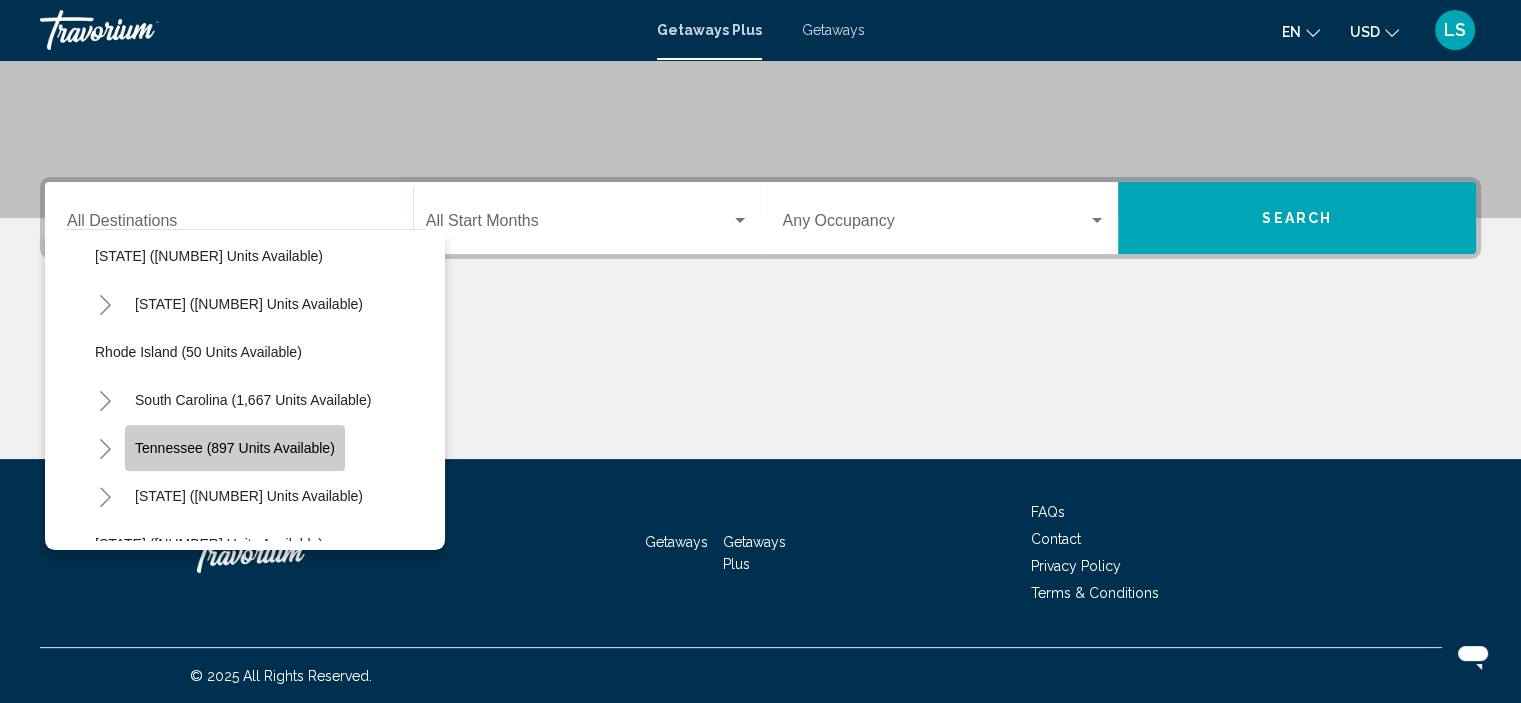 click on "Tennessee (897 units available)" 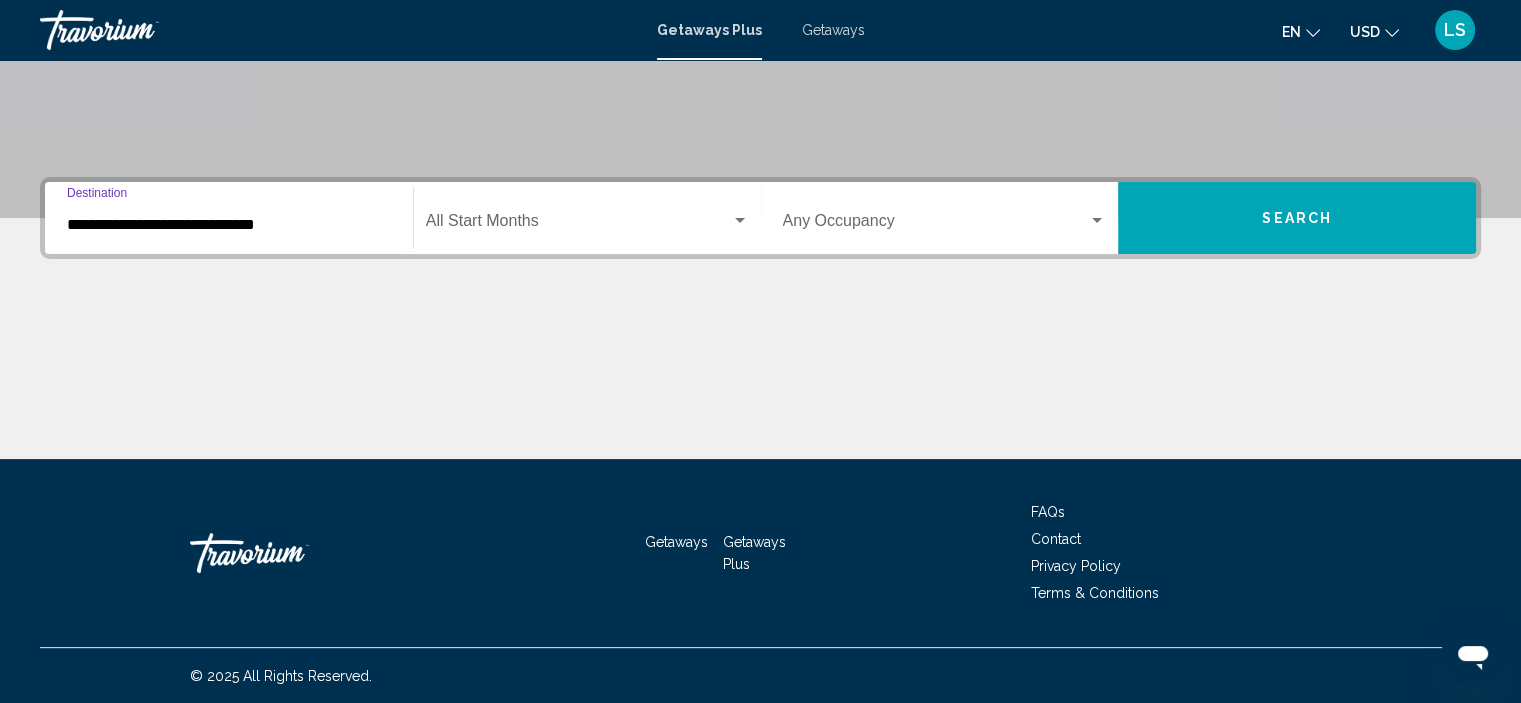 click on "Occupancy Any Occupancy" at bounding box center [945, 218] 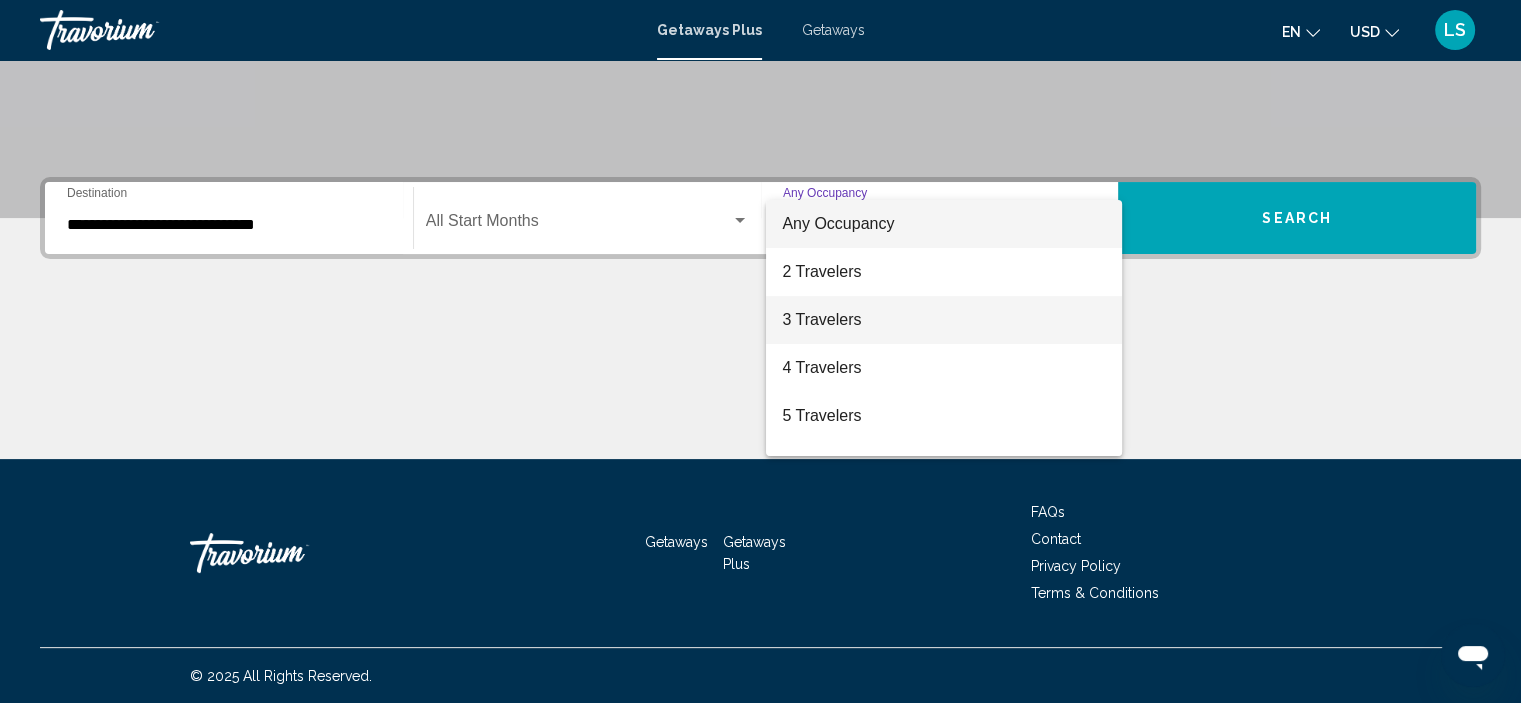 drag, startPoint x: 820, startPoint y: 308, endPoint x: 832, endPoint y: 304, distance: 12.649111 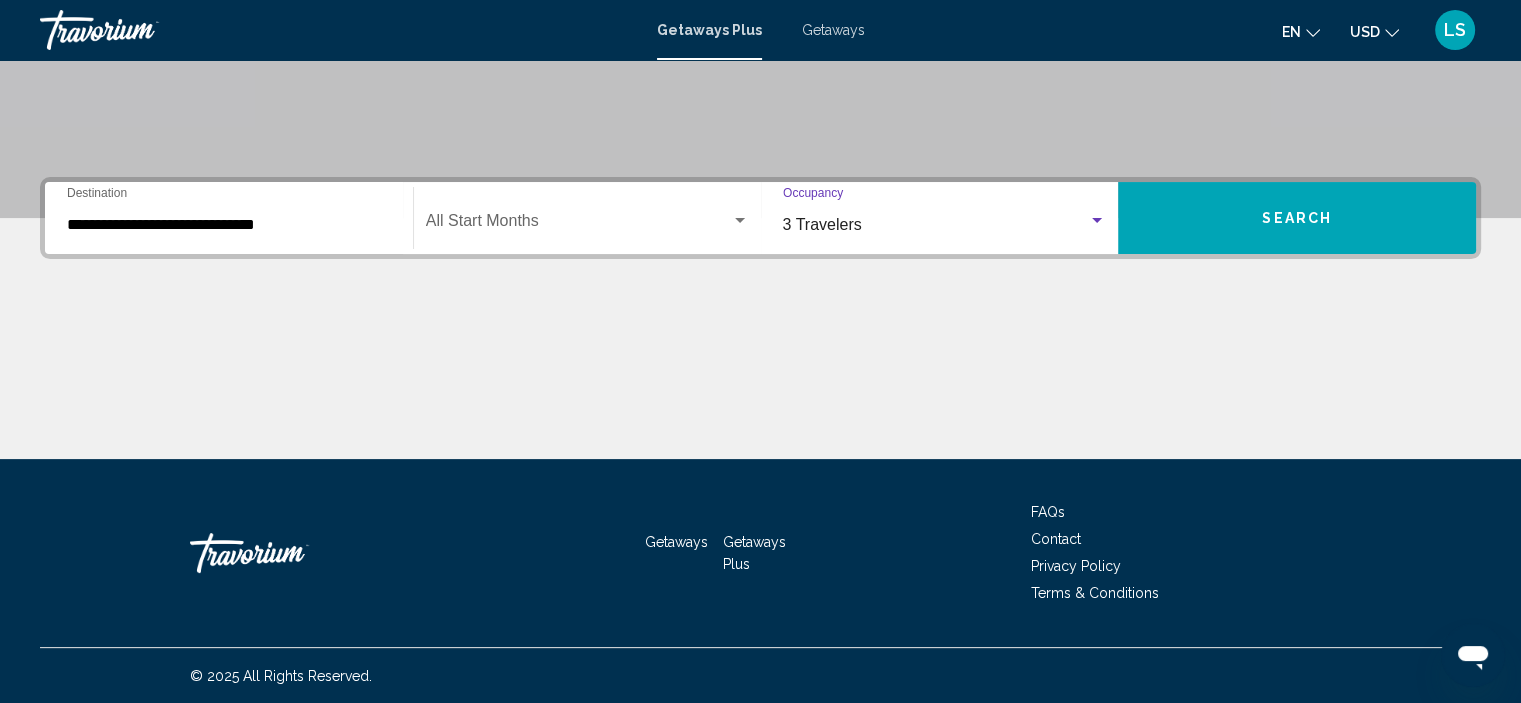 click on "Search" at bounding box center (1297, 218) 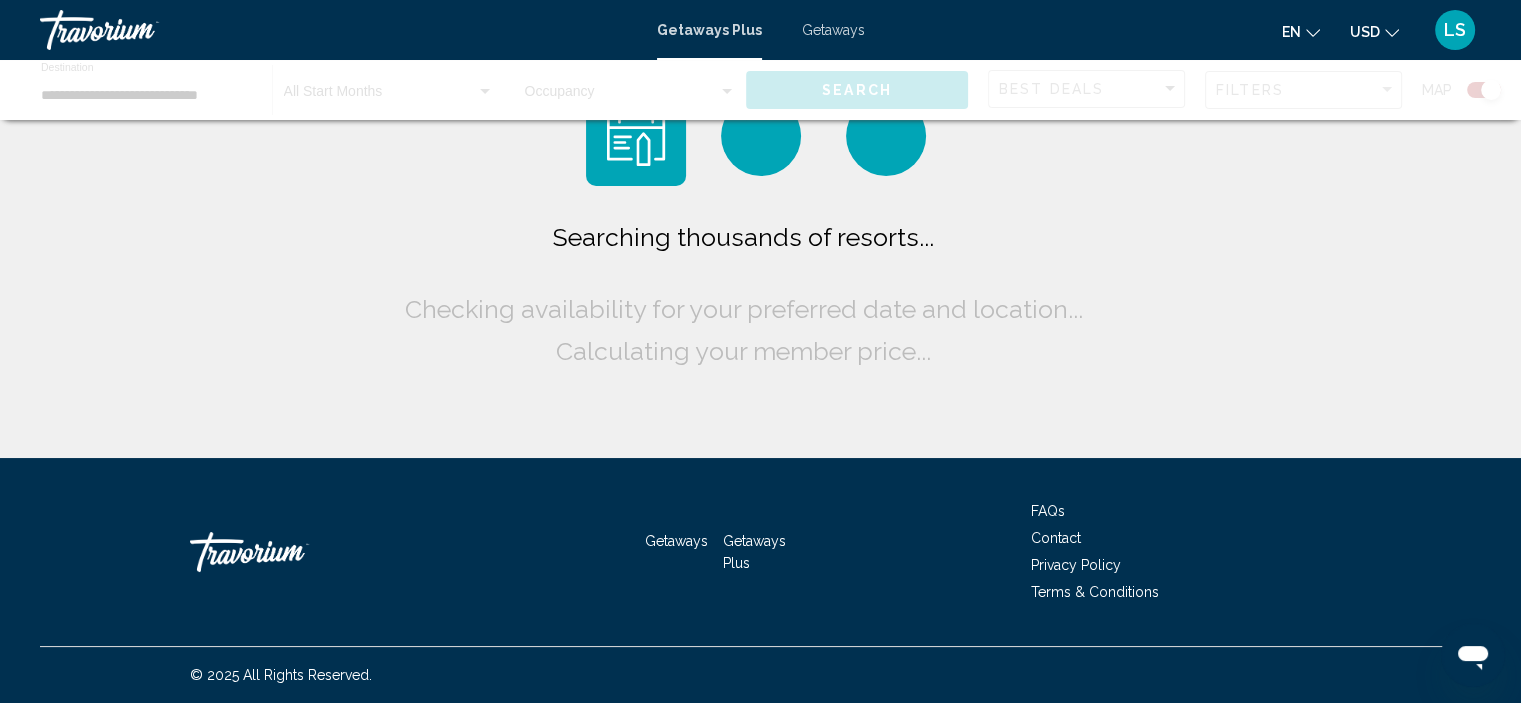 scroll, scrollTop: 0, scrollLeft: 0, axis: both 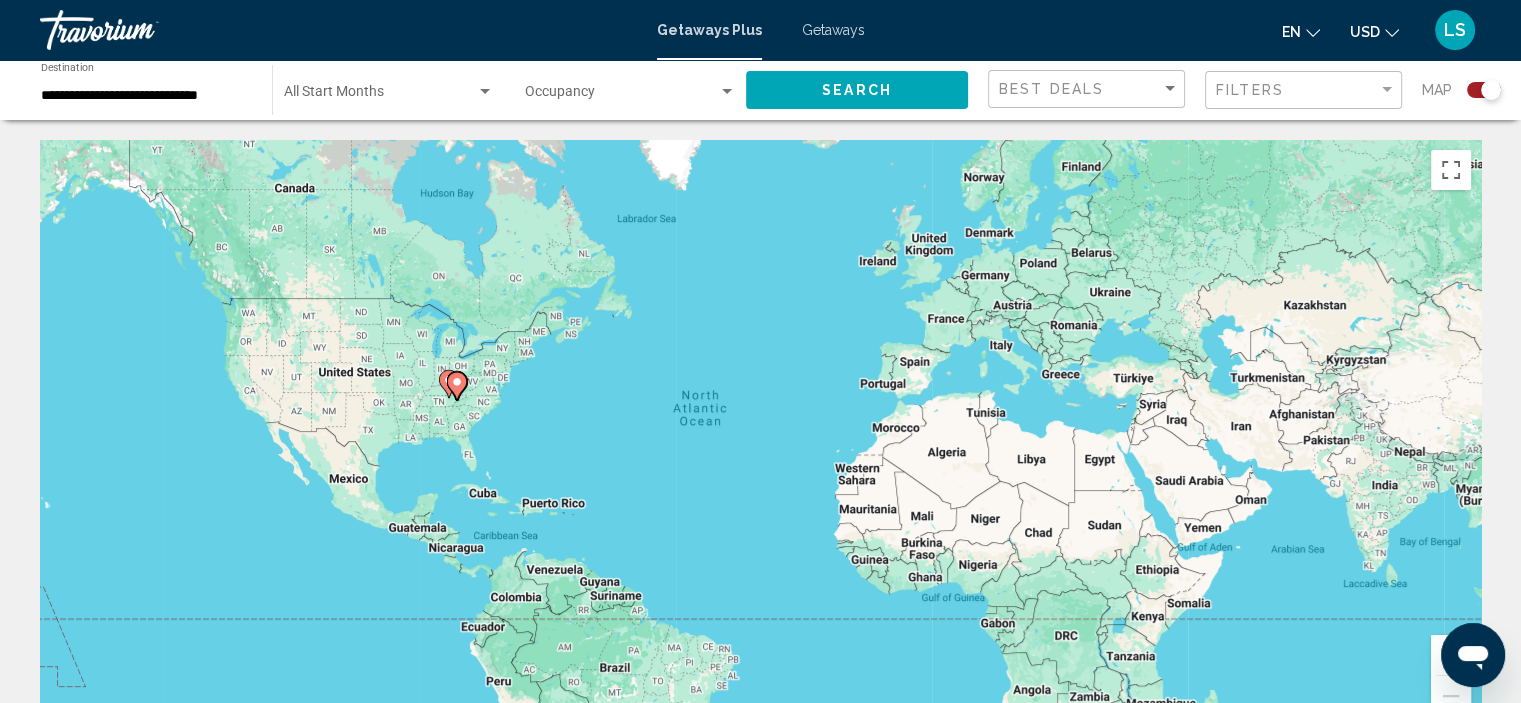 click 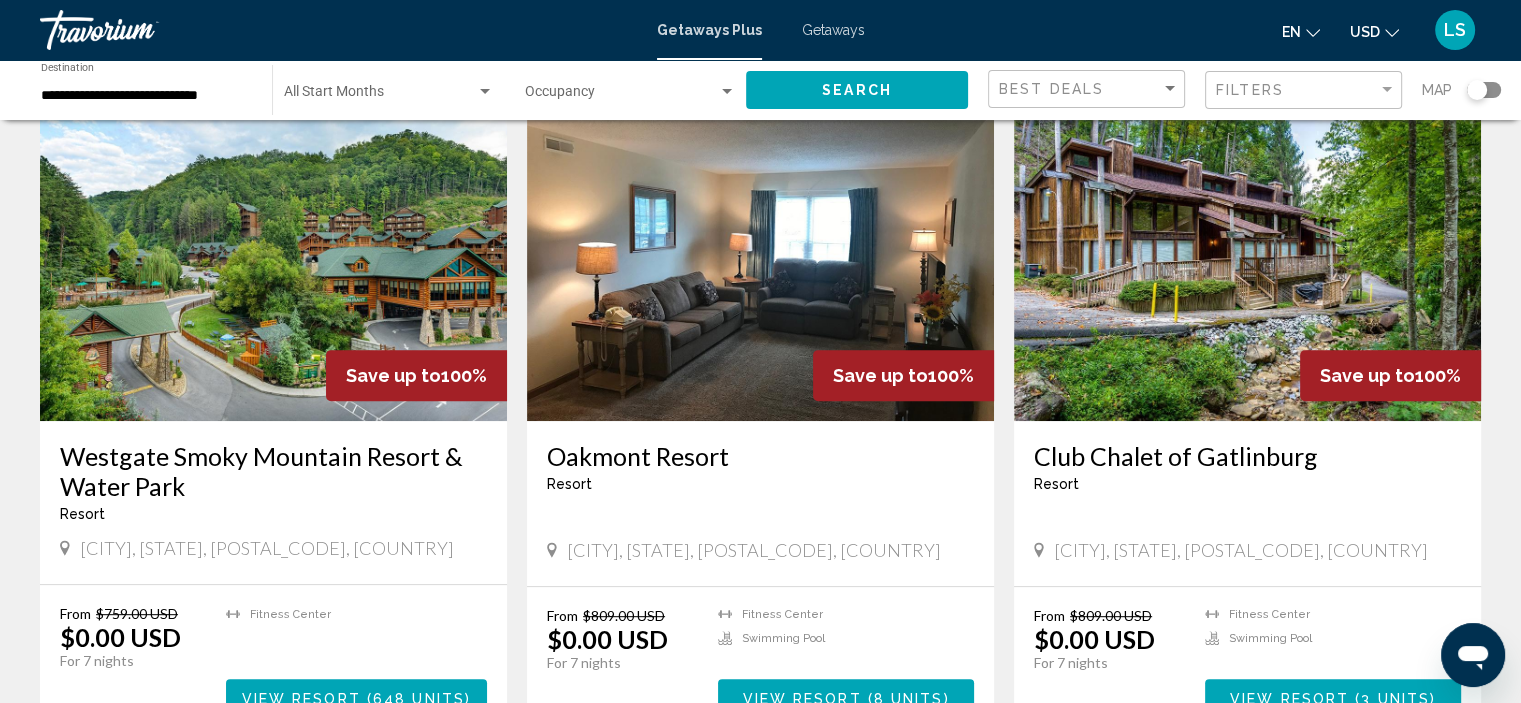 scroll, scrollTop: 800, scrollLeft: 0, axis: vertical 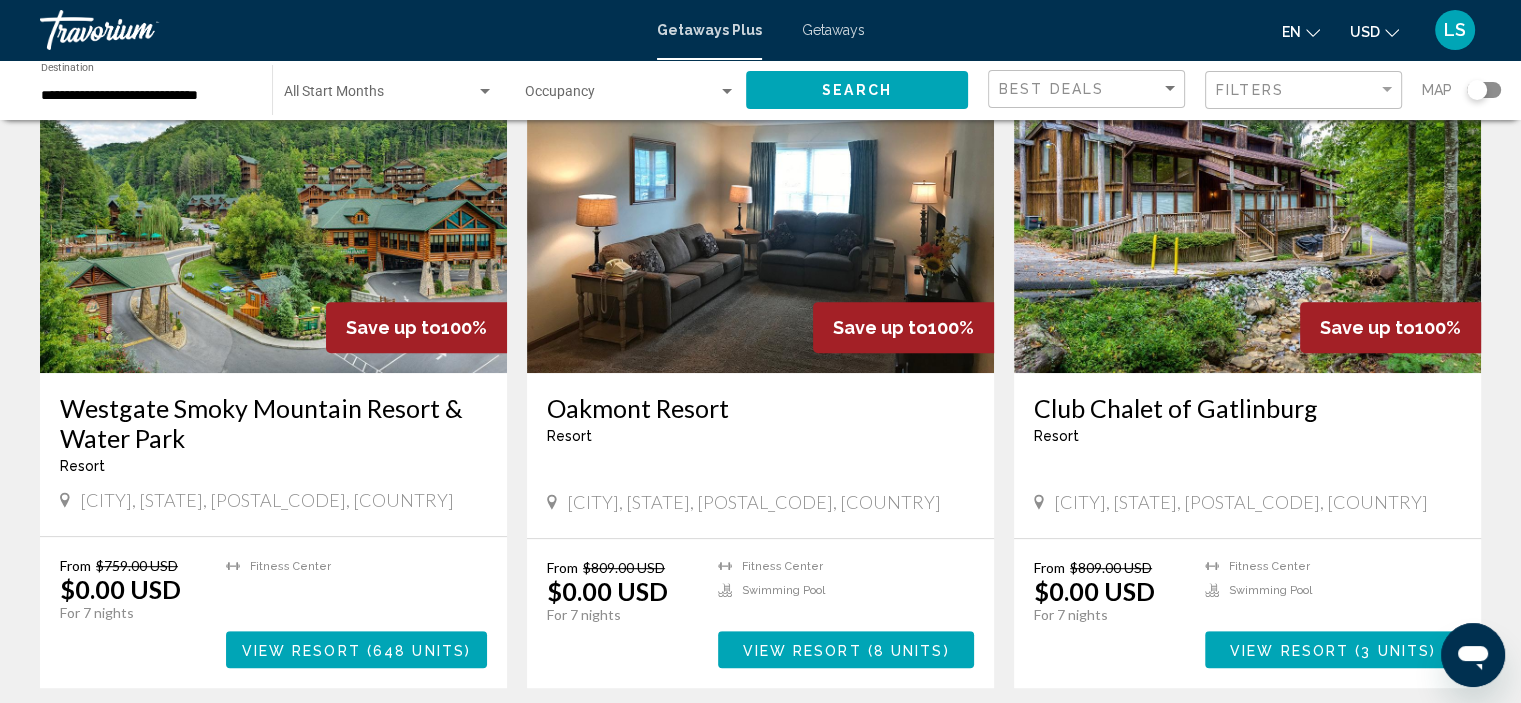 click on "Westgate Smoky Mountain Resort & Water Park" at bounding box center [273, 423] 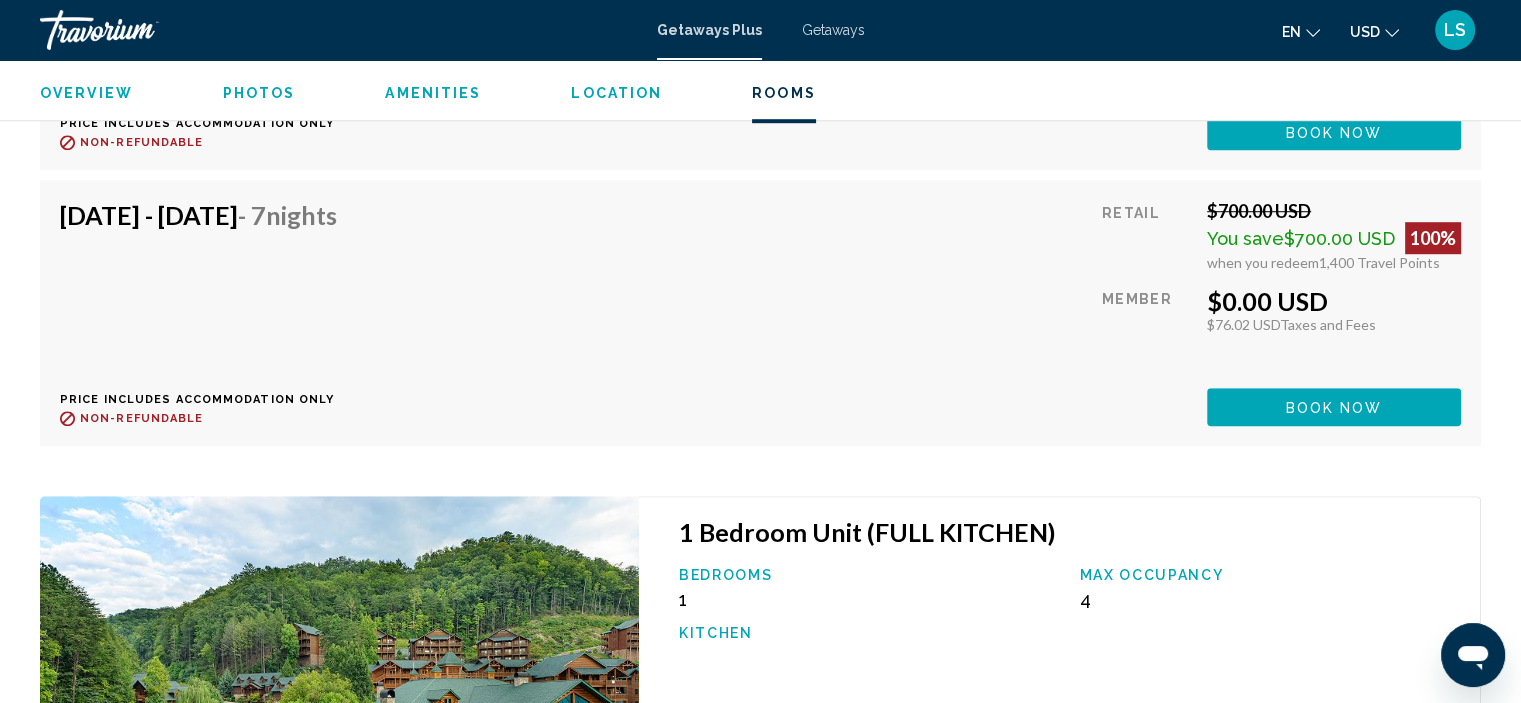 scroll, scrollTop: 8808, scrollLeft: 0, axis: vertical 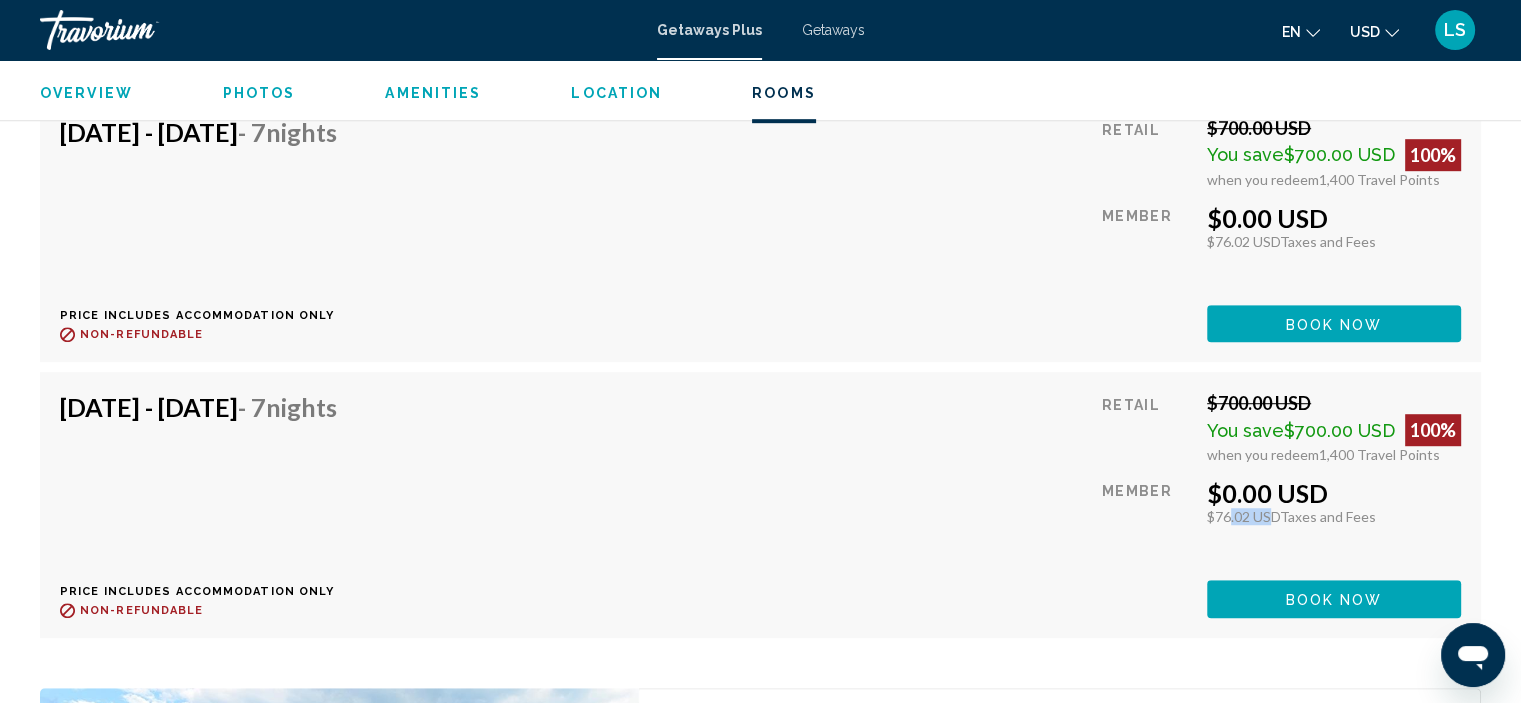 drag, startPoint x: 1219, startPoint y: 460, endPoint x: 1259, endPoint y: 466, distance: 40.4475 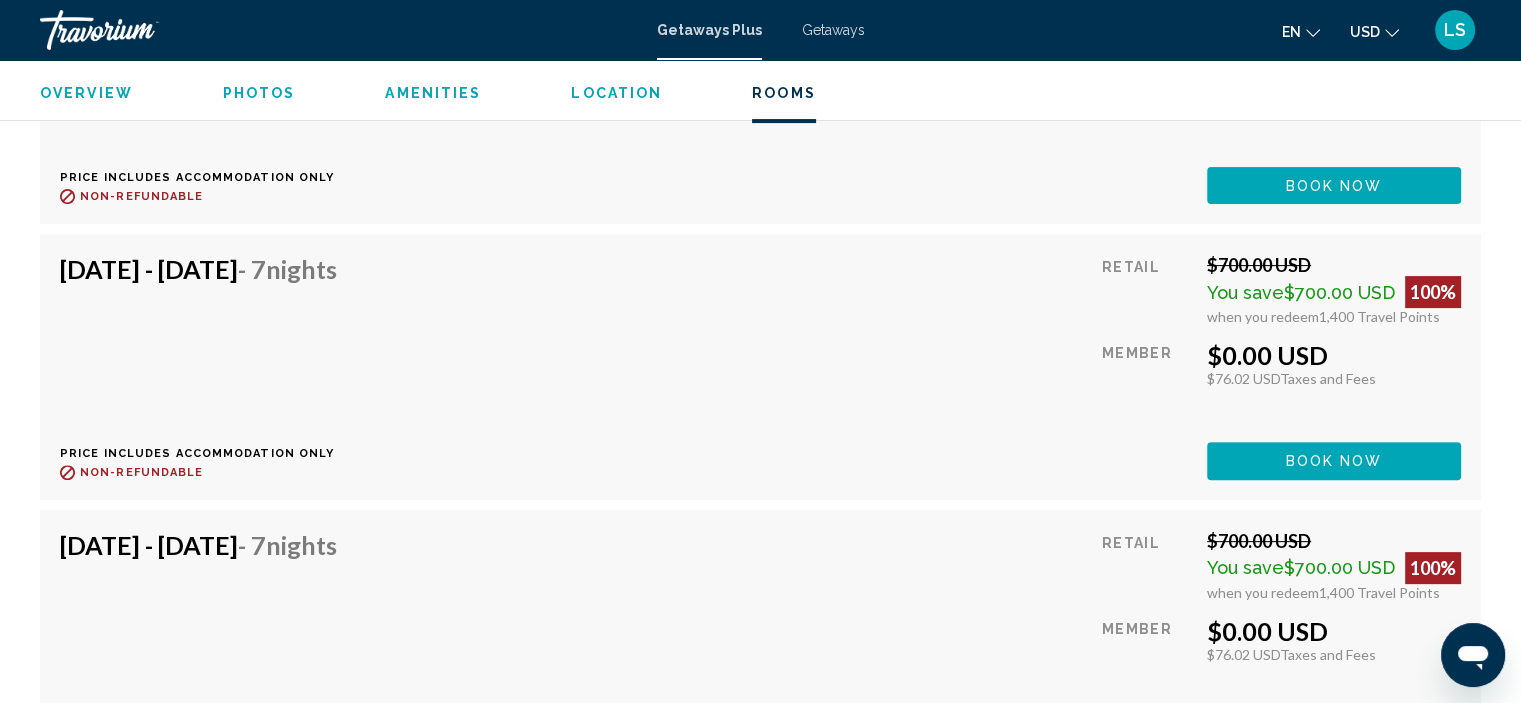 scroll, scrollTop: 8108, scrollLeft: 0, axis: vertical 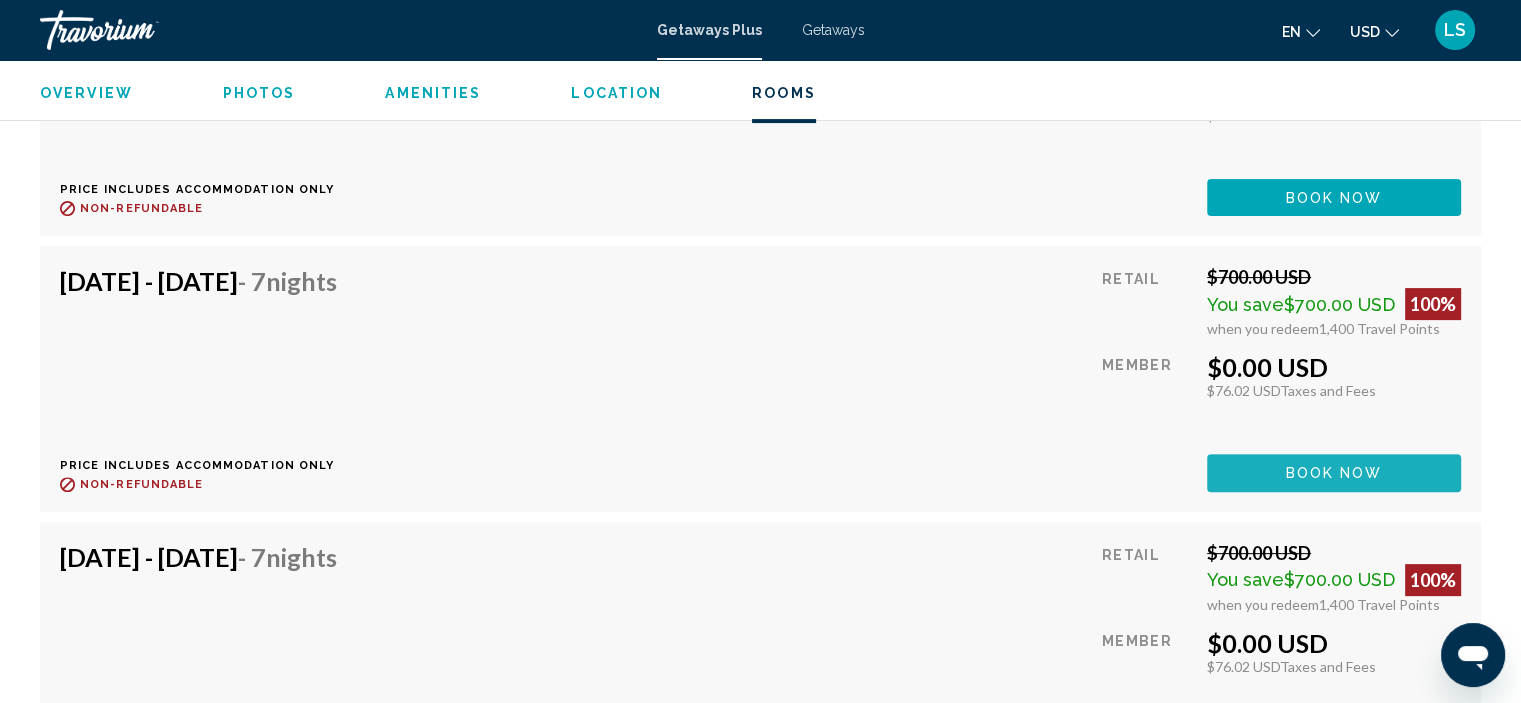 click on "Book now" at bounding box center [1334, 472] 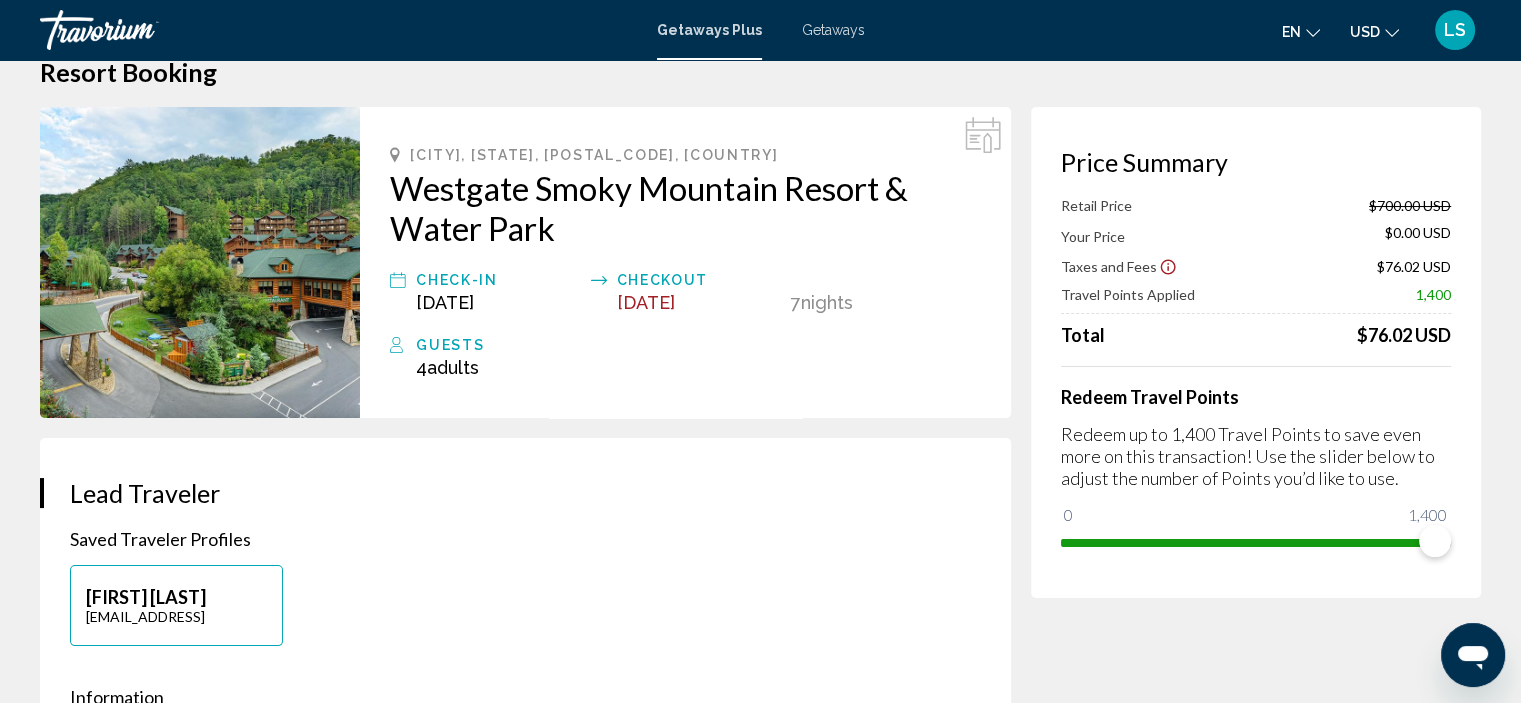 scroll, scrollTop: 0, scrollLeft: 0, axis: both 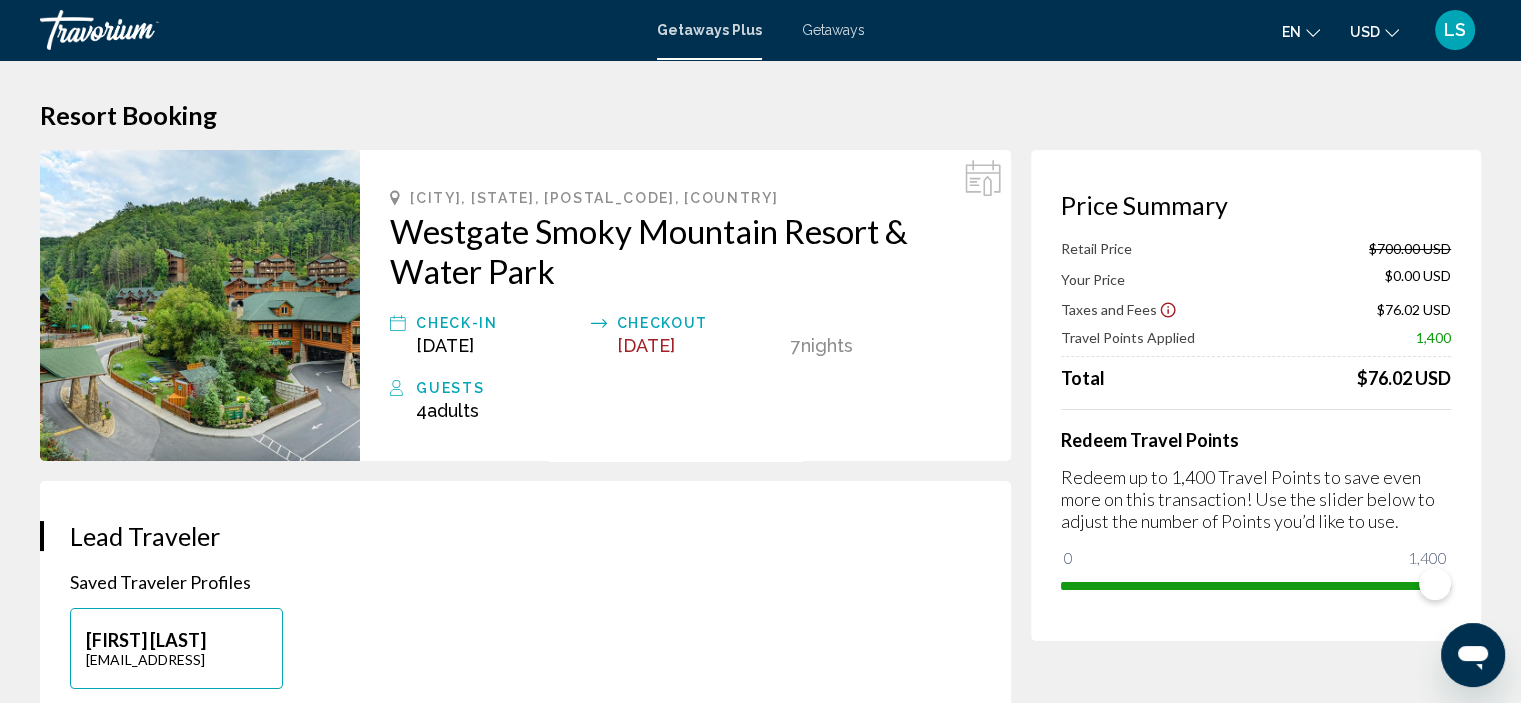 click on "Westgate Smoky Mountain Resort & Water Park" at bounding box center (685, 251) 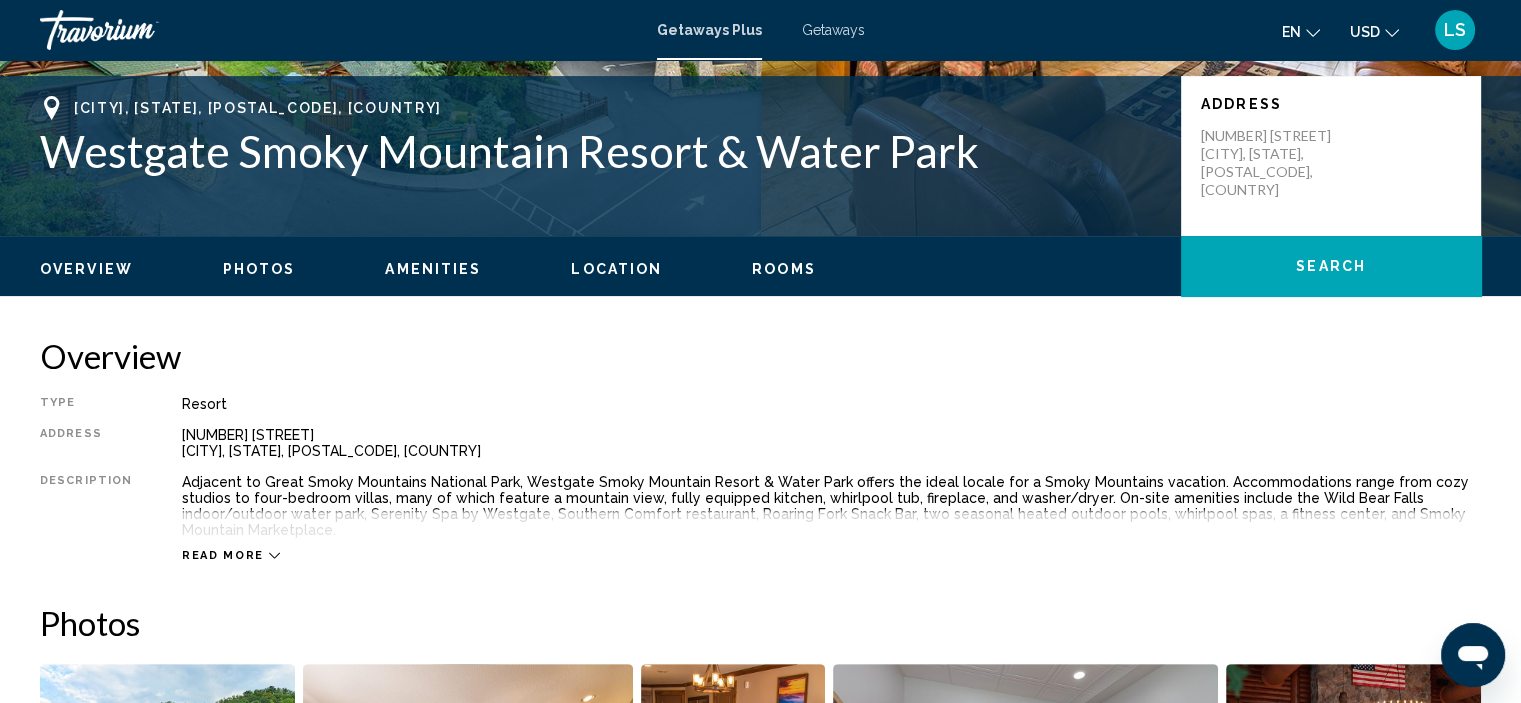 scroll, scrollTop: 308, scrollLeft: 0, axis: vertical 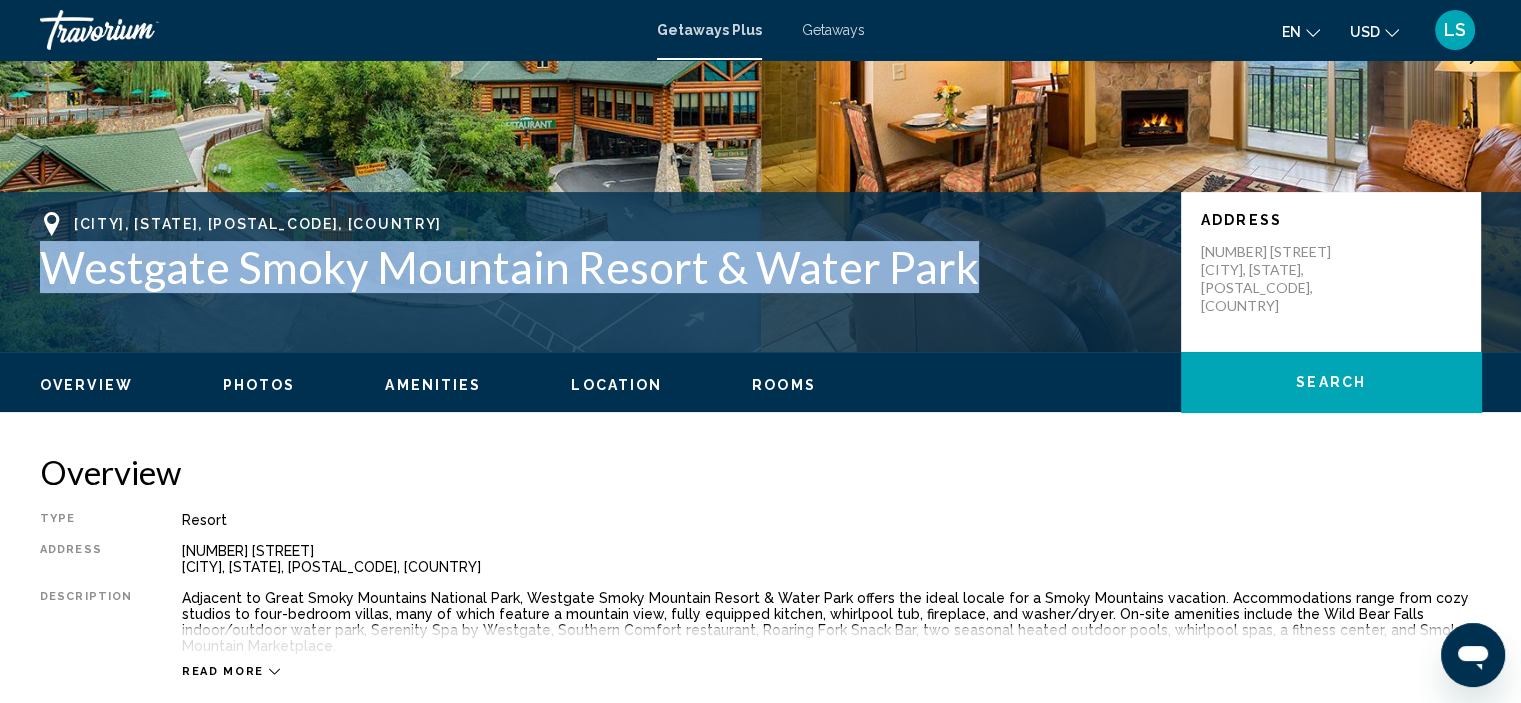 drag, startPoint x: 746, startPoint y: 276, endPoint x: 55, endPoint y: 284, distance: 691.0463 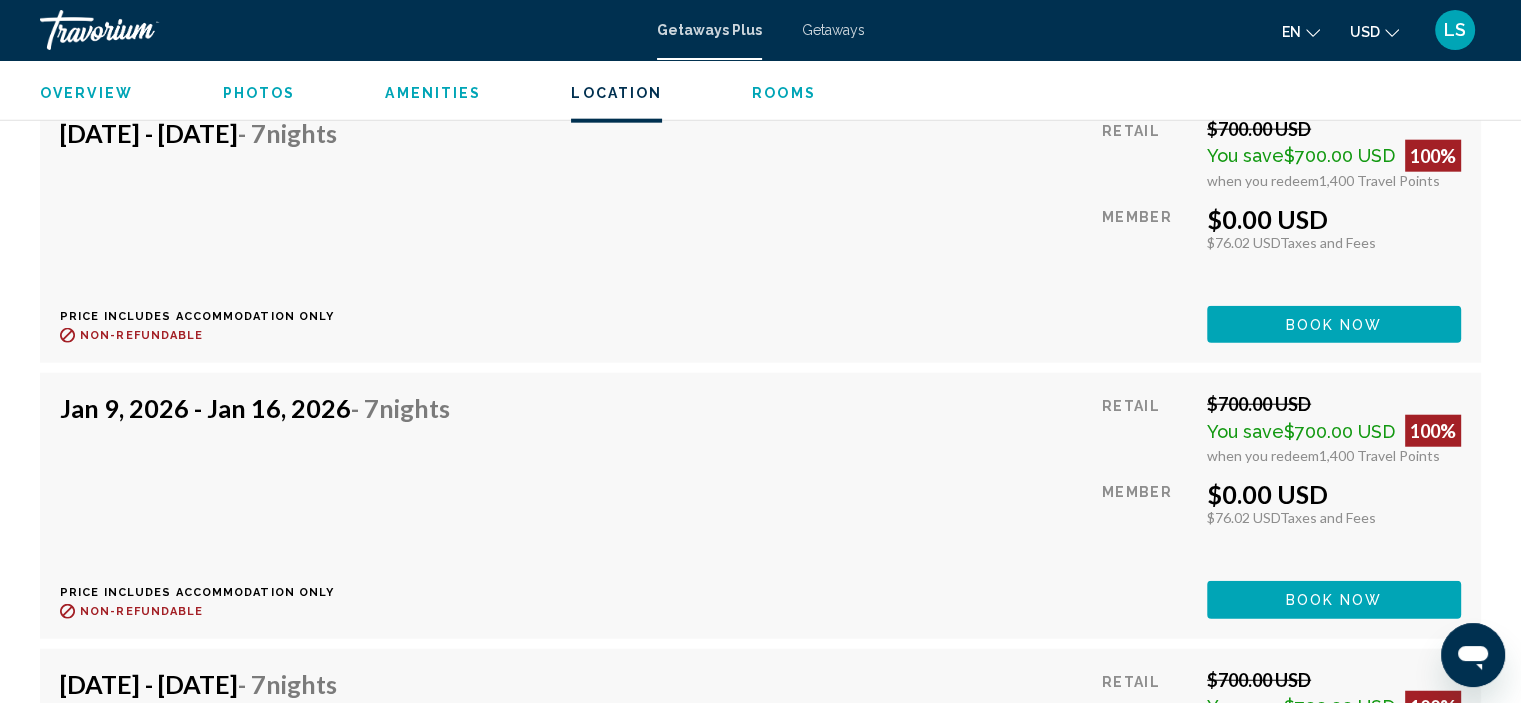 scroll, scrollTop: 4908, scrollLeft: 0, axis: vertical 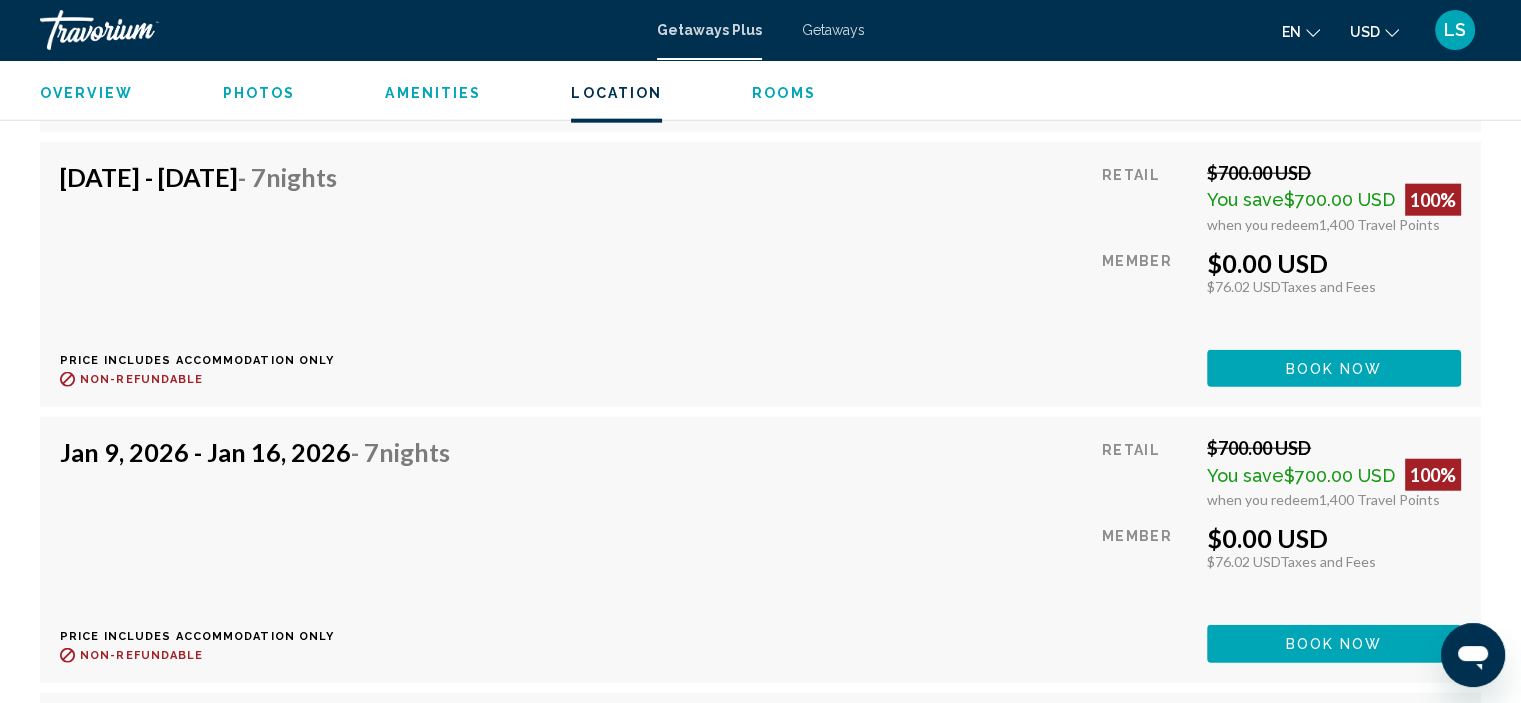 click on "Book now" at bounding box center (1339, -1008) 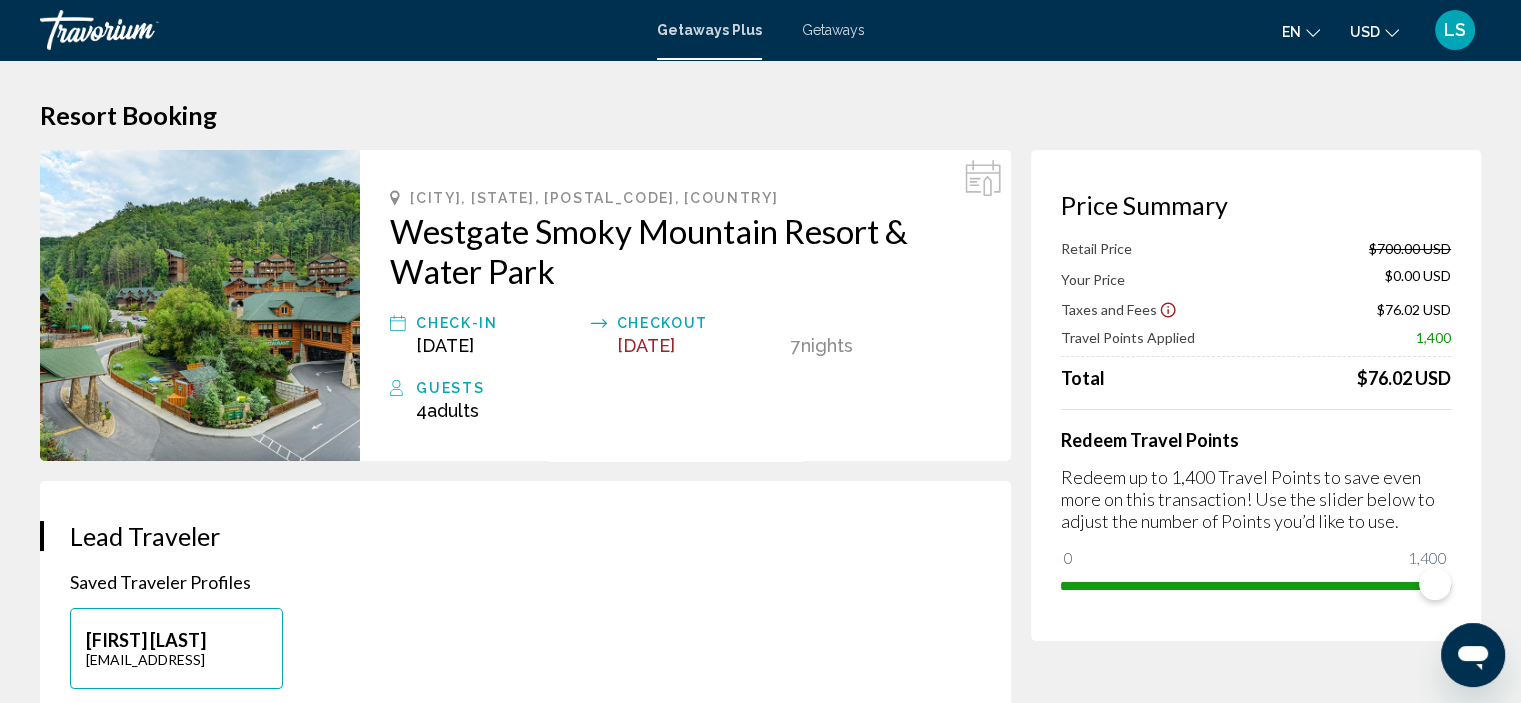 scroll, scrollTop: 100, scrollLeft: 0, axis: vertical 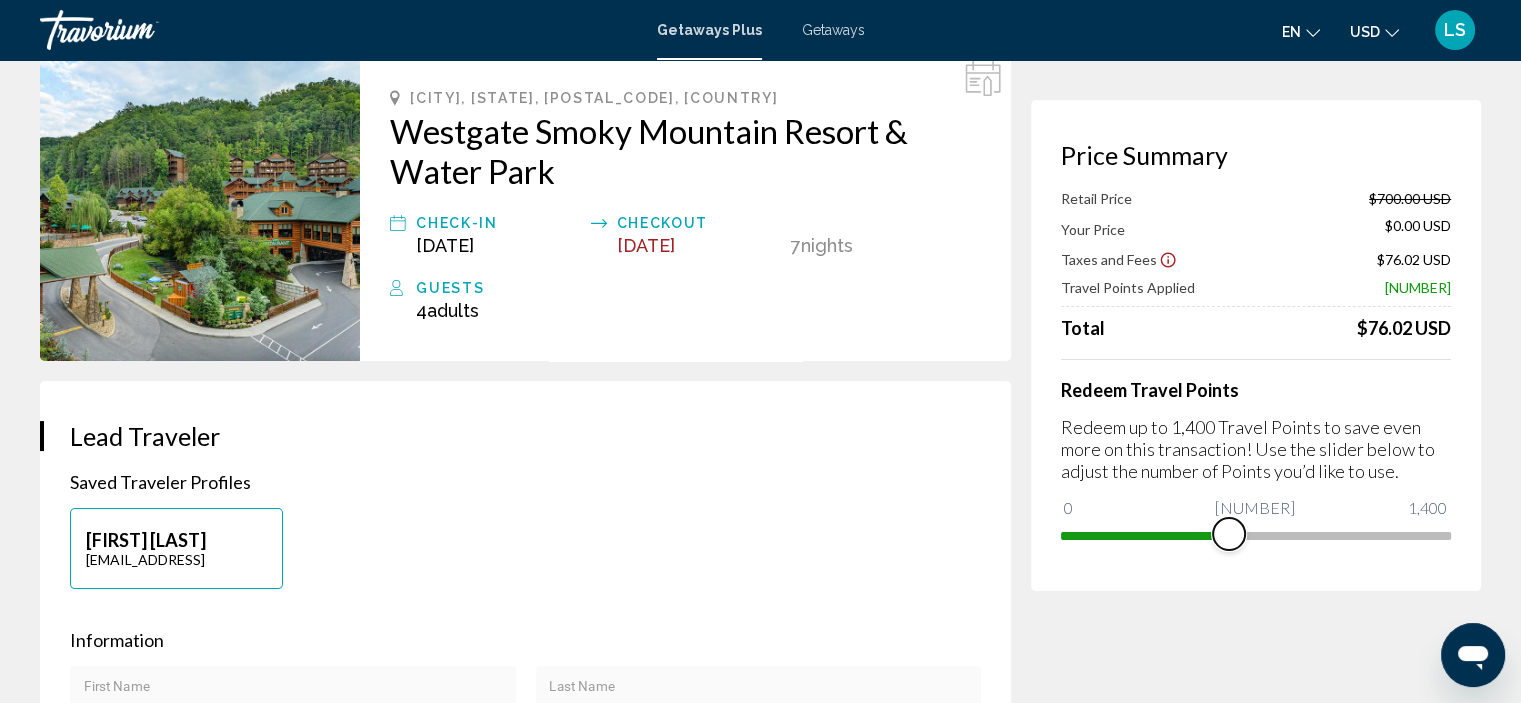 drag, startPoint x: 1410, startPoint y: 543, endPoint x: 1229, endPoint y: 538, distance: 181.06905 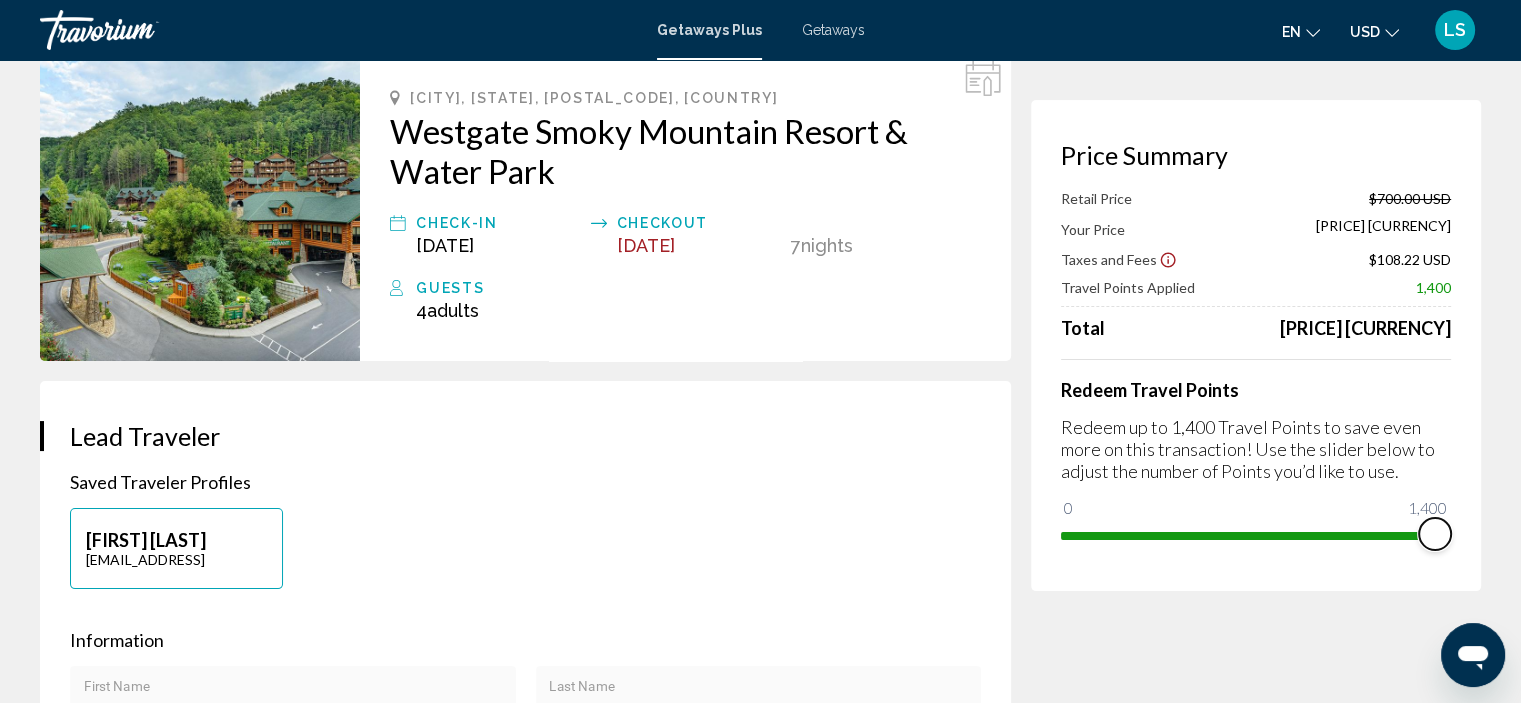 drag, startPoint x: 1240, startPoint y: 528, endPoint x: 1499, endPoint y: 531, distance: 259.01736 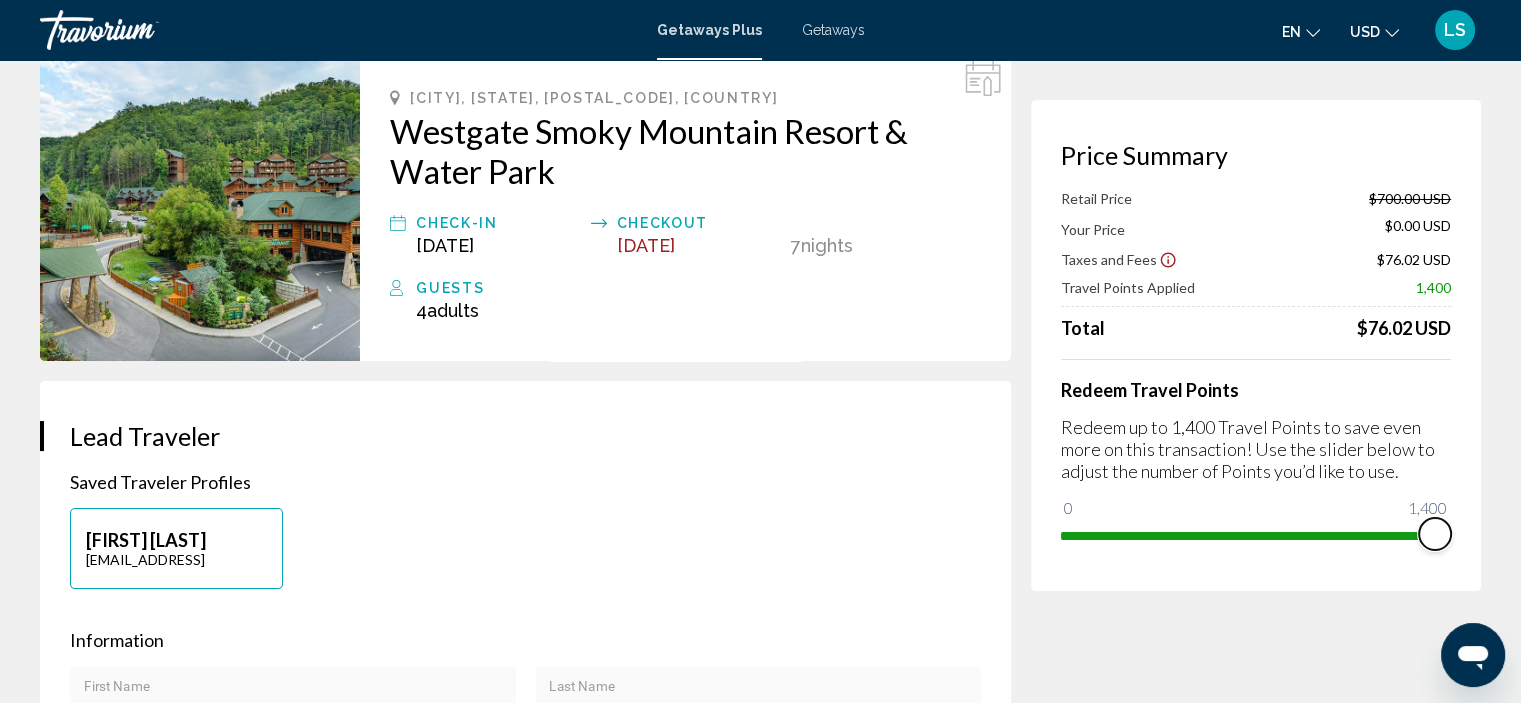 scroll, scrollTop: 0, scrollLeft: 0, axis: both 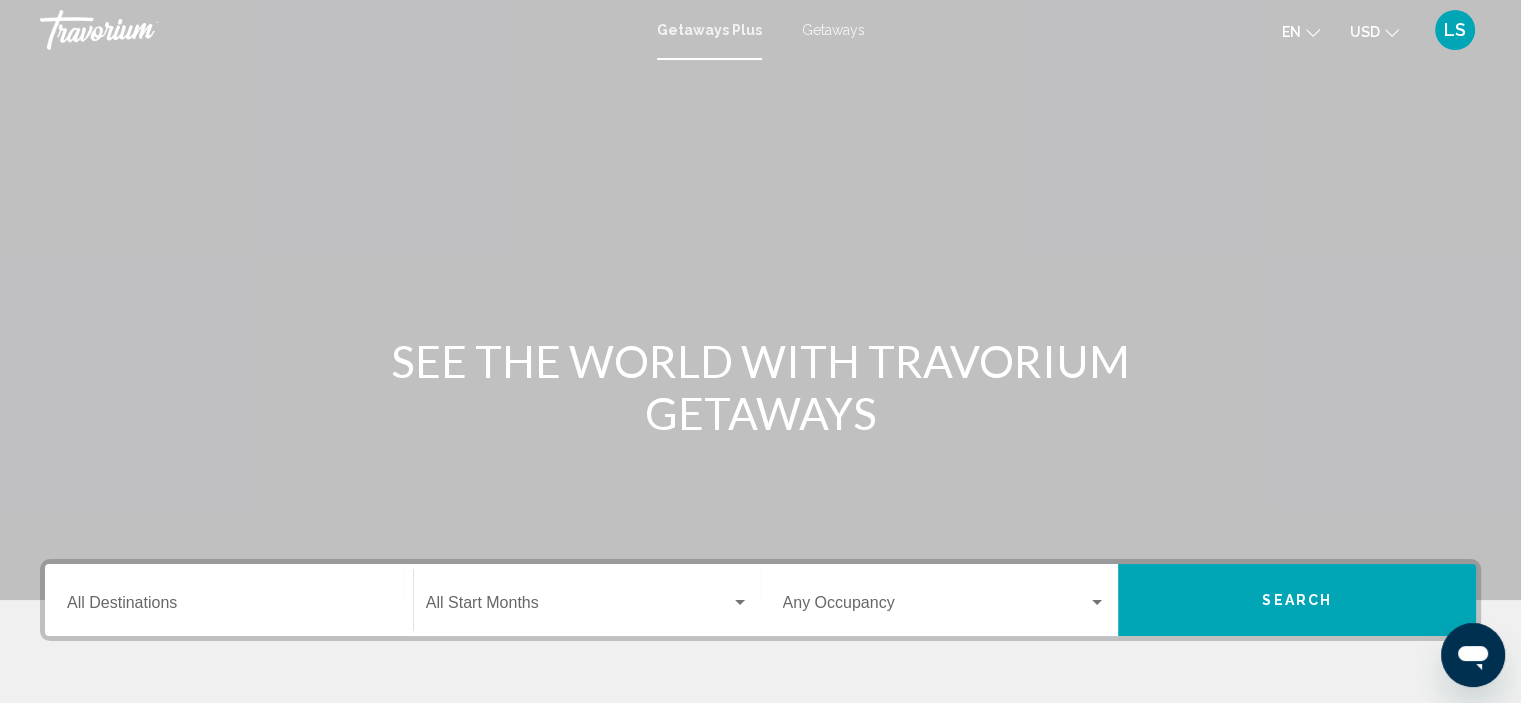 click on "Destination All Destinations" at bounding box center [229, 607] 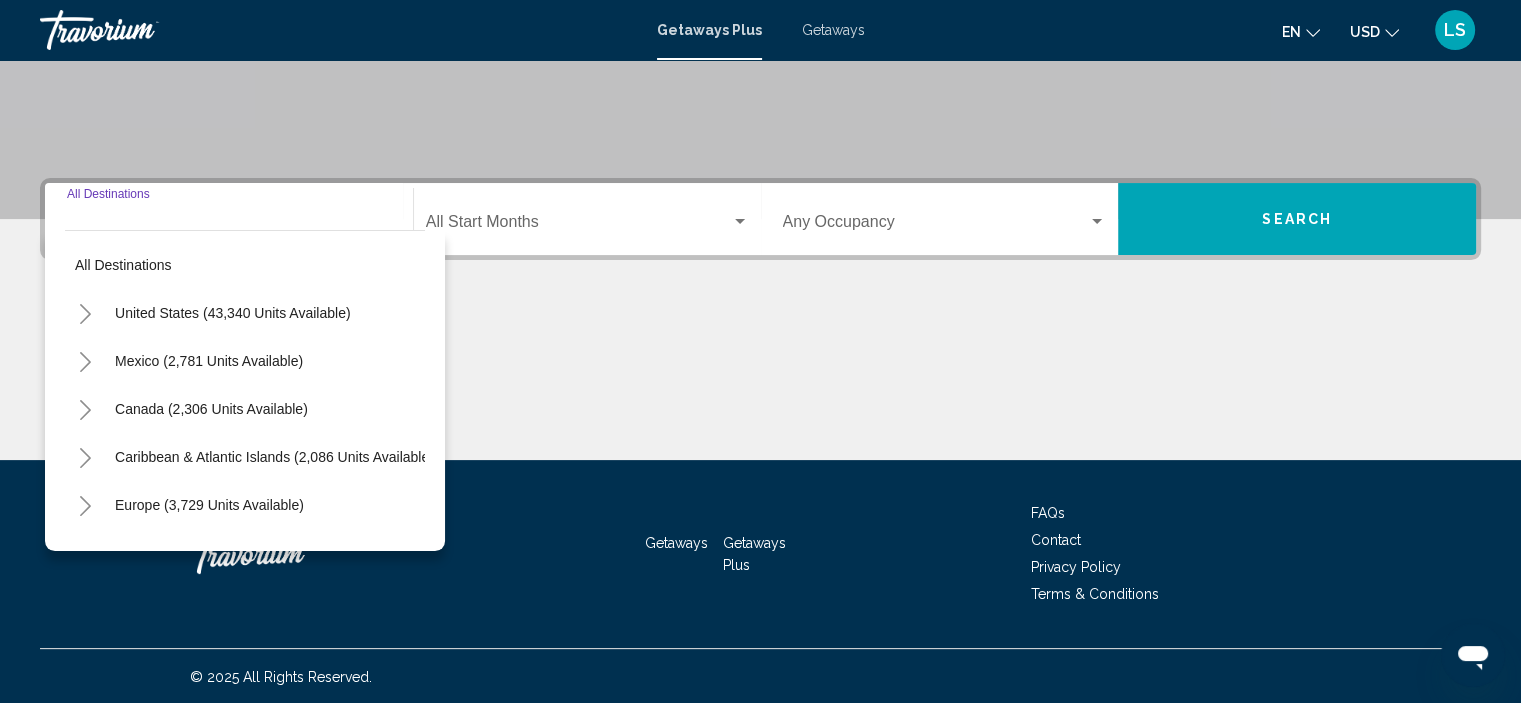 scroll, scrollTop: 382, scrollLeft: 0, axis: vertical 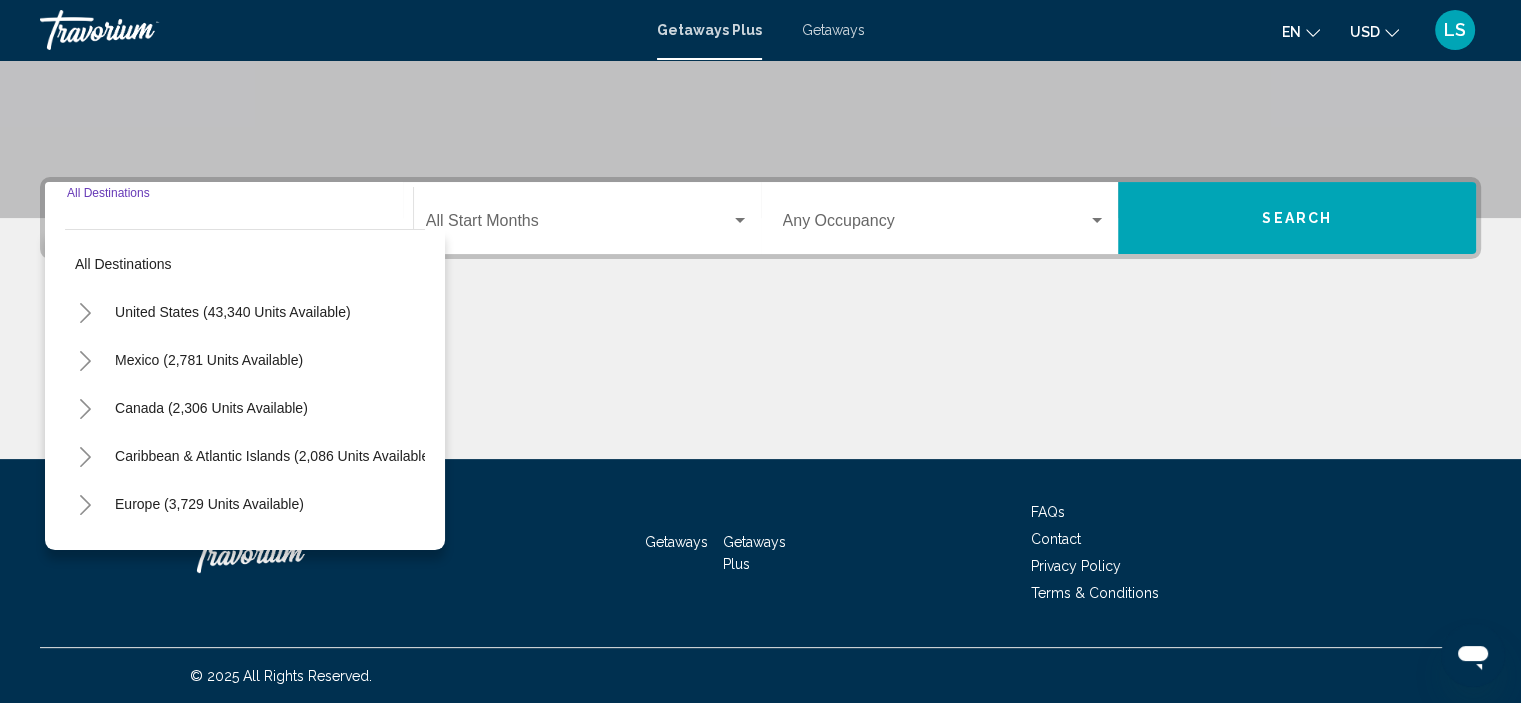 click 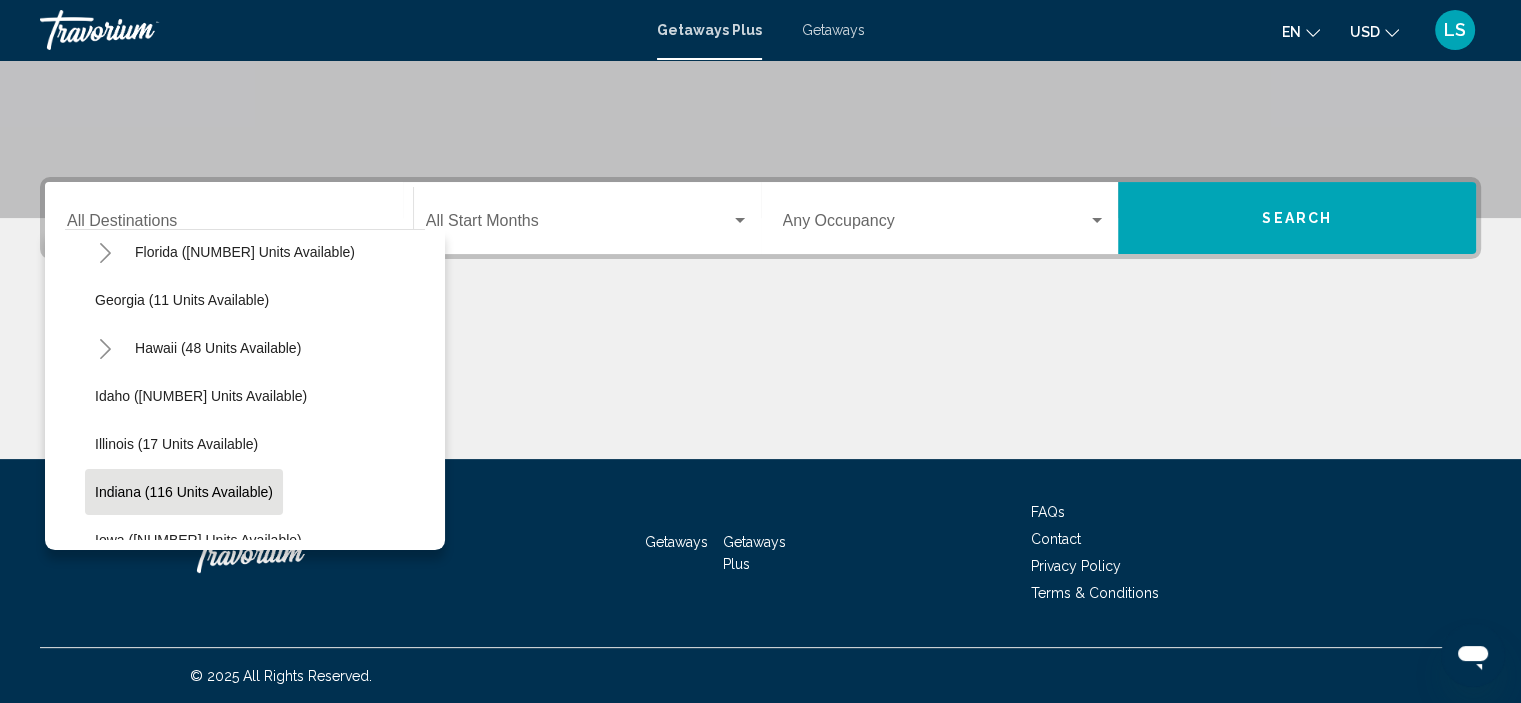 scroll, scrollTop: 200, scrollLeft: 0, axis: vertical 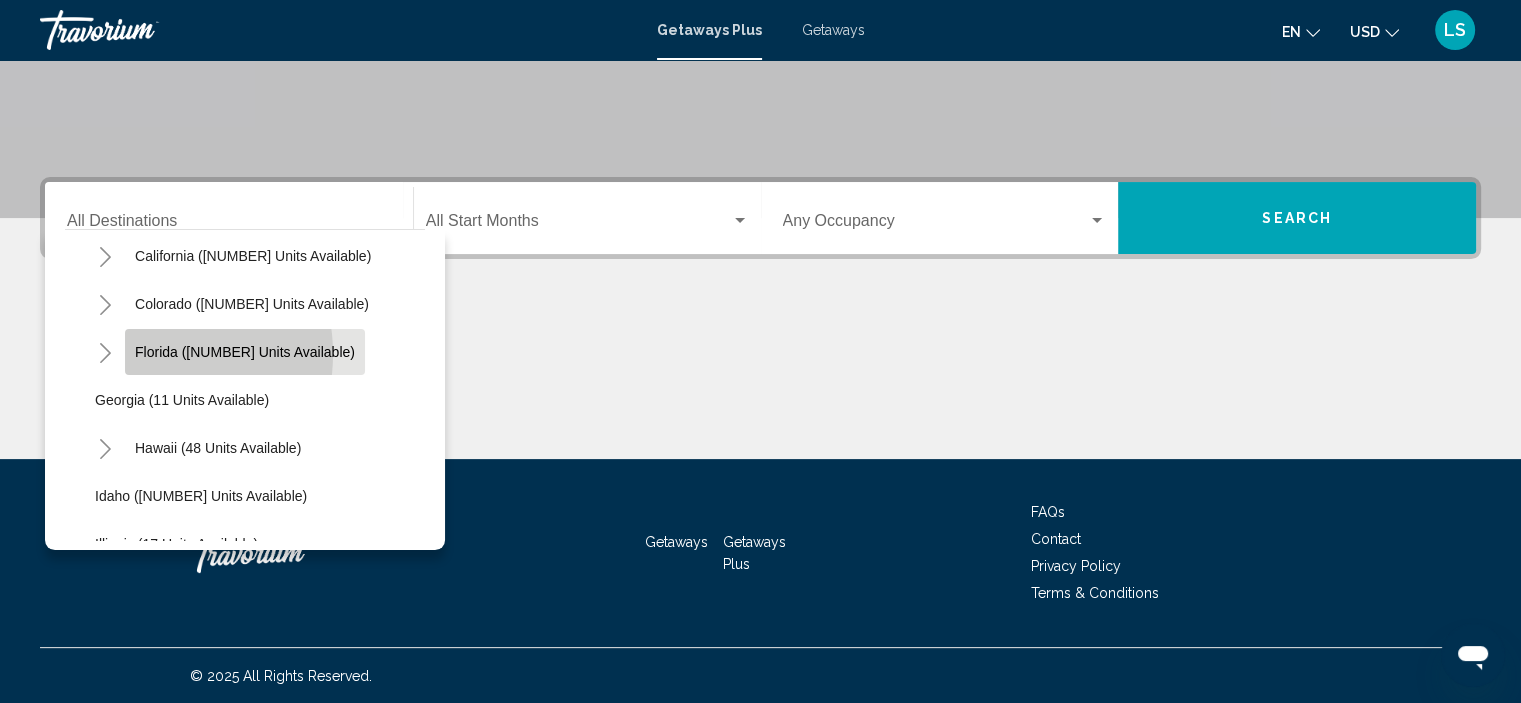 click on "Florida ([NUMBER] units available)" 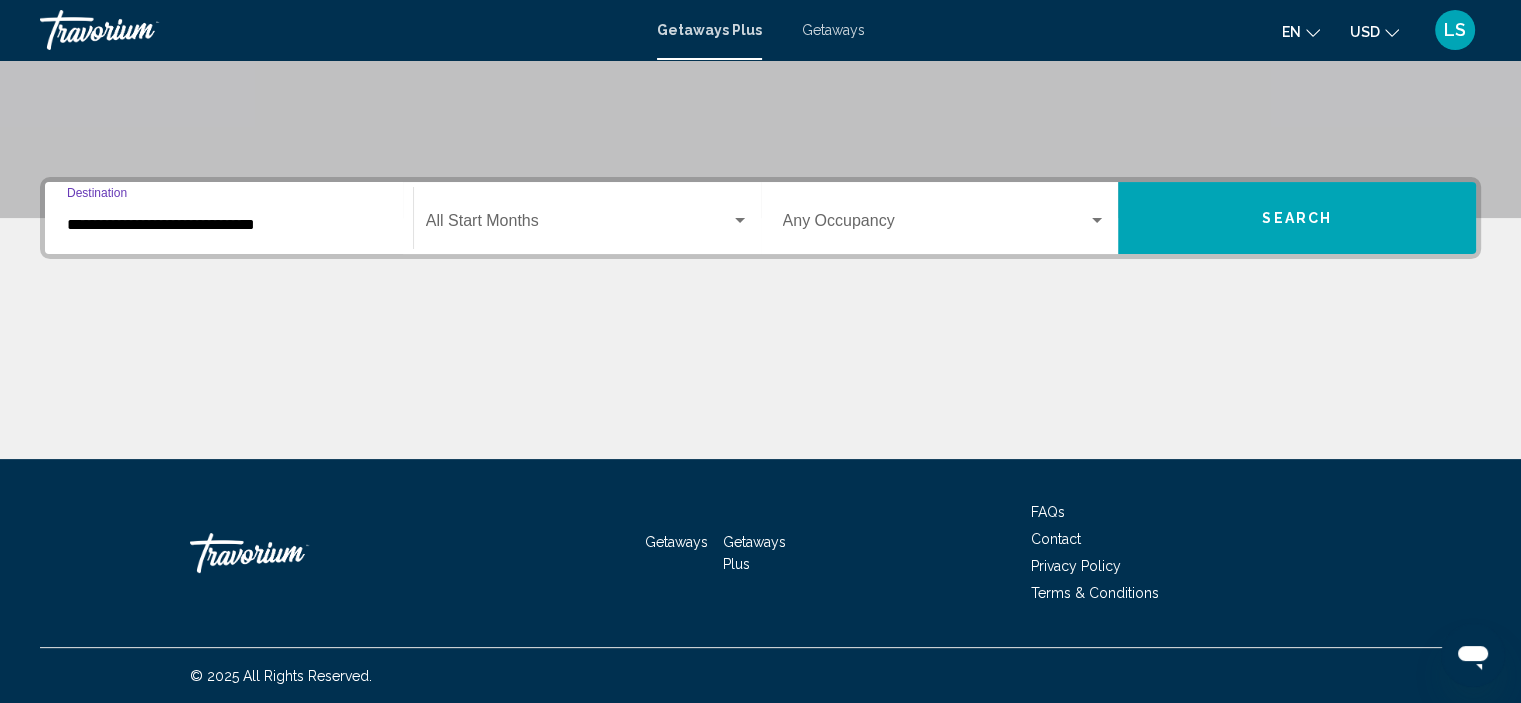 click at bounding box center (578, 225) 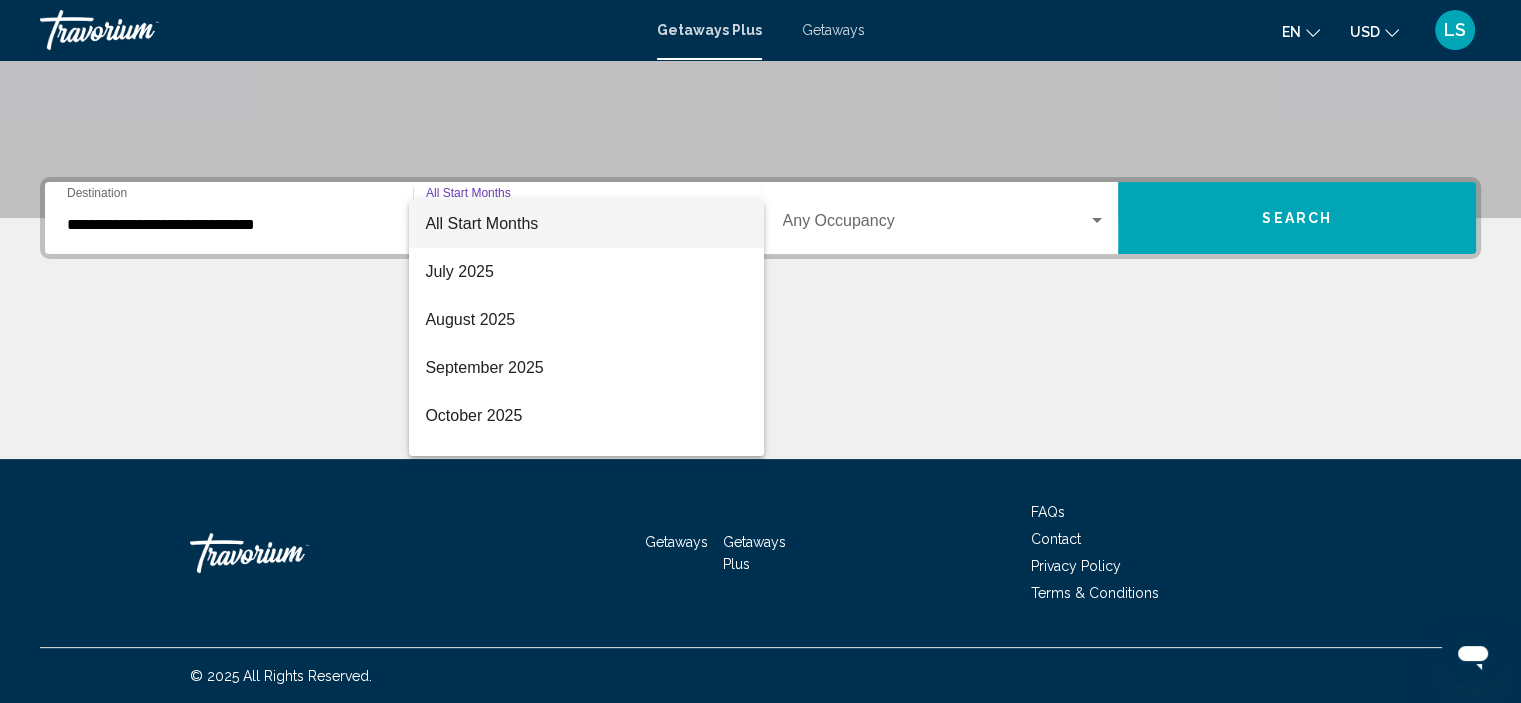click at bounding box center (760, 351) 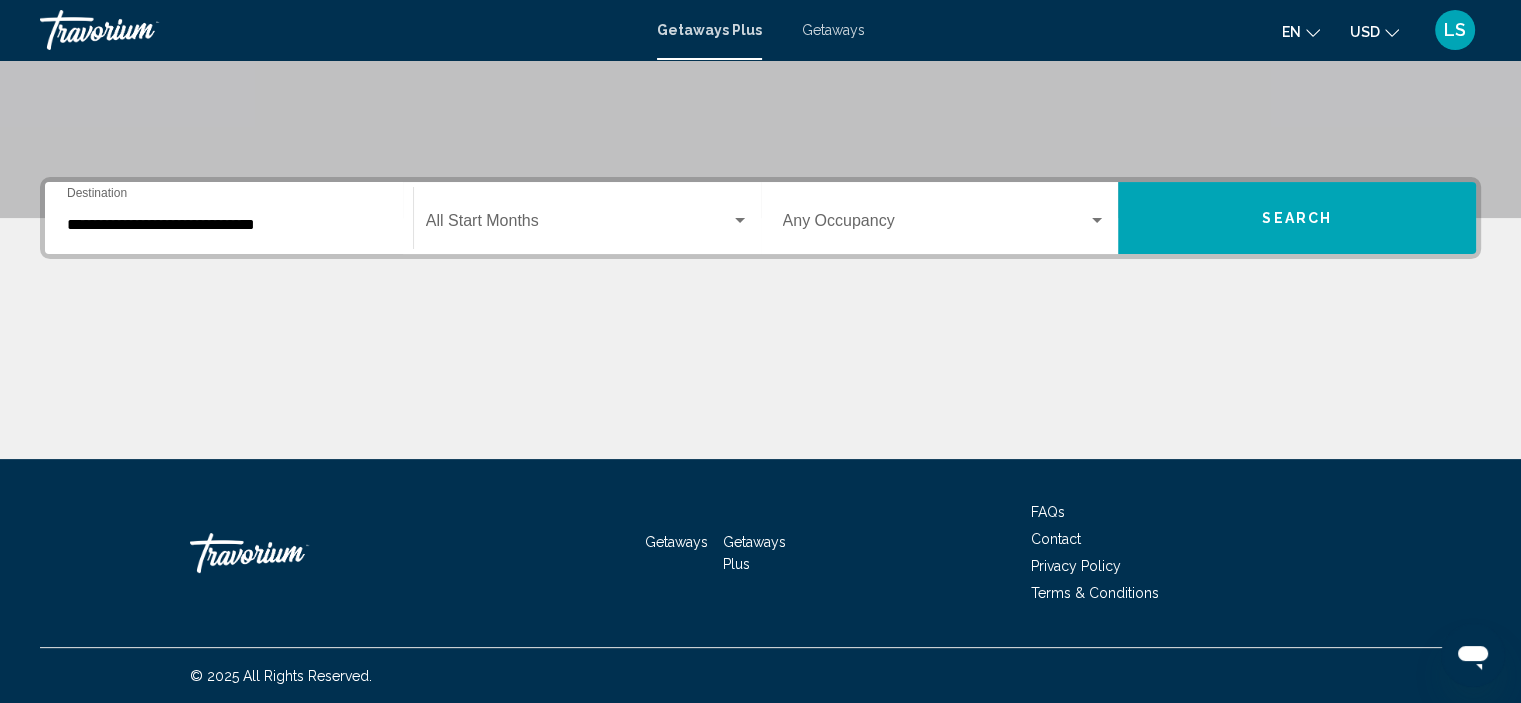 click on "Start Month All Start Months" 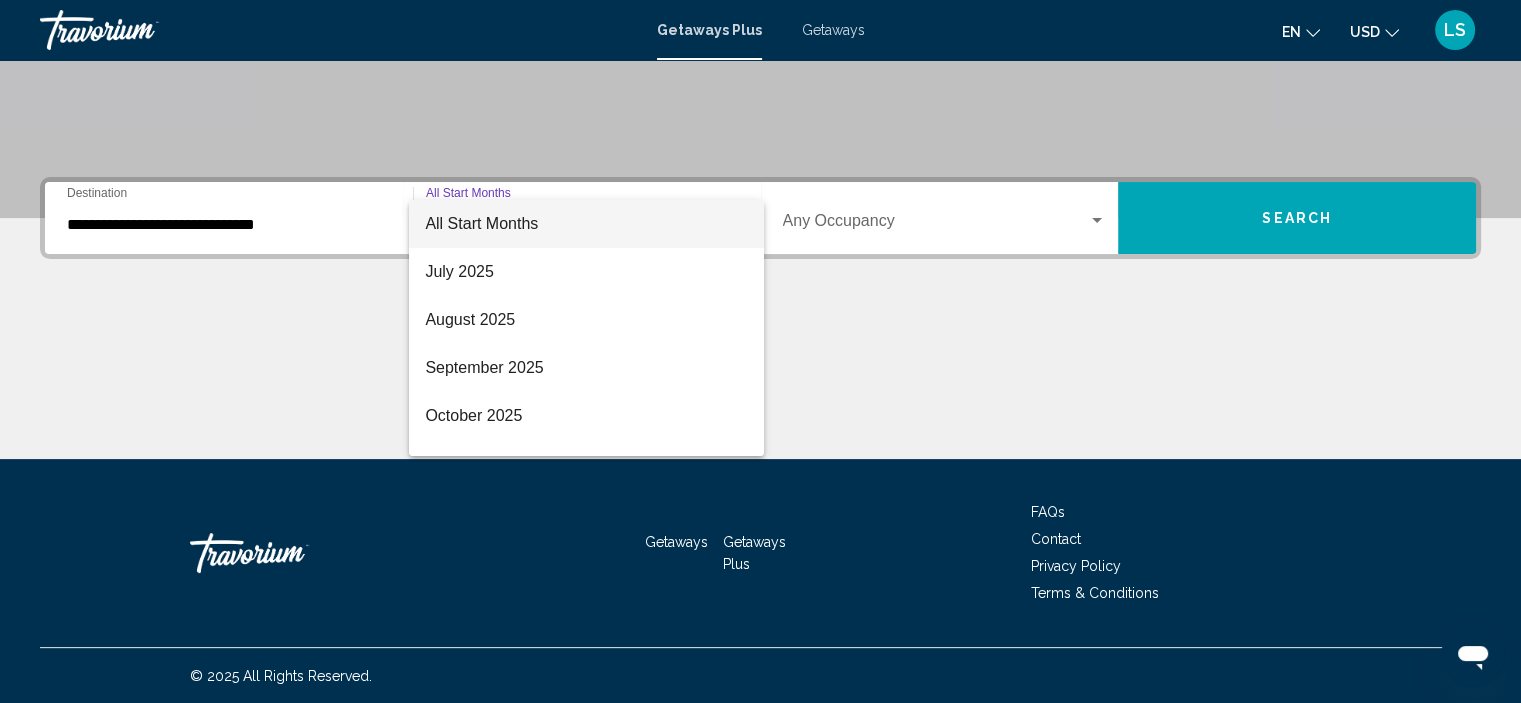 click at bounding box center (760, 351) 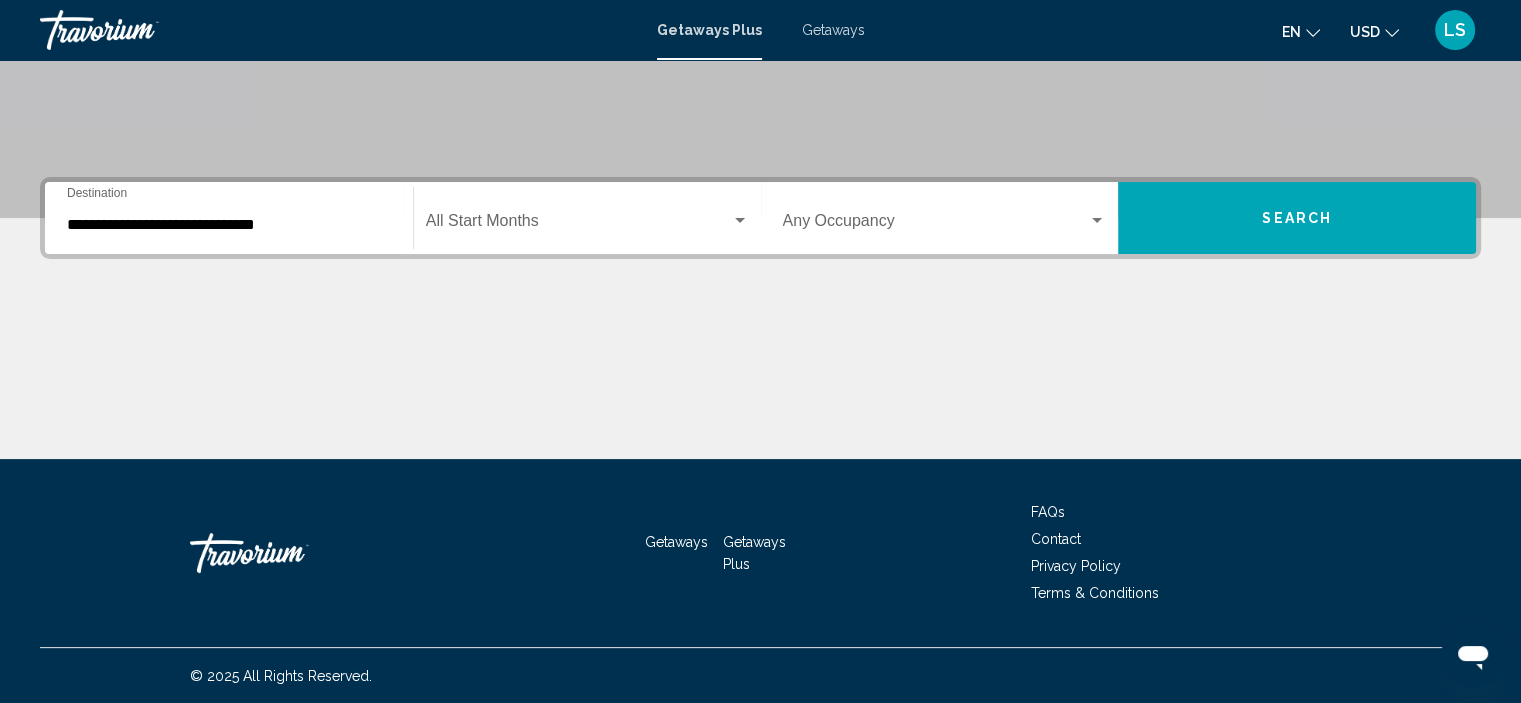 click on "Search" at bounding box center (1297, 219) 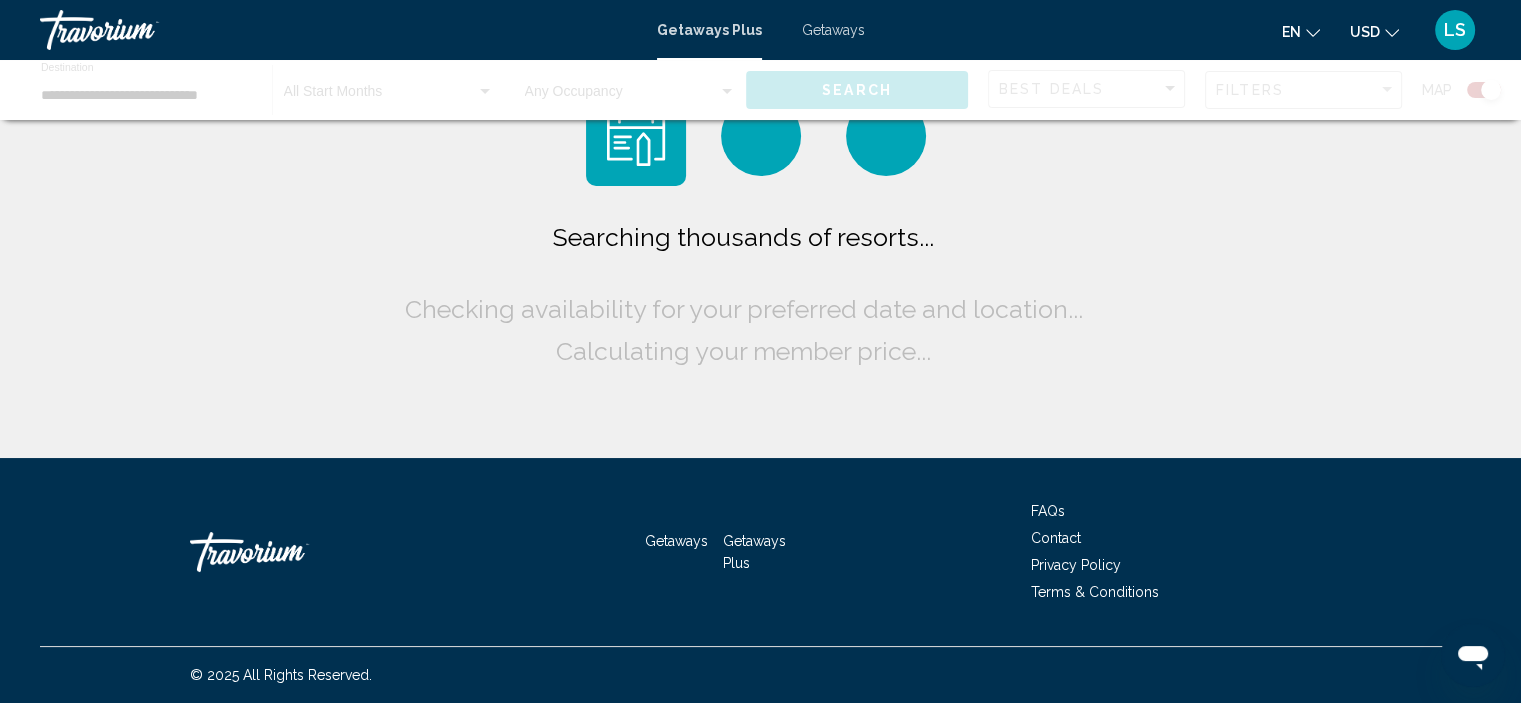 scroll, scrollTop: 0, scrollLeft: 0, axis: both 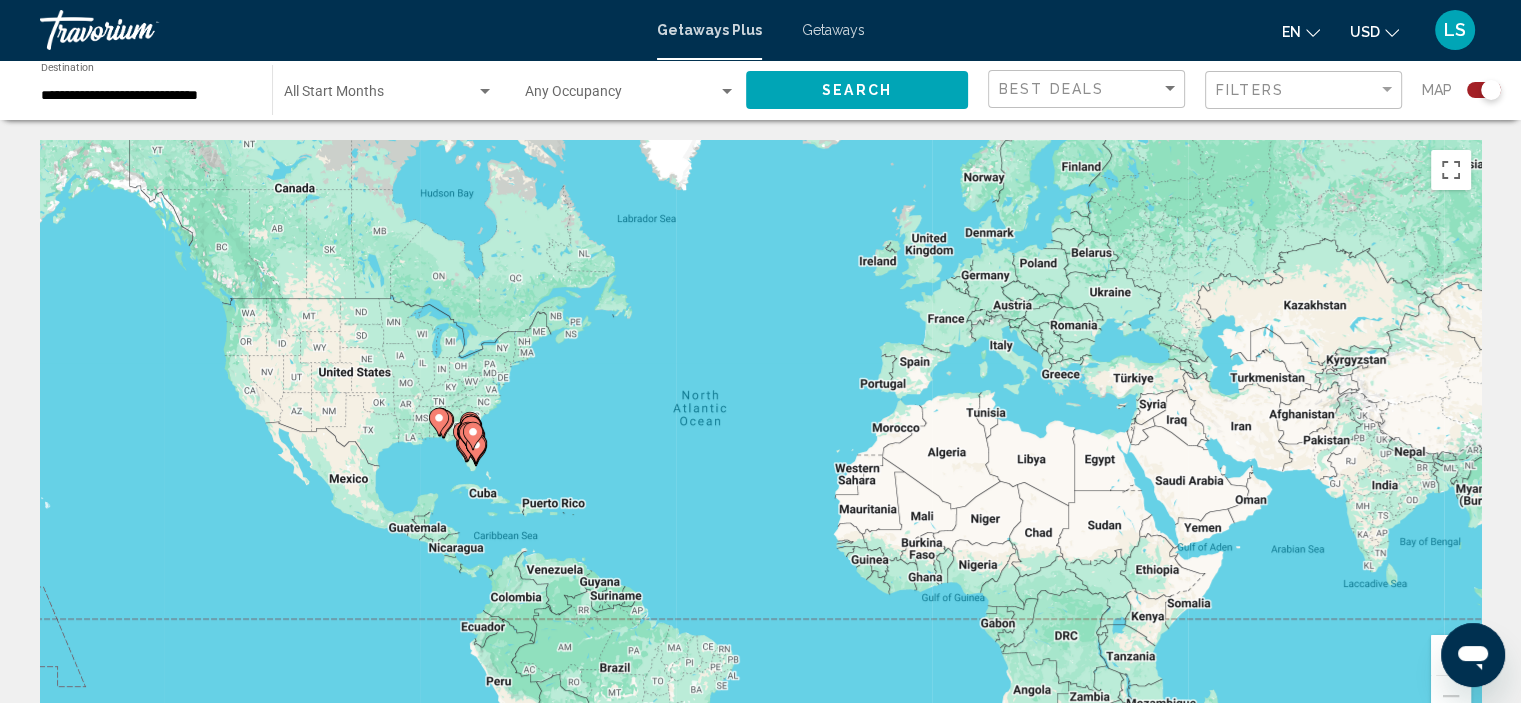 click 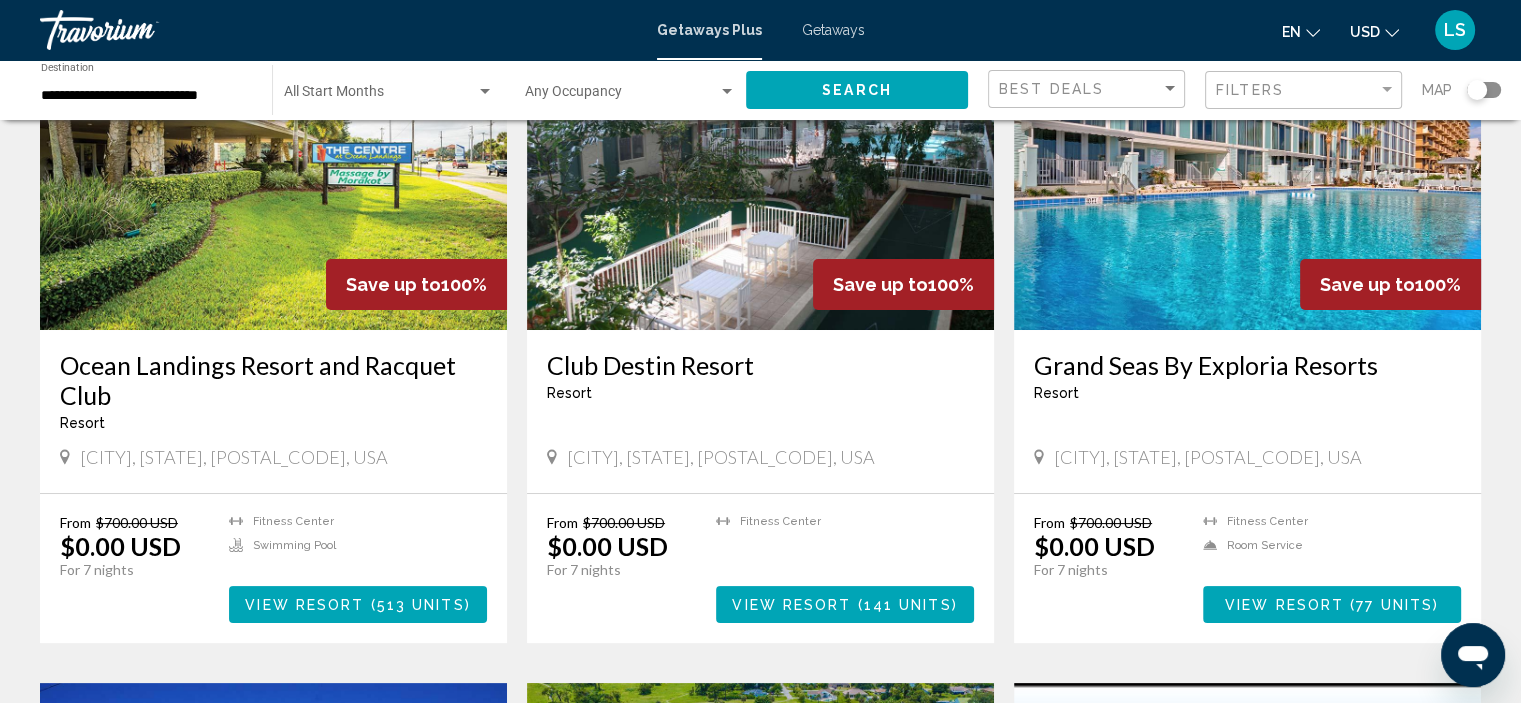 scroll, scrollTop: 0, scrollLeft: 0, axis: both 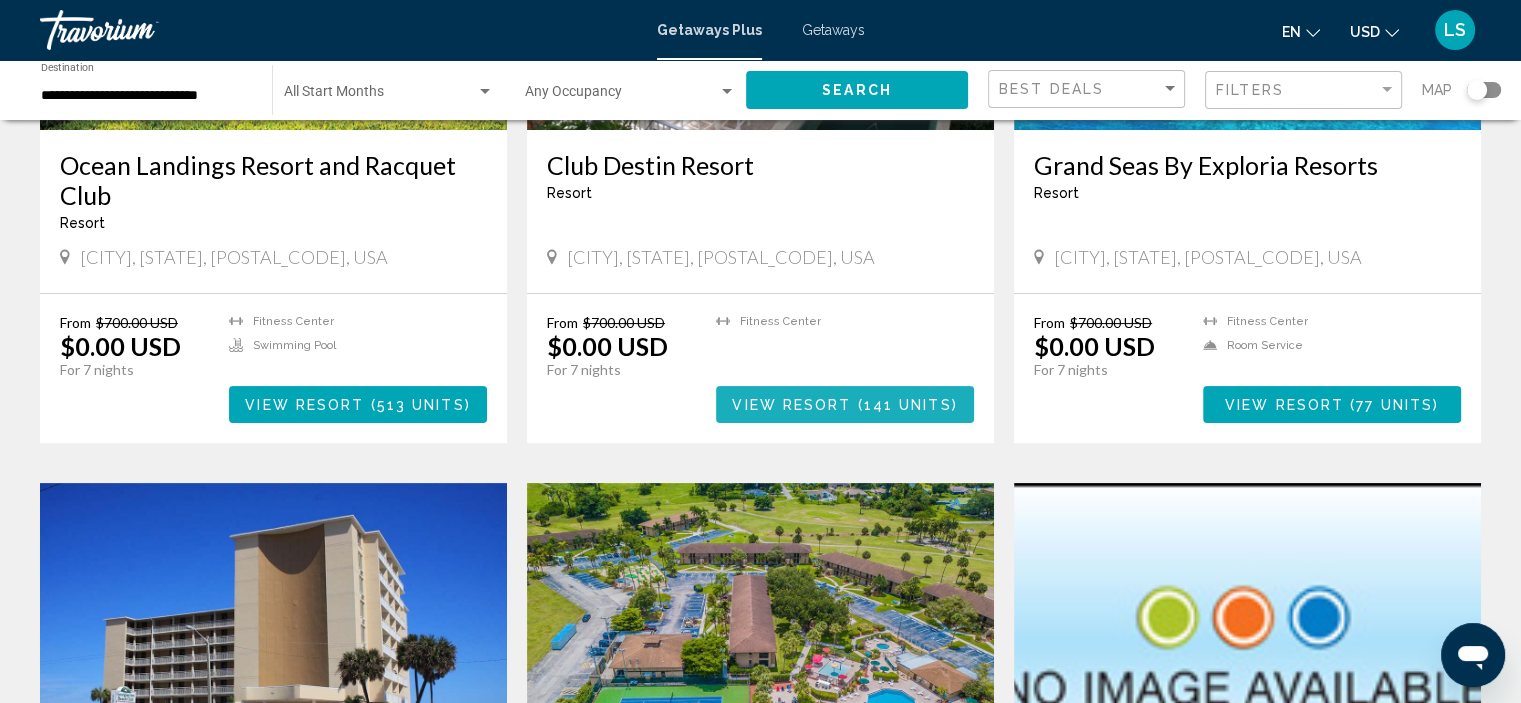 click on "View Resort" at bounding box center [791, 405] 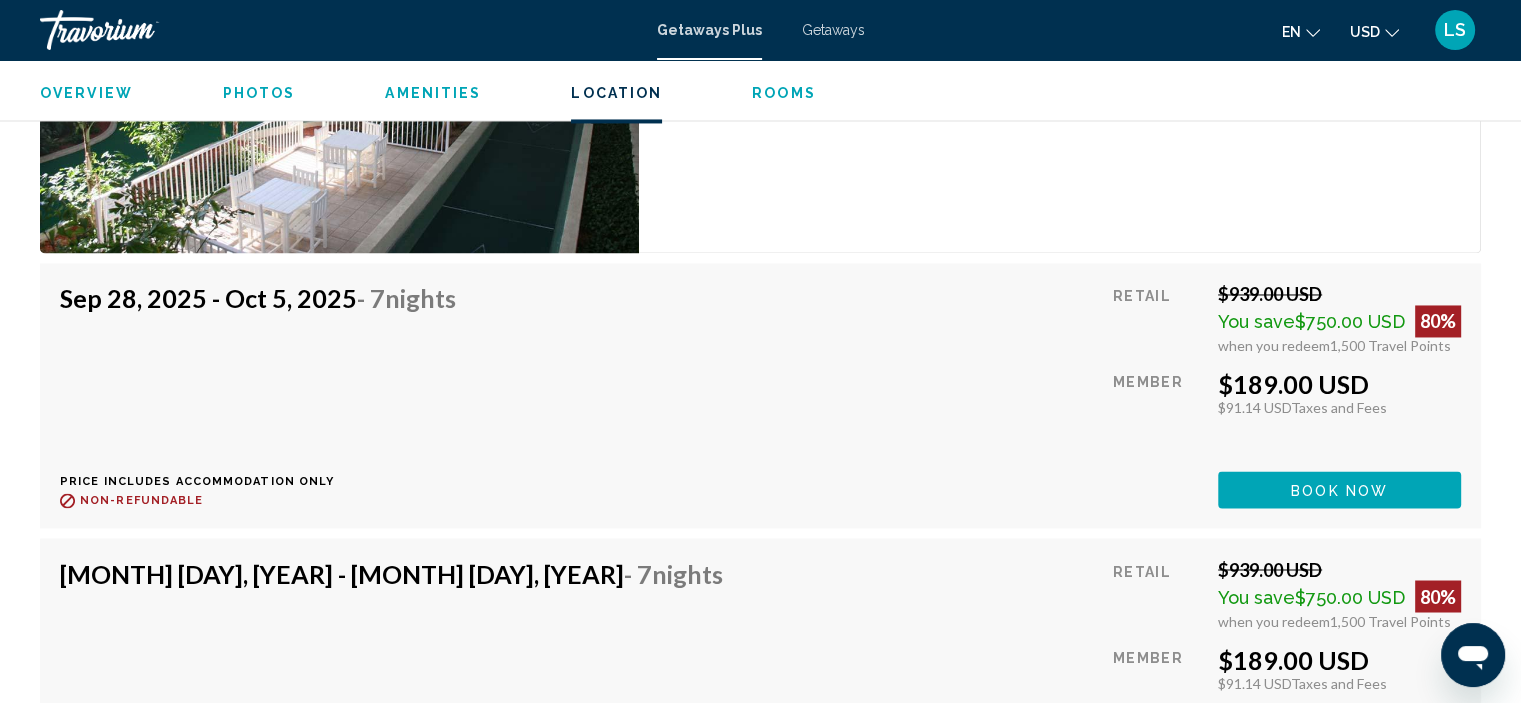 scroll, scrollTop: 3108, scrollLeft: 0, axis: vertical 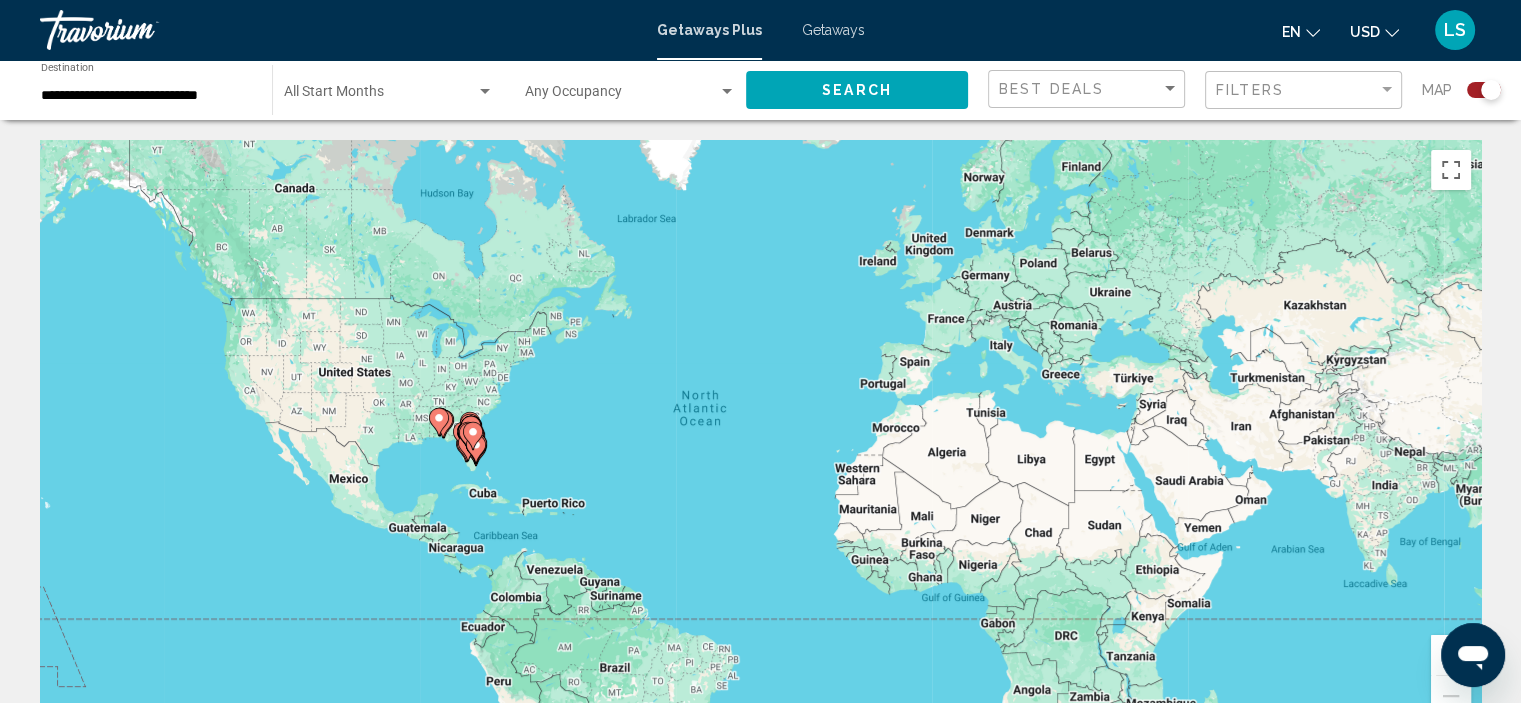 click 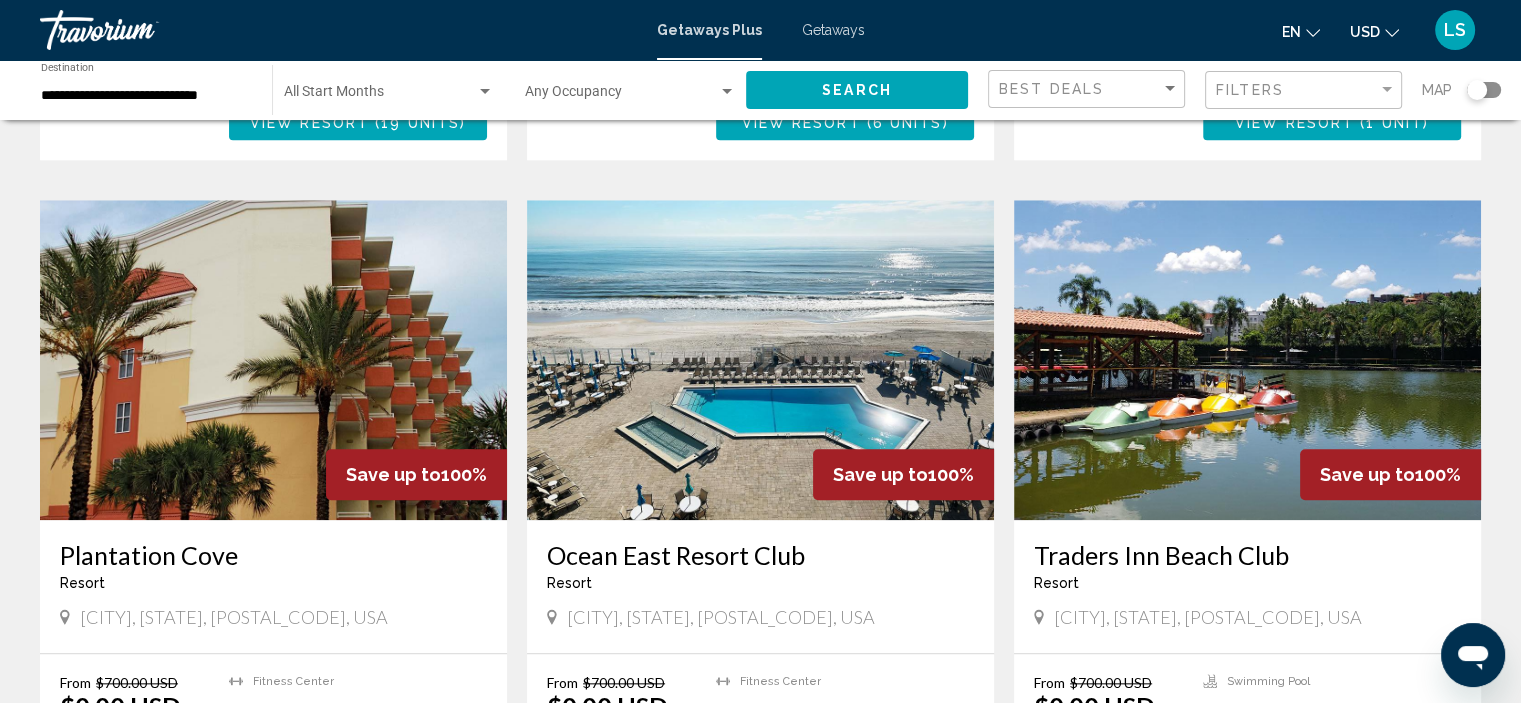 scroll, scrollTop: 2400, scrollLeft: 0, axis: vertical 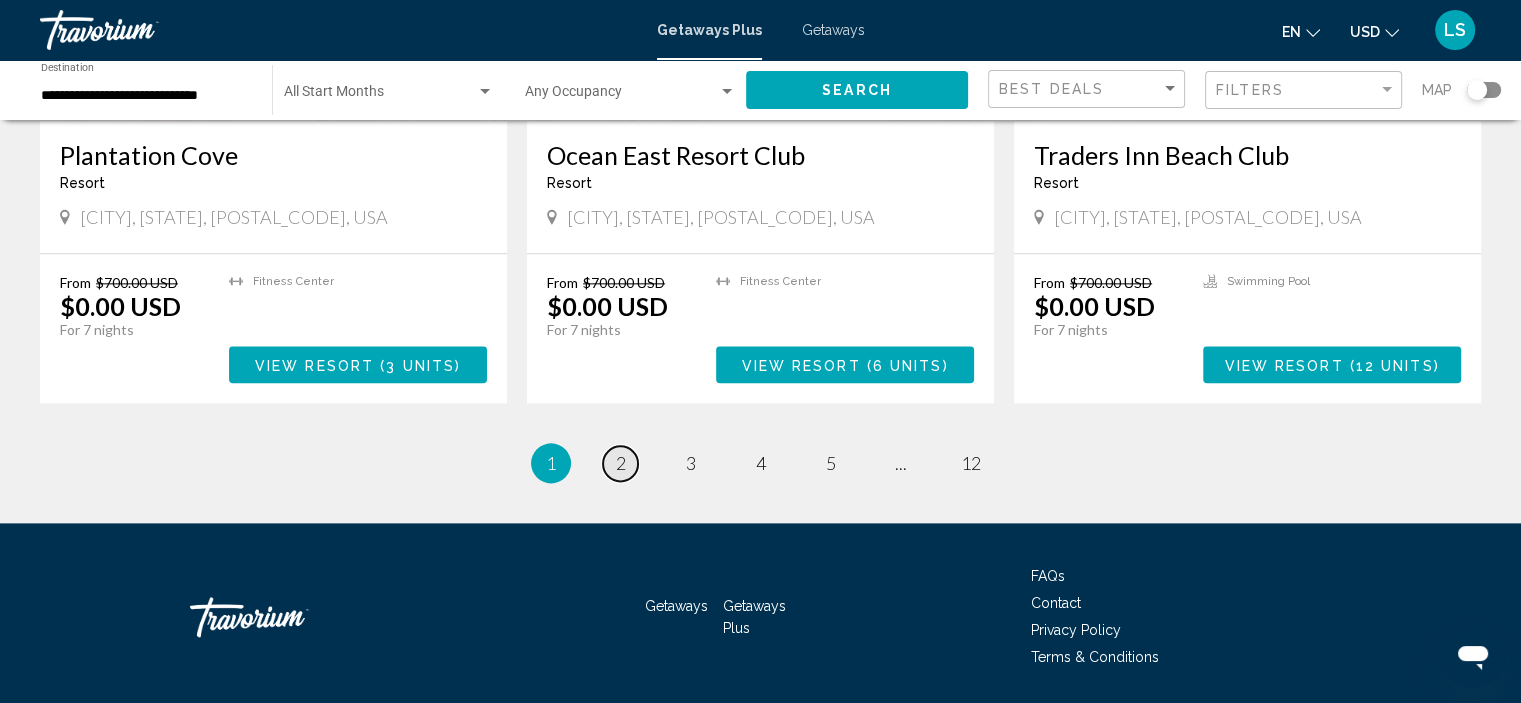 click on "page  2" at bounding box center (620, 463) 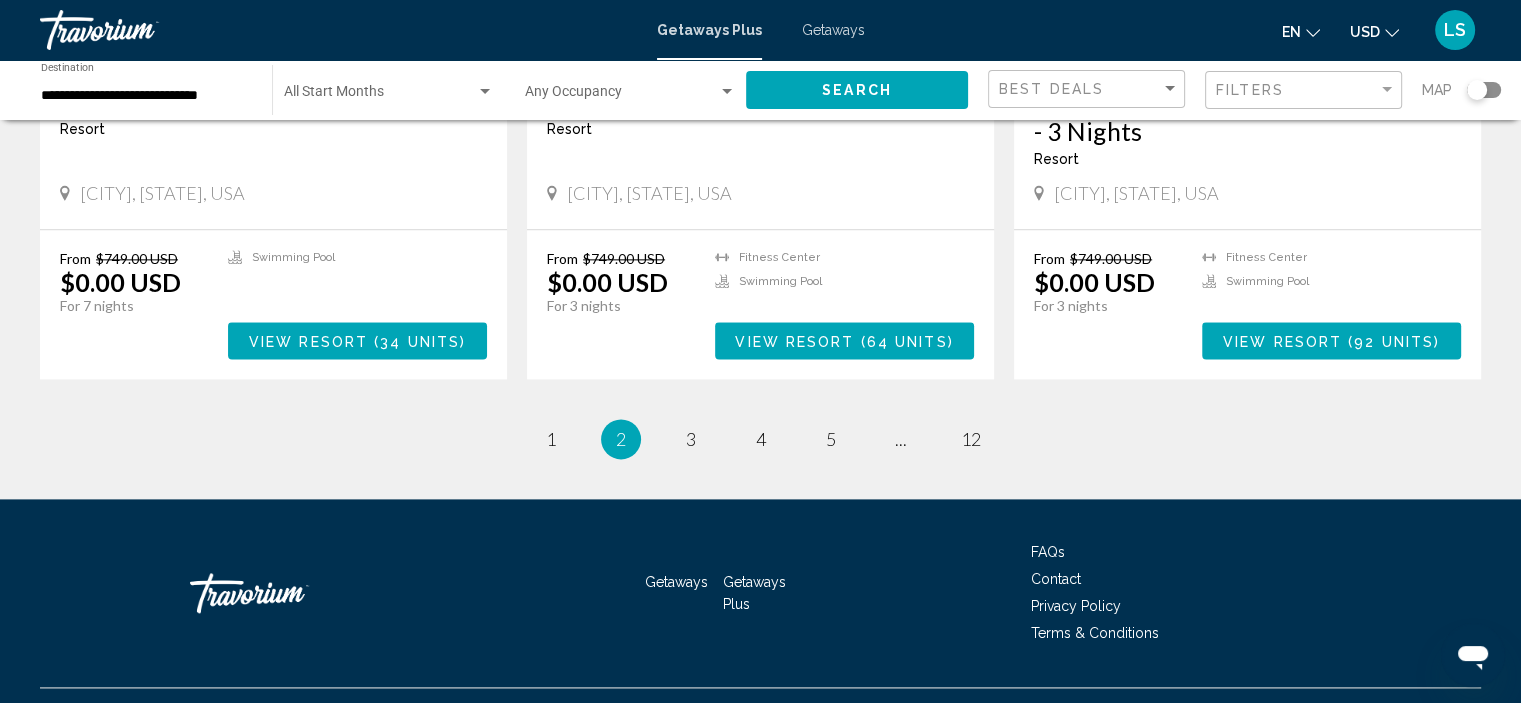 scroll, scrollTop: 2552, scrollLeft: 0, axis: vertical 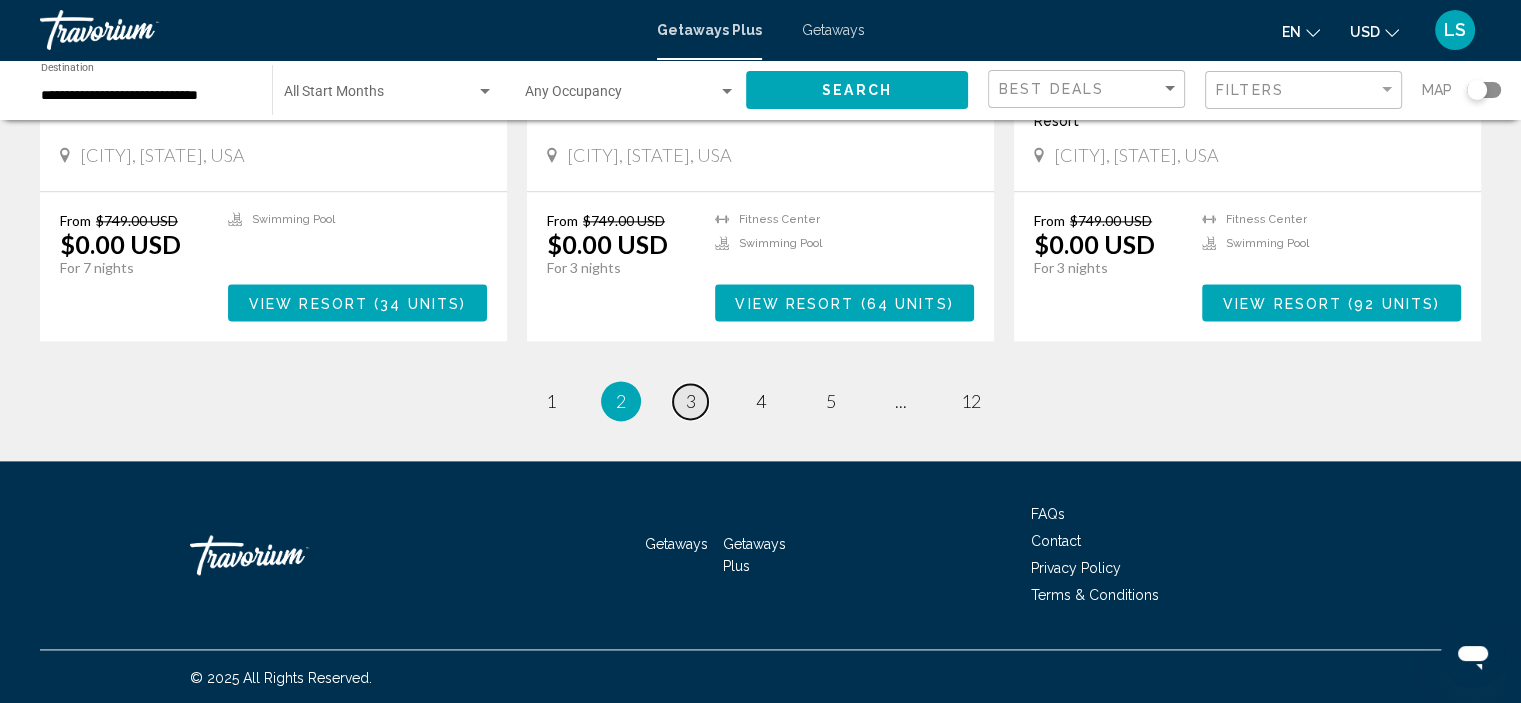 click on "page  3" at bounding box center [690, 401] 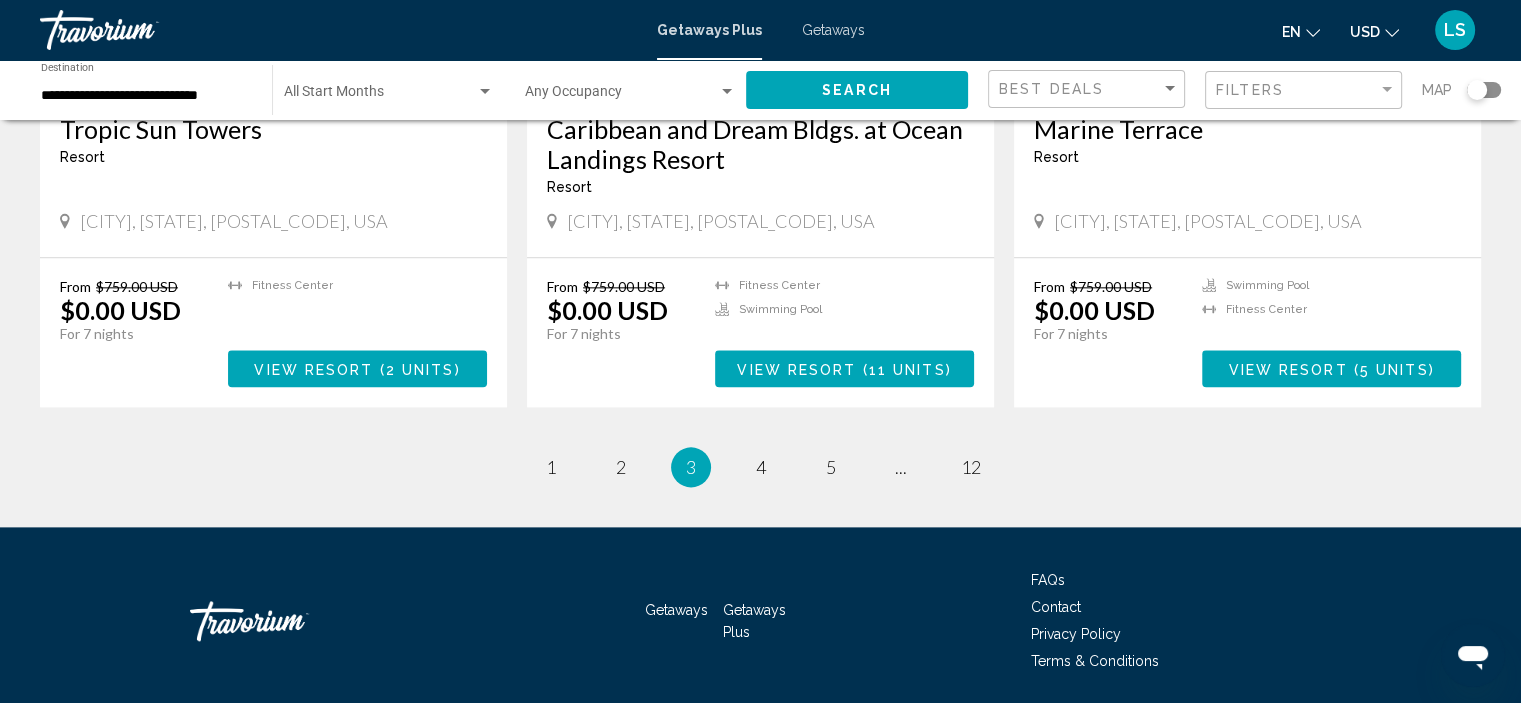 scroll, scrollTop: 2461, scrollLeft: 0, axis: vertical 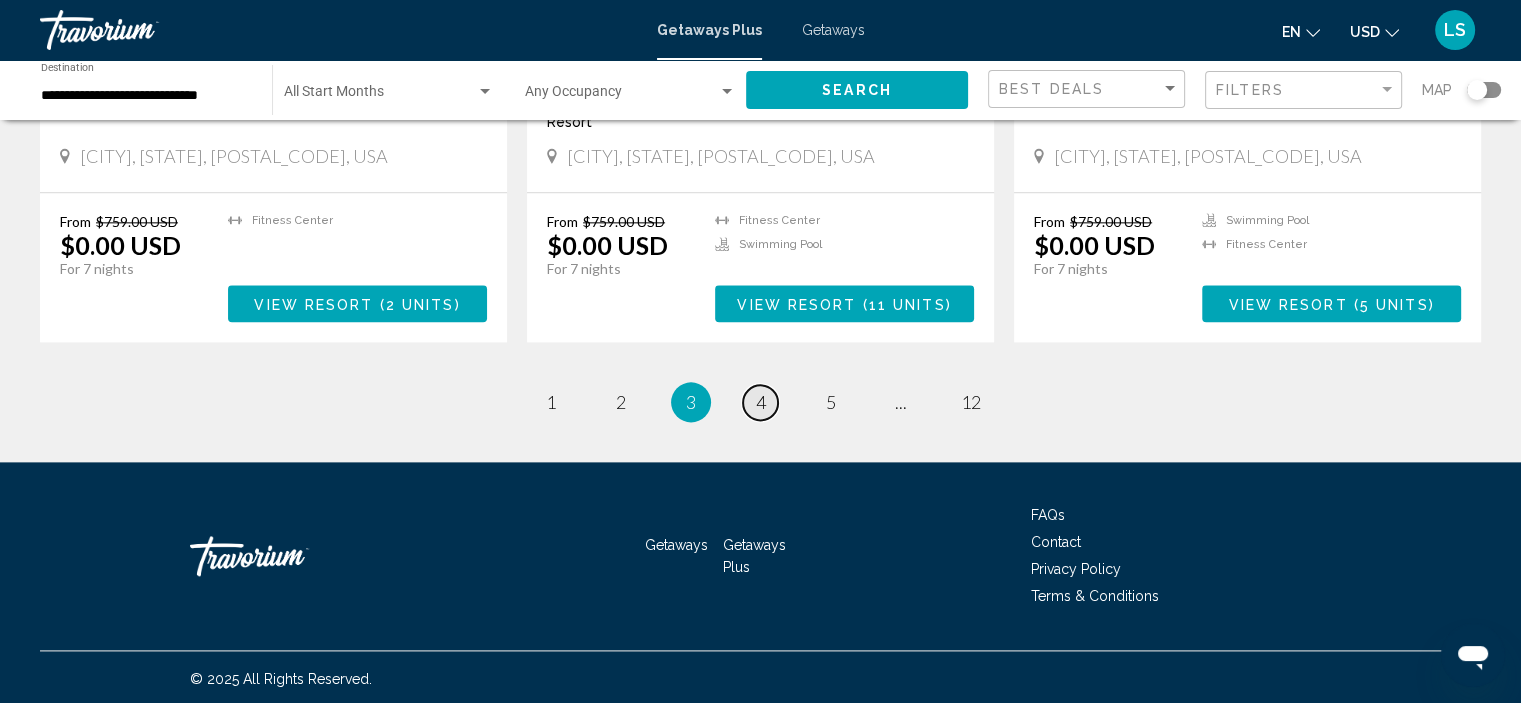 click on "page  4" at bounding box center (760, 402) 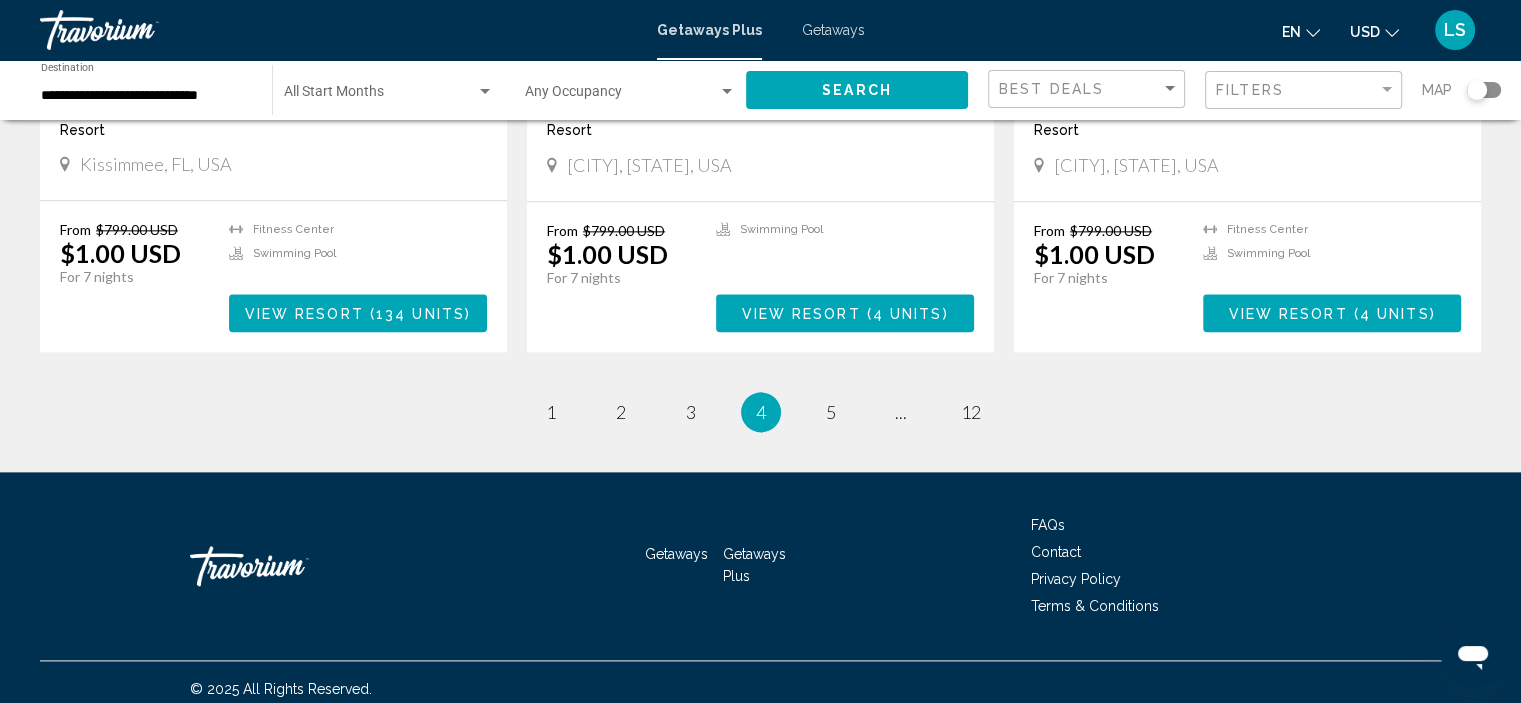 scroll, scrollTop: 2432, scrollLeft: 0, axis: vertical 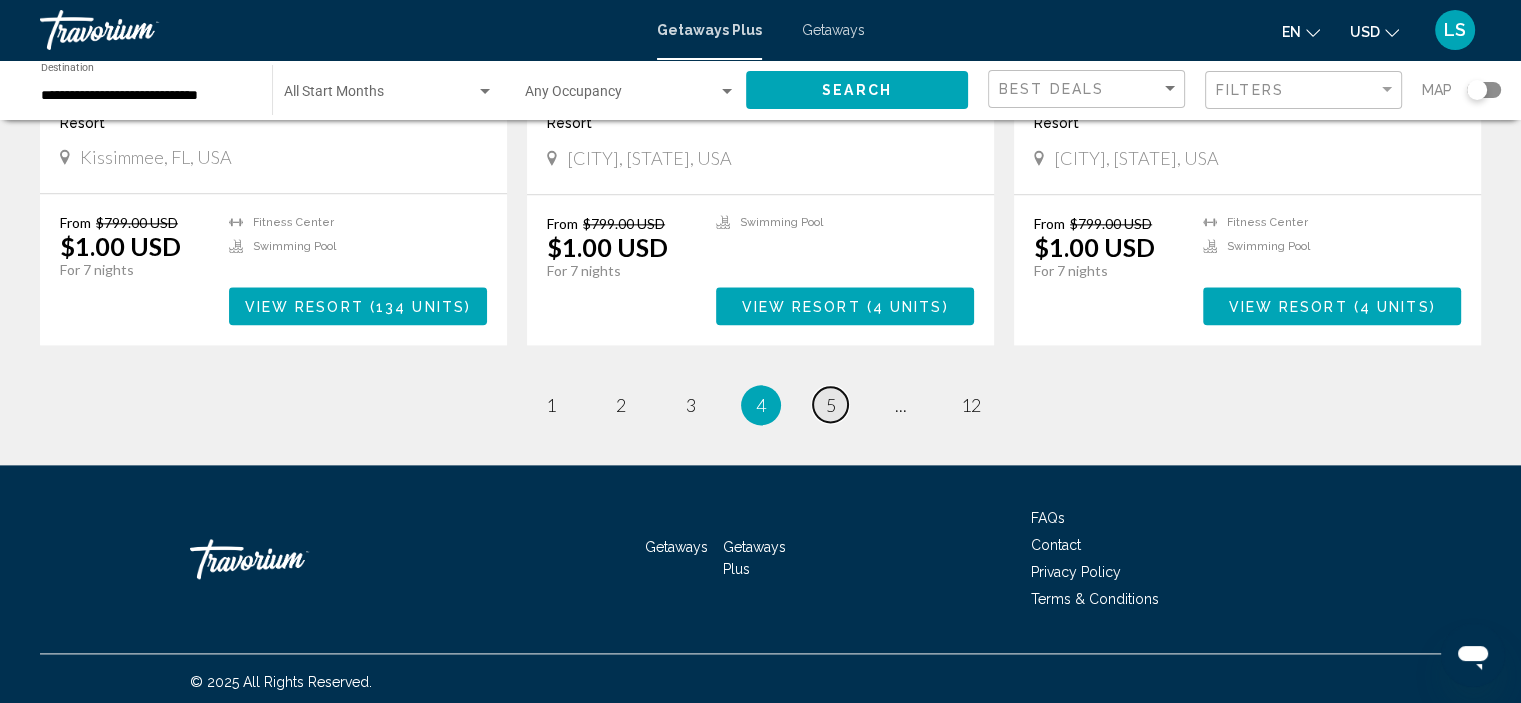 click on "5" at bounding box center [831, 405] 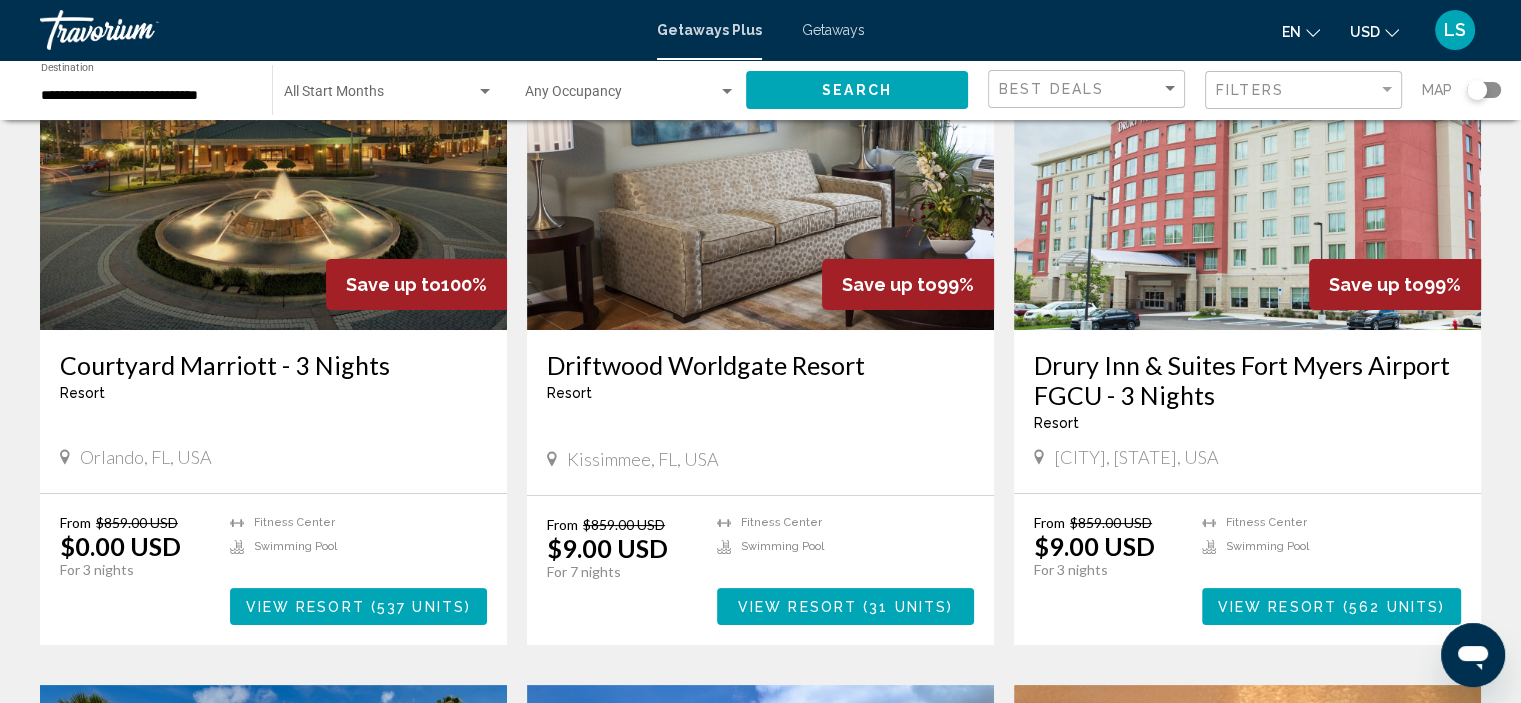 scroll, scrollTop: 0, scrollLeft: 0, axis: both 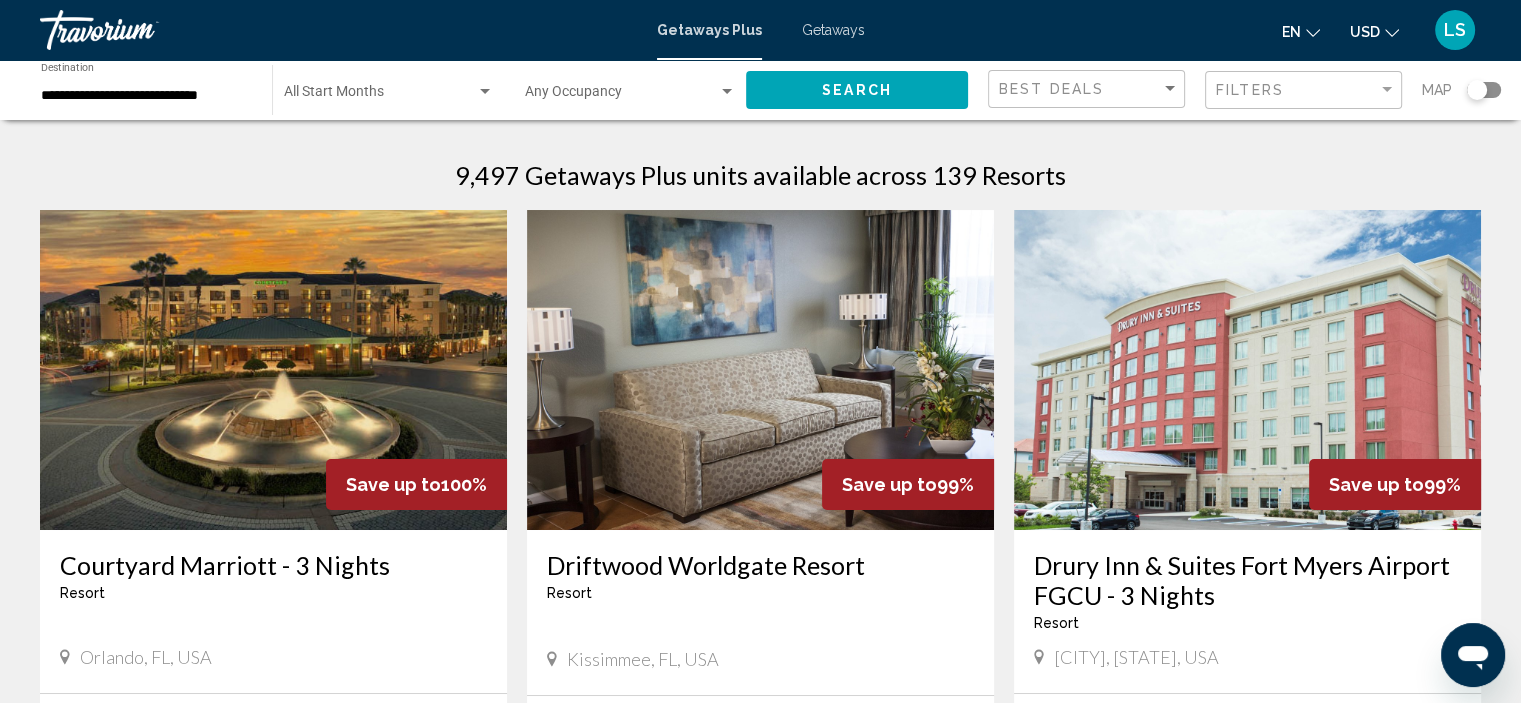 click on "Getaways" at bounding box center [833, 30] 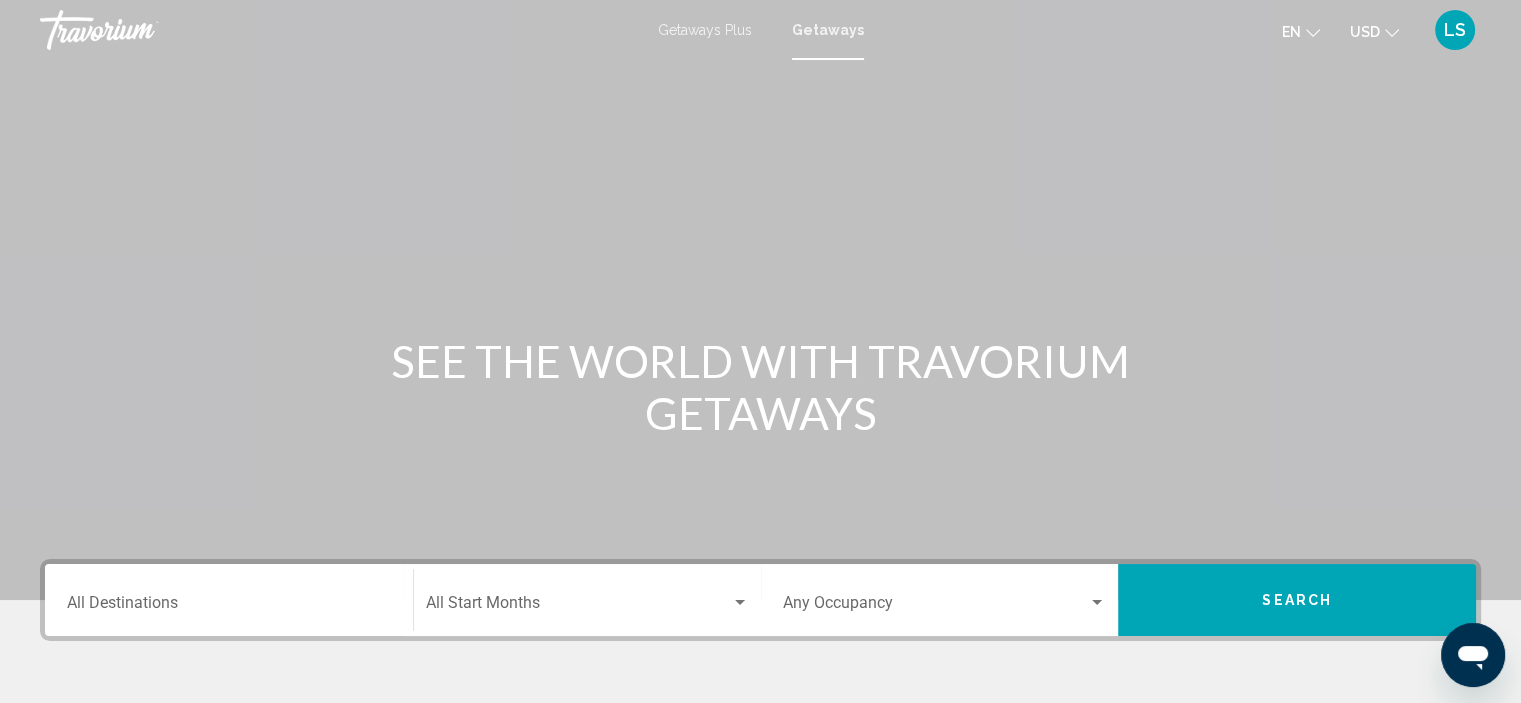 click on "Getaways Plus" at bounding box center (705, 30) 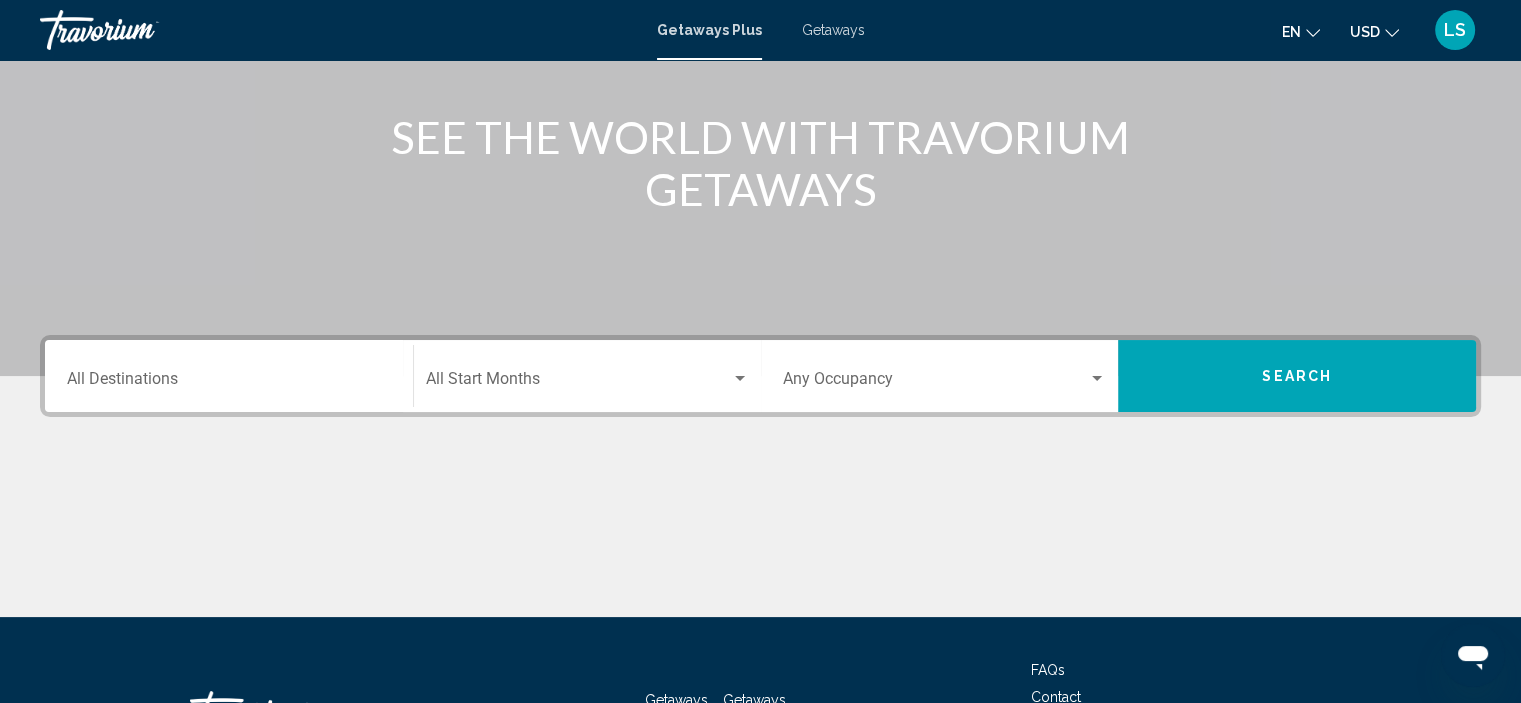 scroll, scrollTop: 382, scrollLeft: 0, axis: vertical 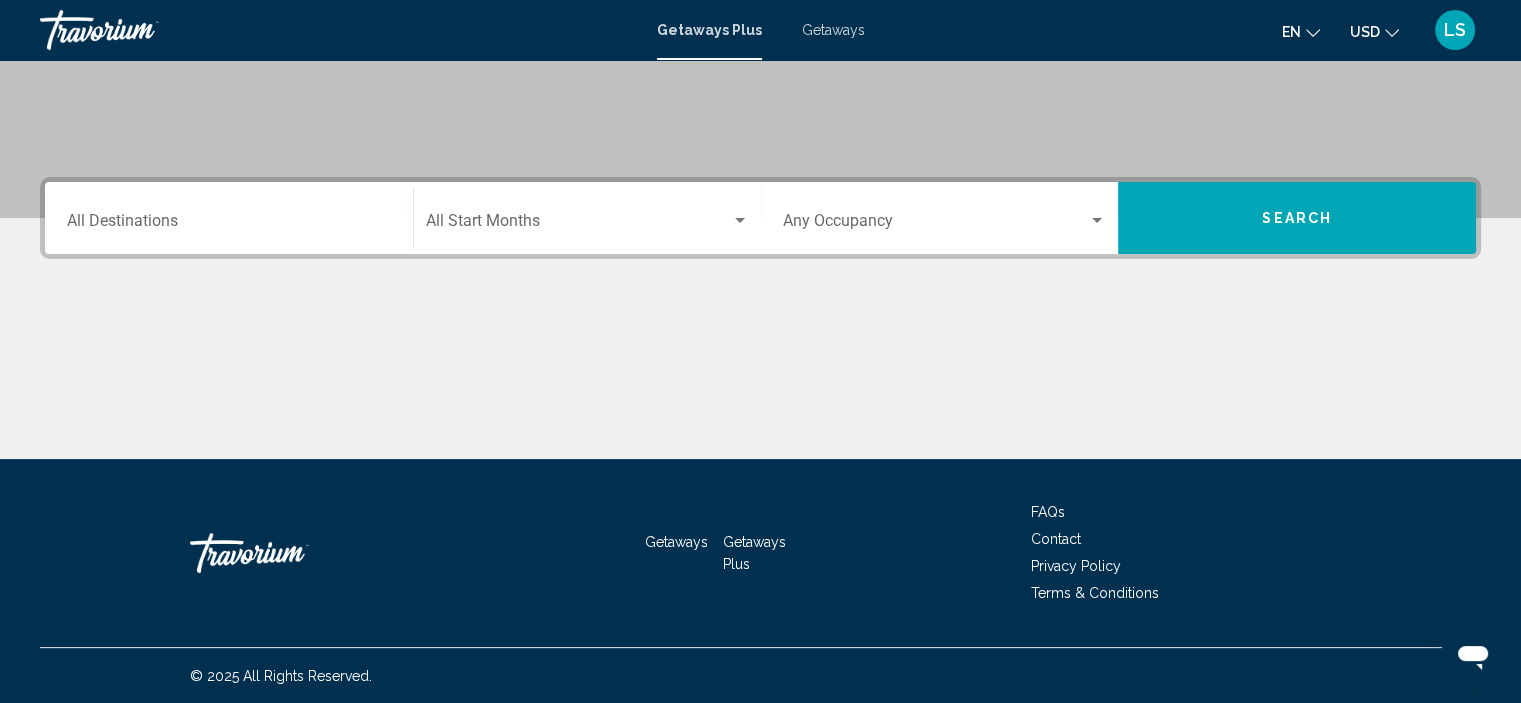 click on "Getaways Plus" at bounding box center [754, 553] 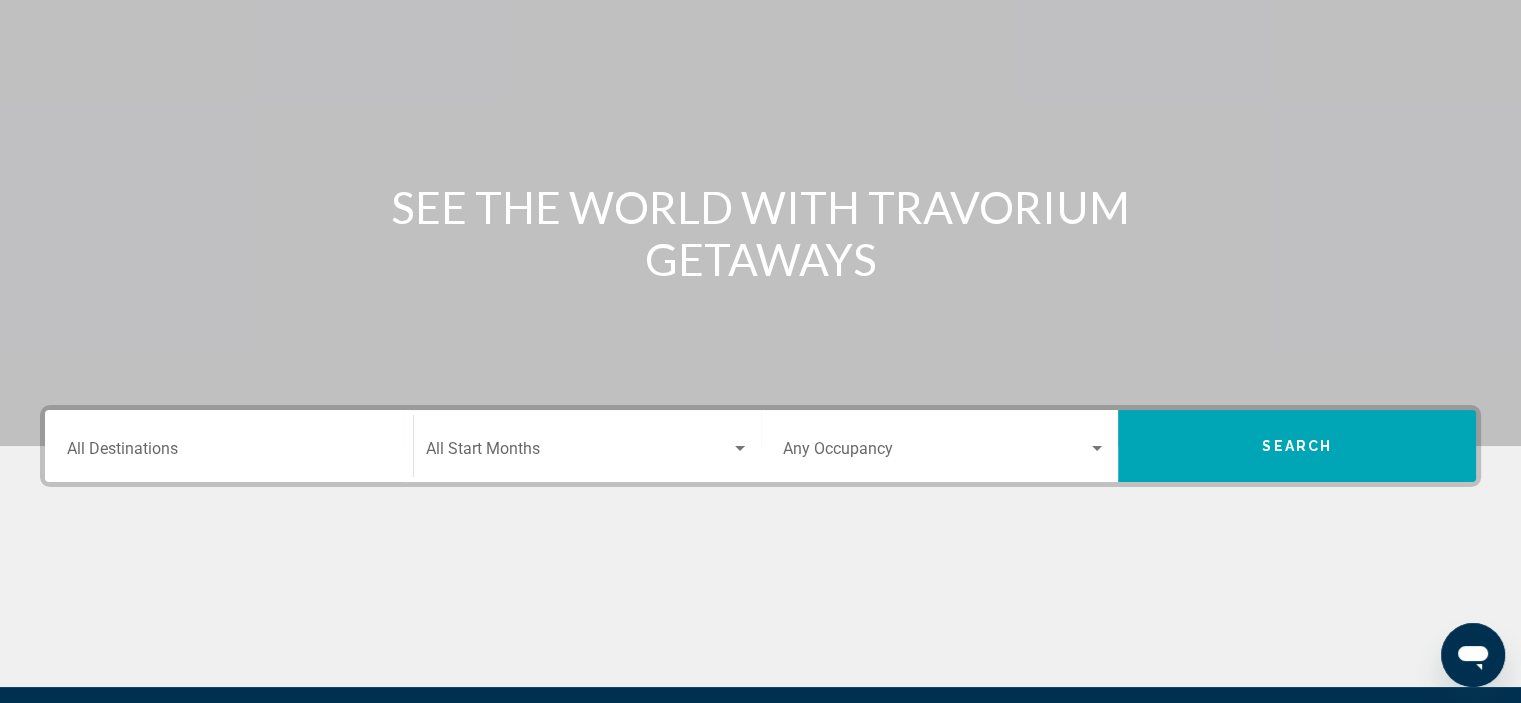 scroll, scrollTop: 0, scrollLeft: 0, axis: both 